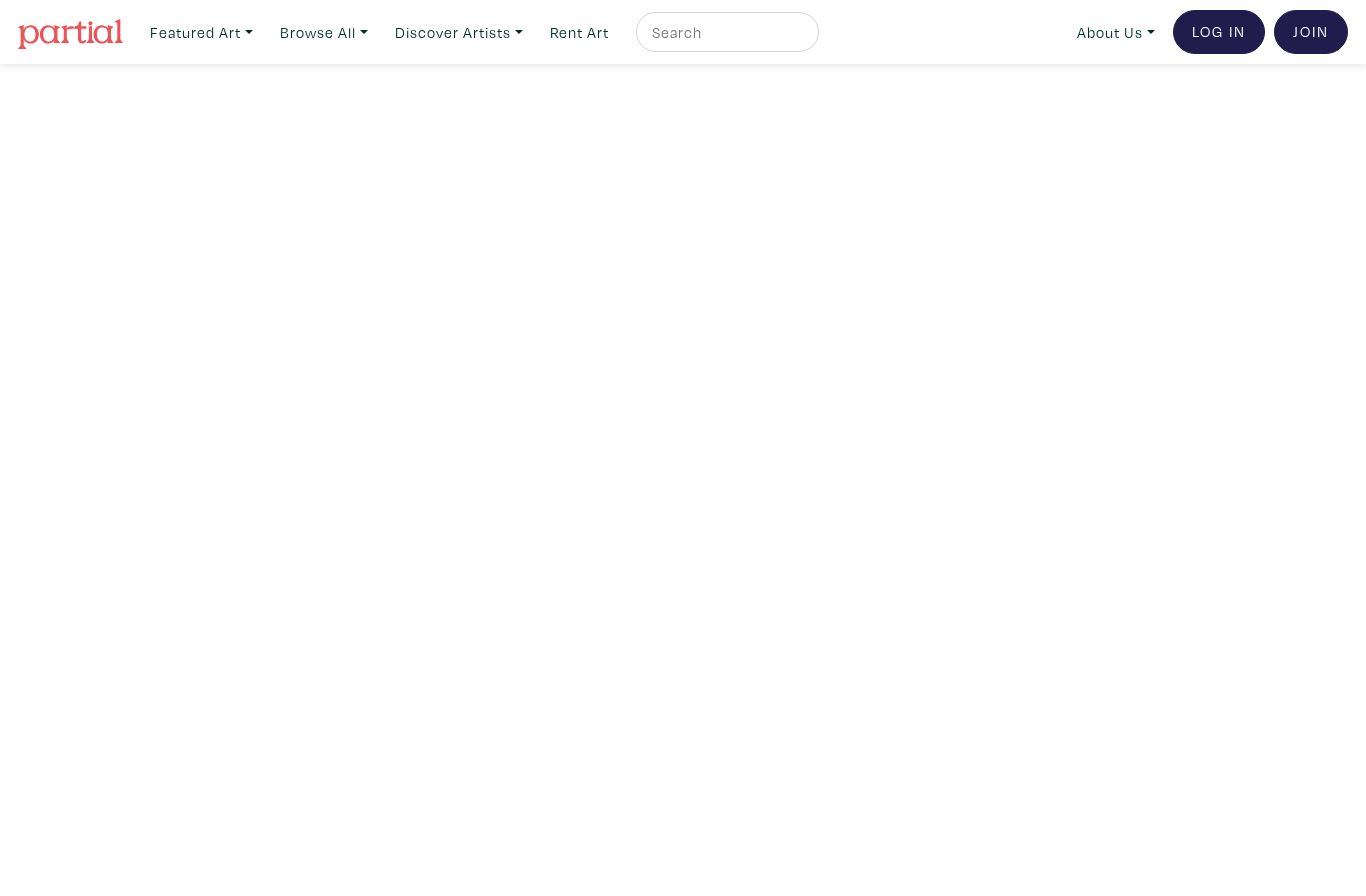 scroll, scrollTop: 0, scrollLeft: 0, axis: both 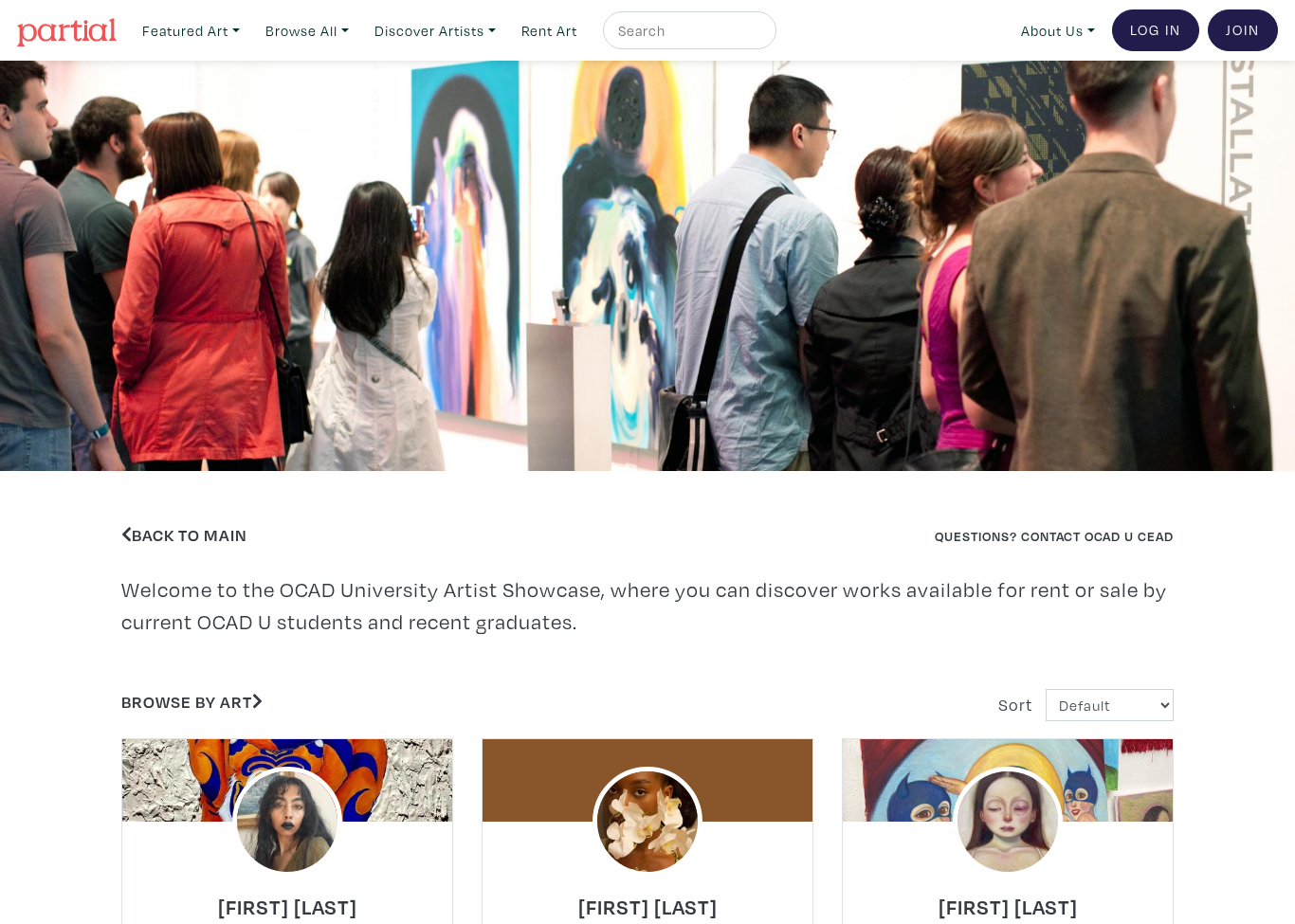 click at bounding box center (687, 30) 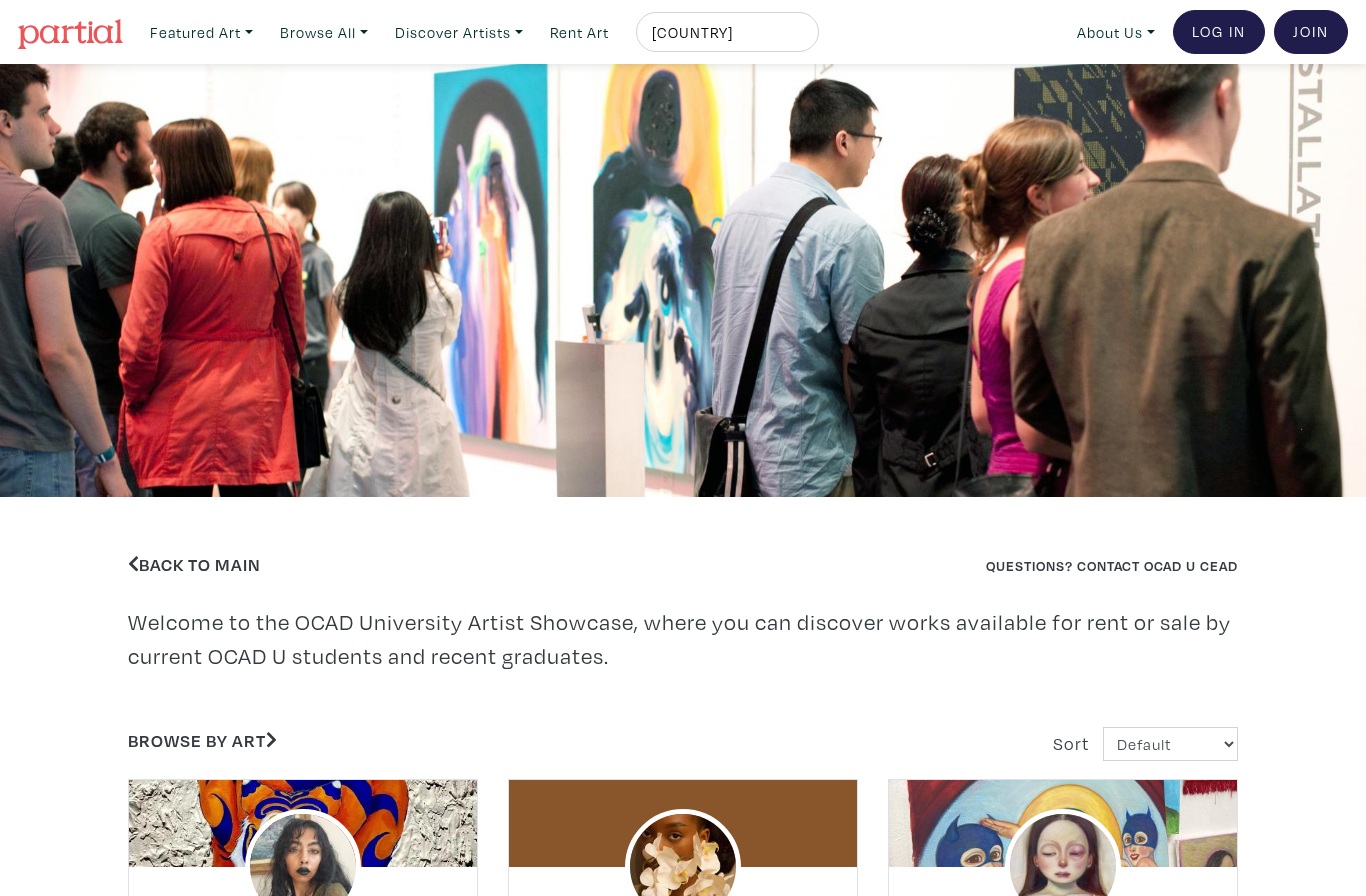 type on "Iraq" 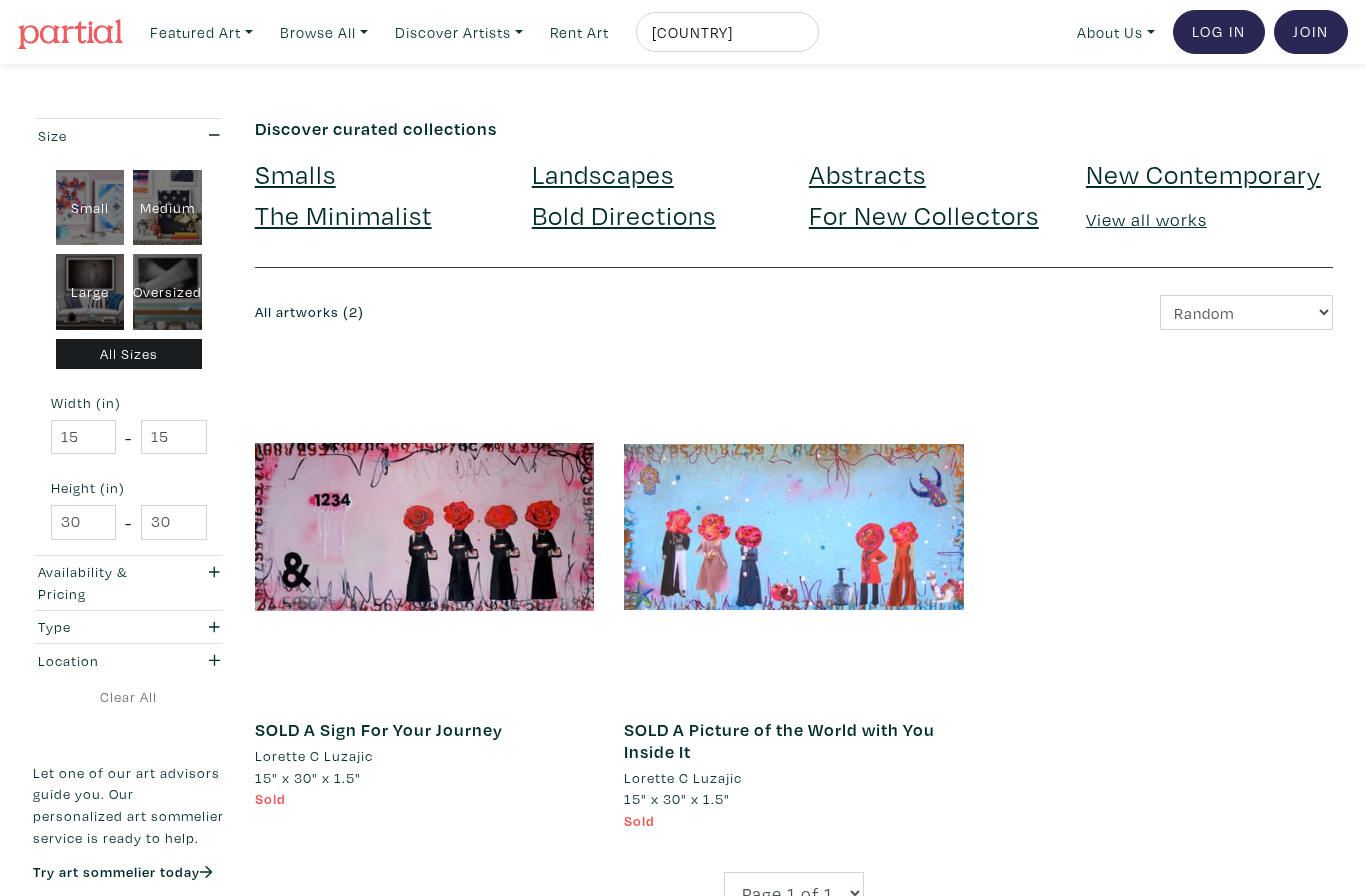 scroll, scrollTop: 0, scrollLeft: 0, axis: both 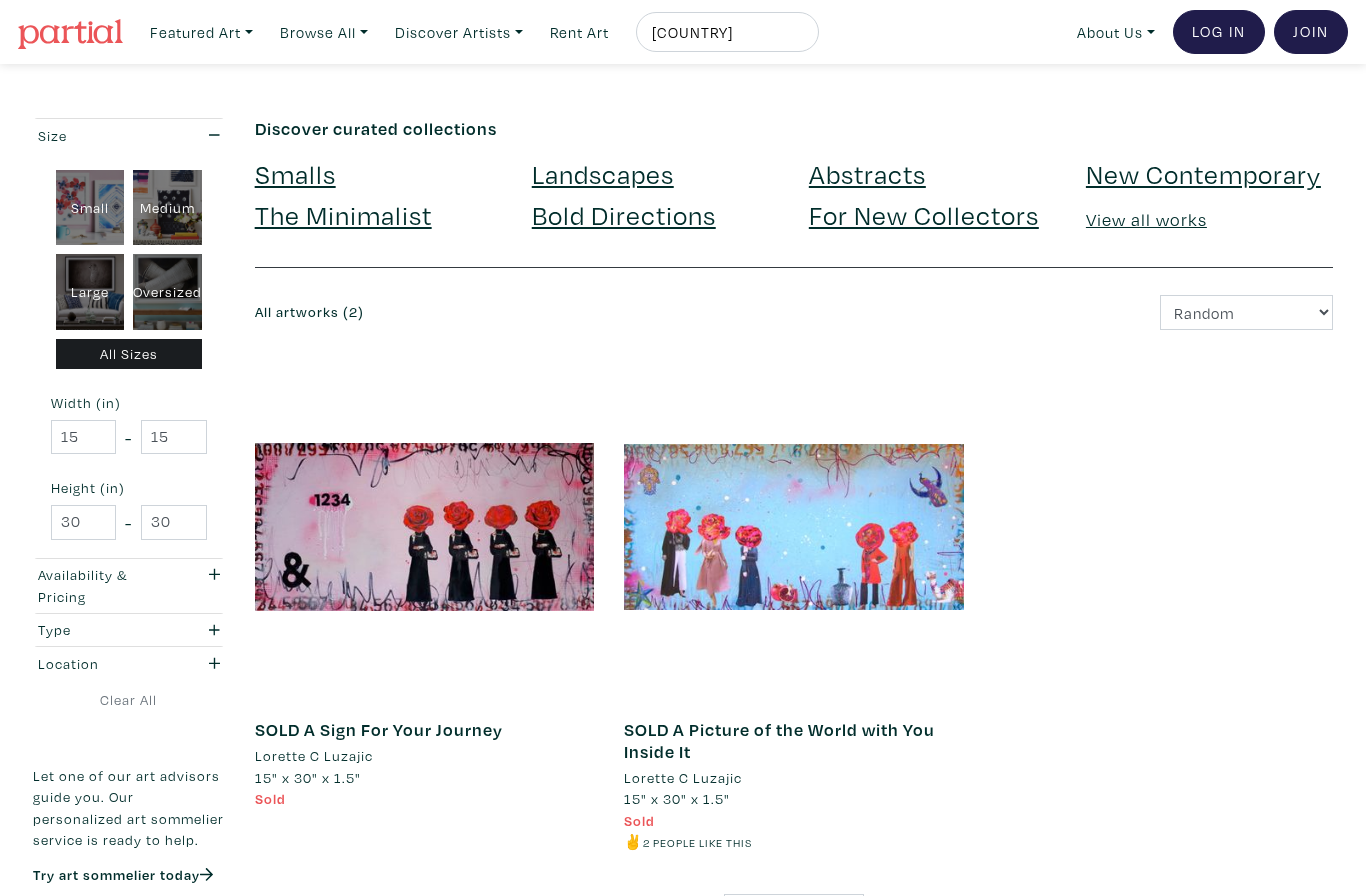 click at bounding box center (793, 526) 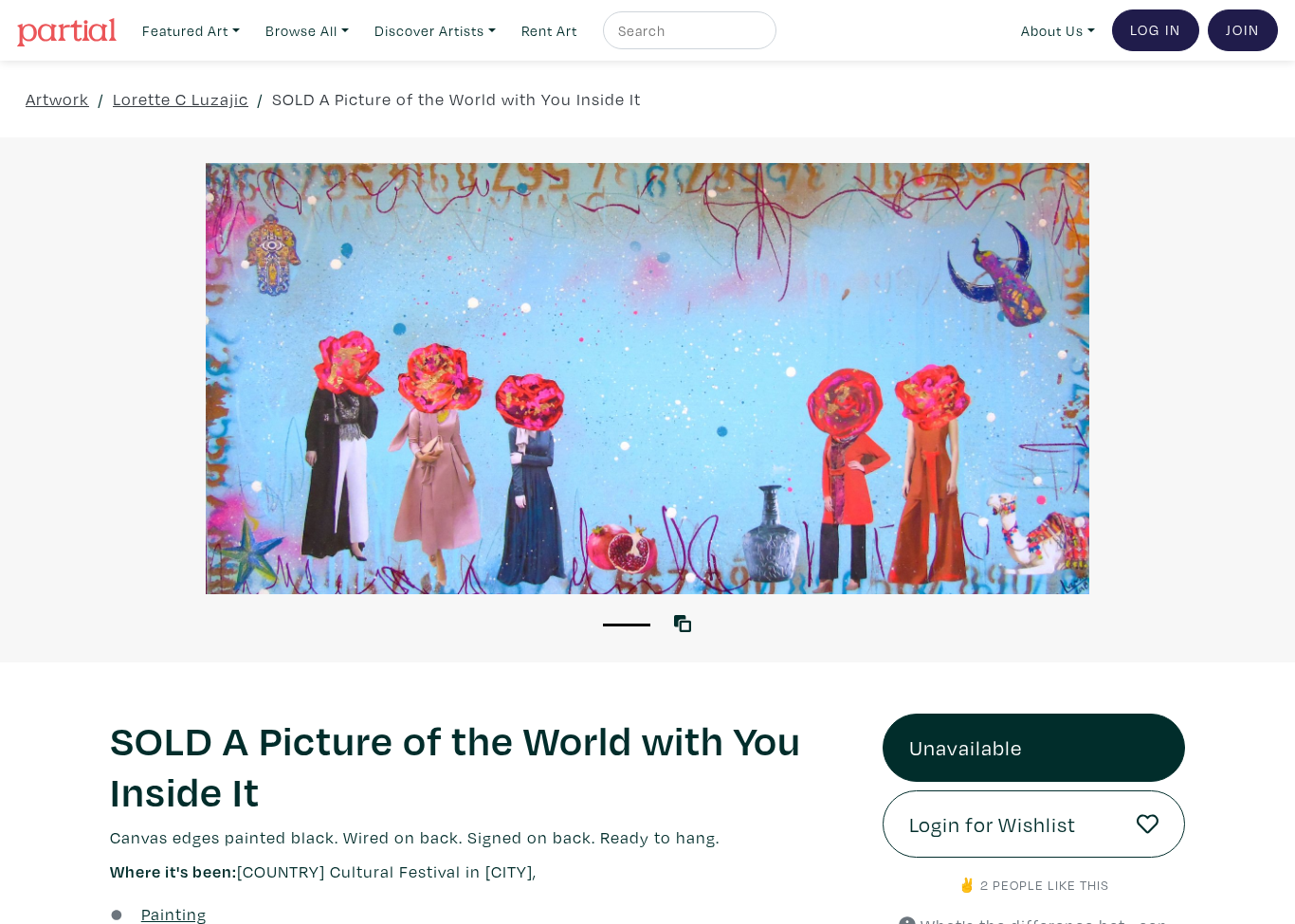 scroll, scrollTop: 0, scrollLeft: 0, axis: both 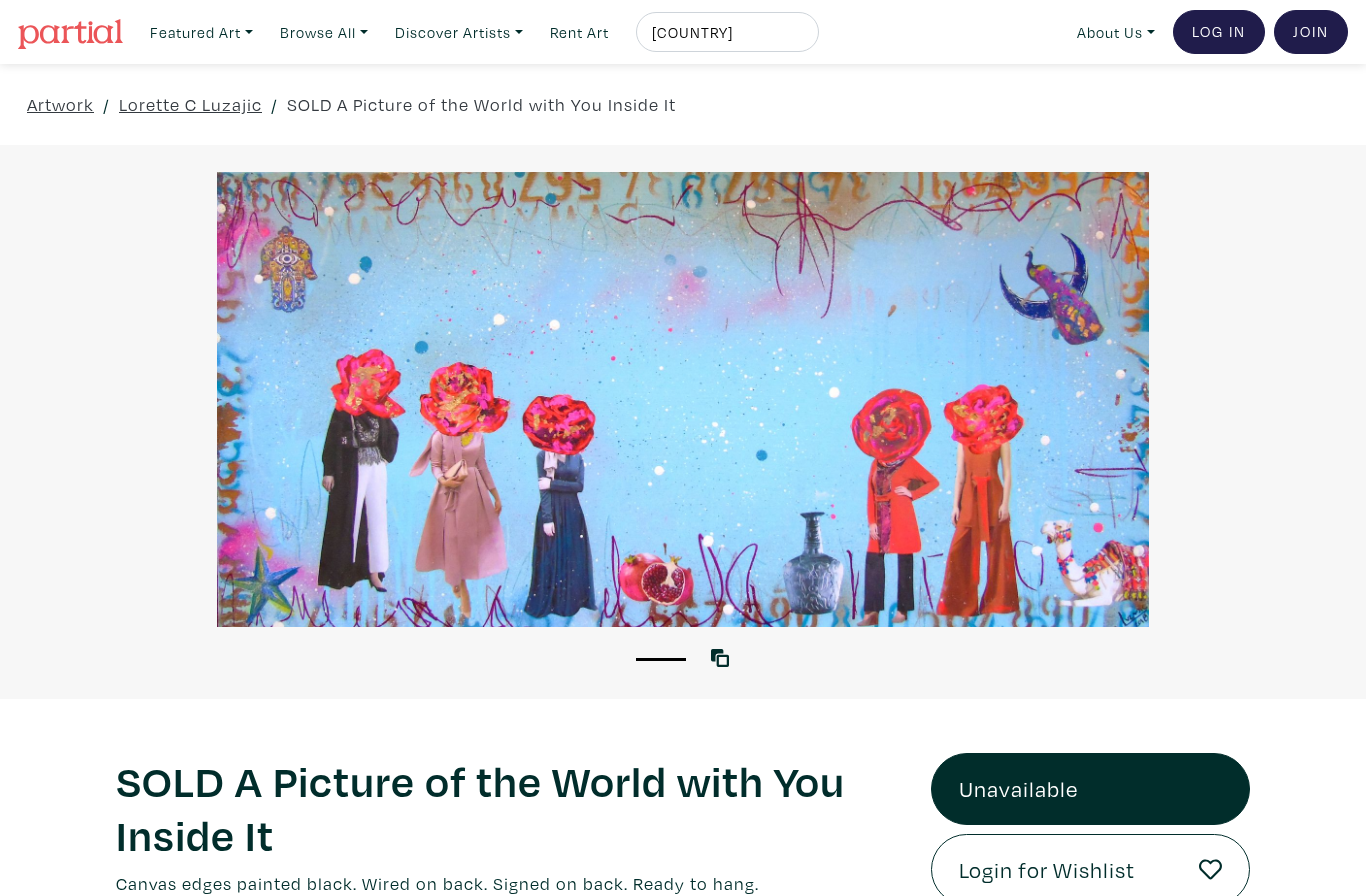 type on "Iran" 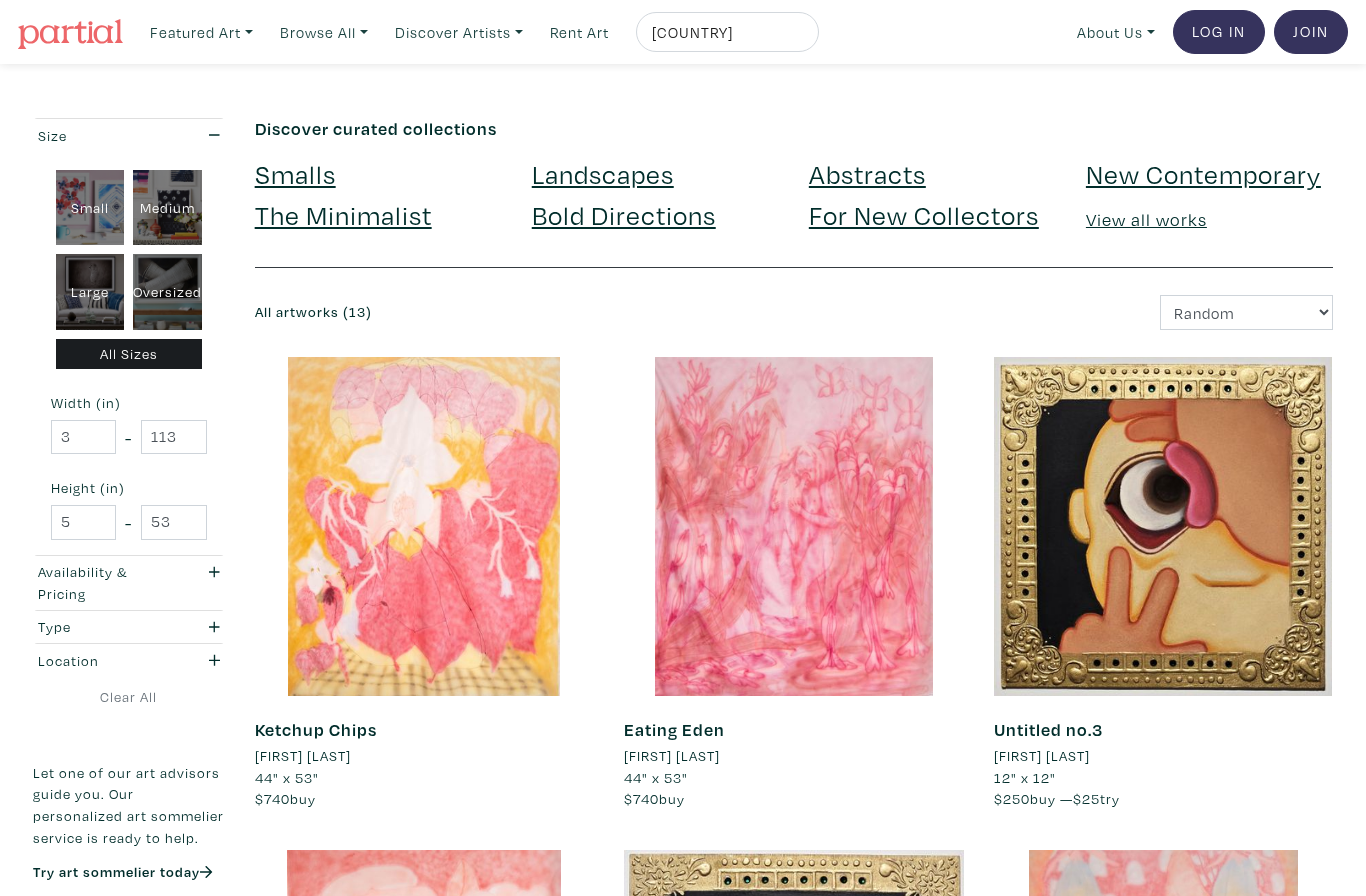 scroll, scrollTop: 0, scrollLeft: 0, axis: both 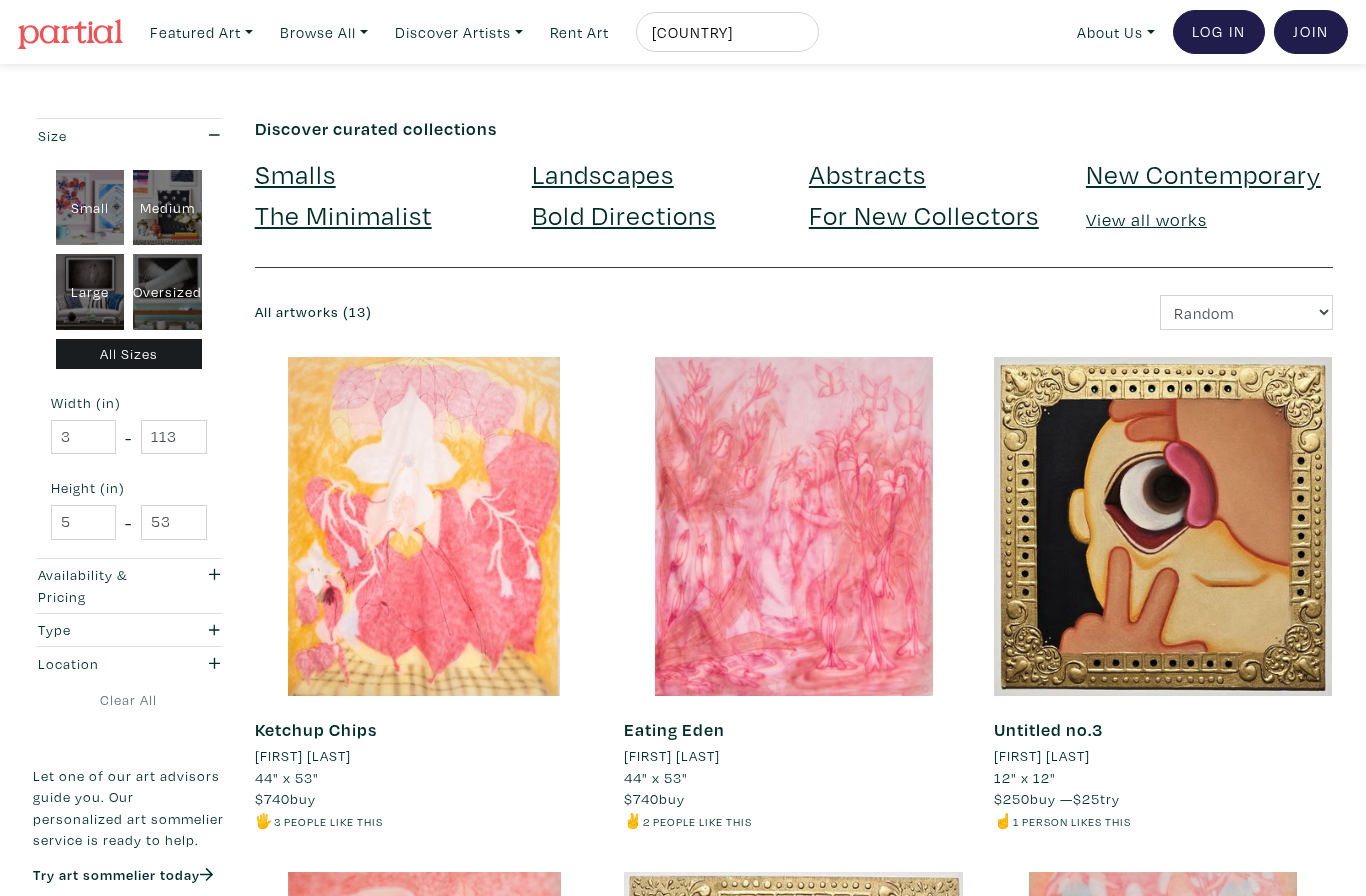 click on "[COUNTRY]" at bounding box center (725, 32) 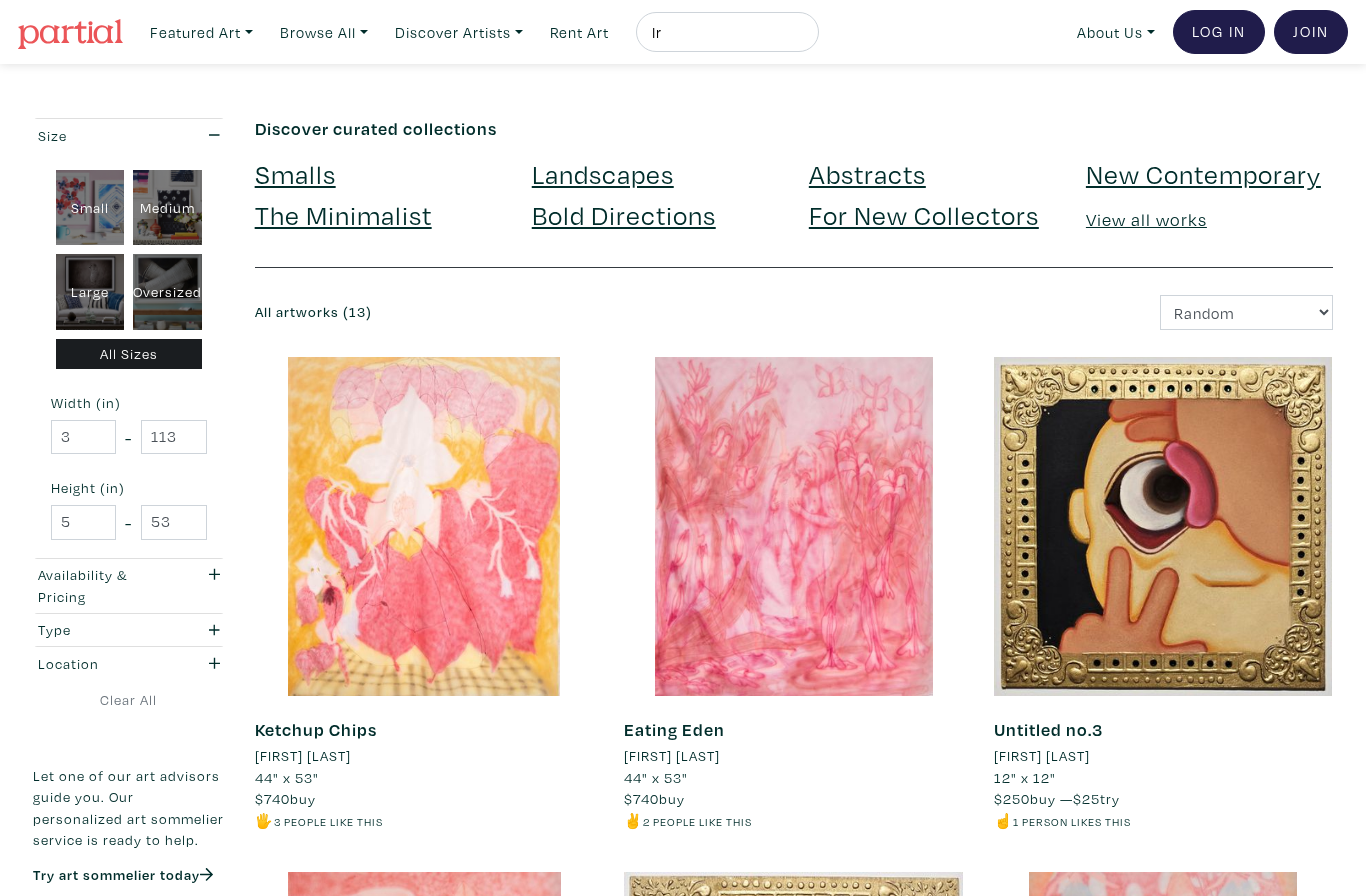 type on "I" 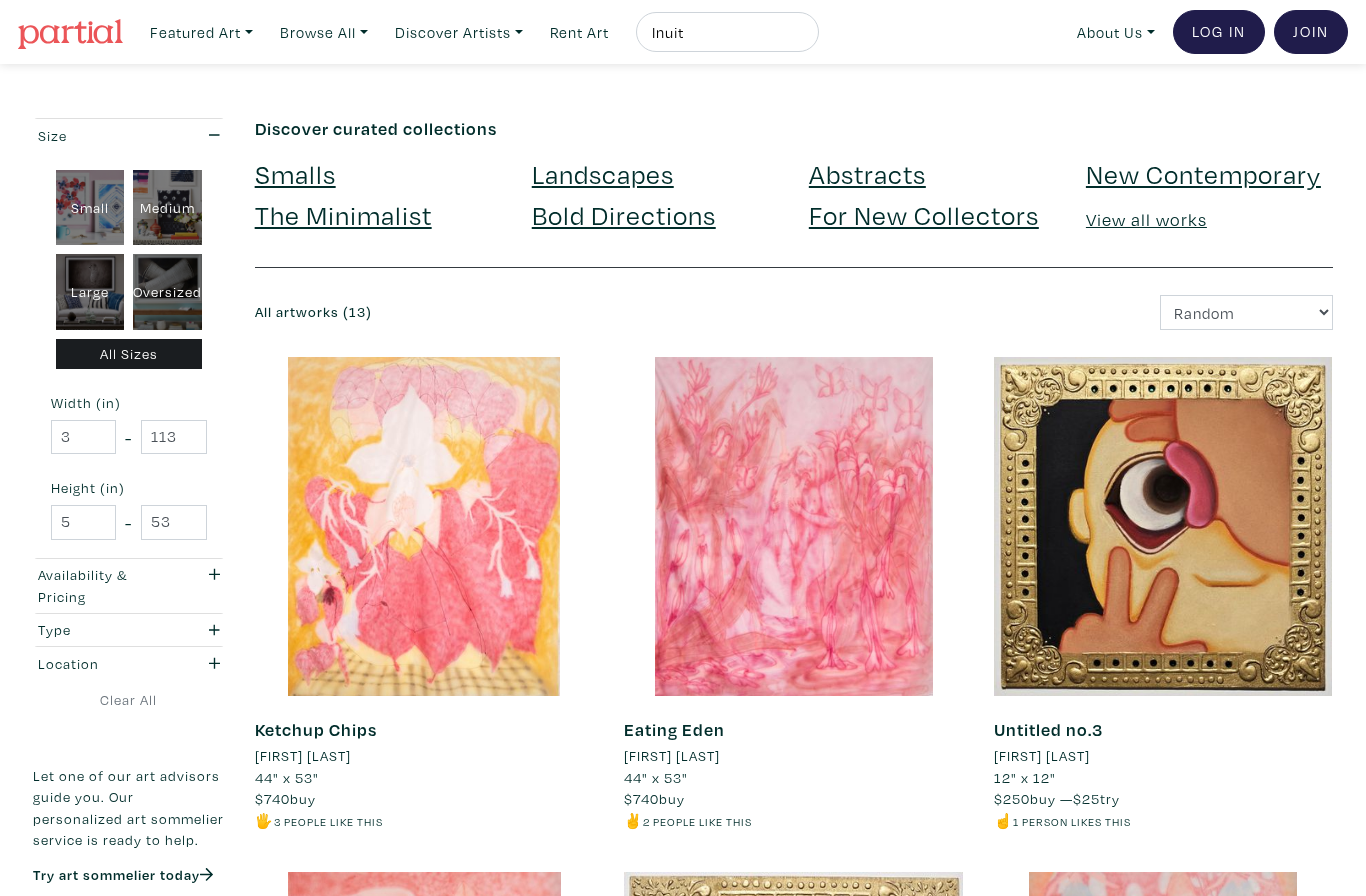 type on "Inuit" 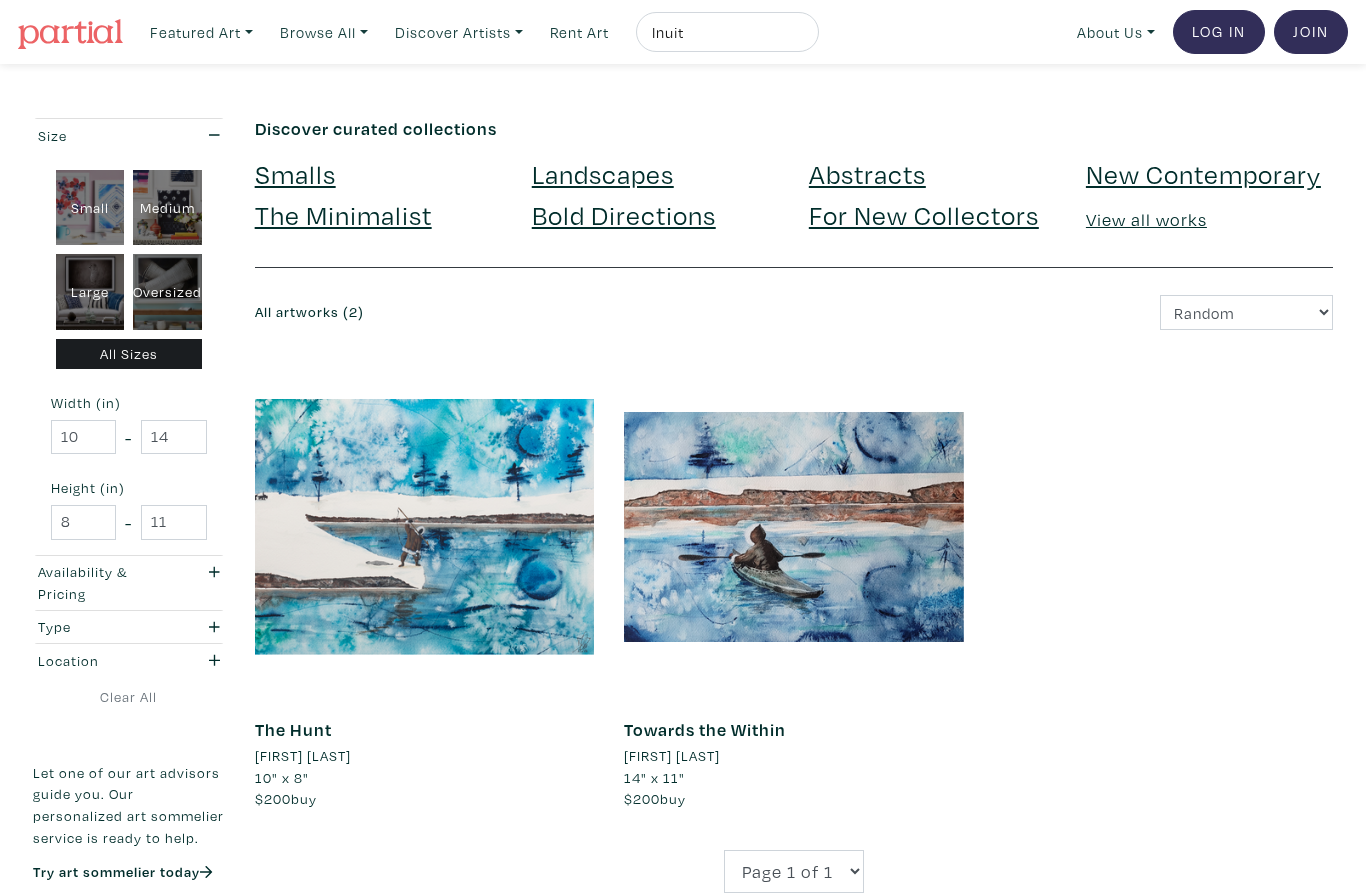 scroll, scrollTop: 0, scrollLeft: 0, axis: both 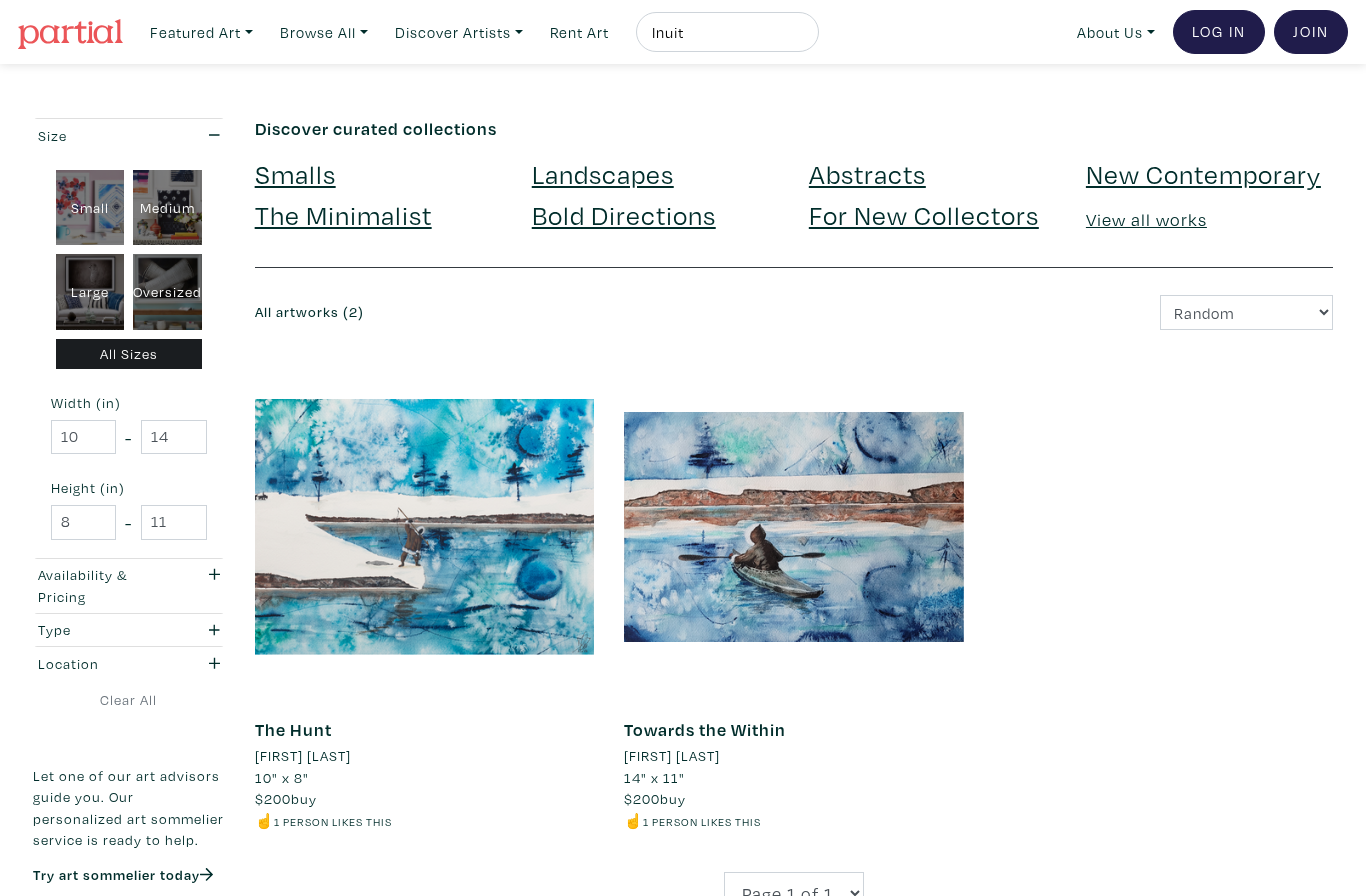 click on "Inuit" at bounding box center (725, 32) 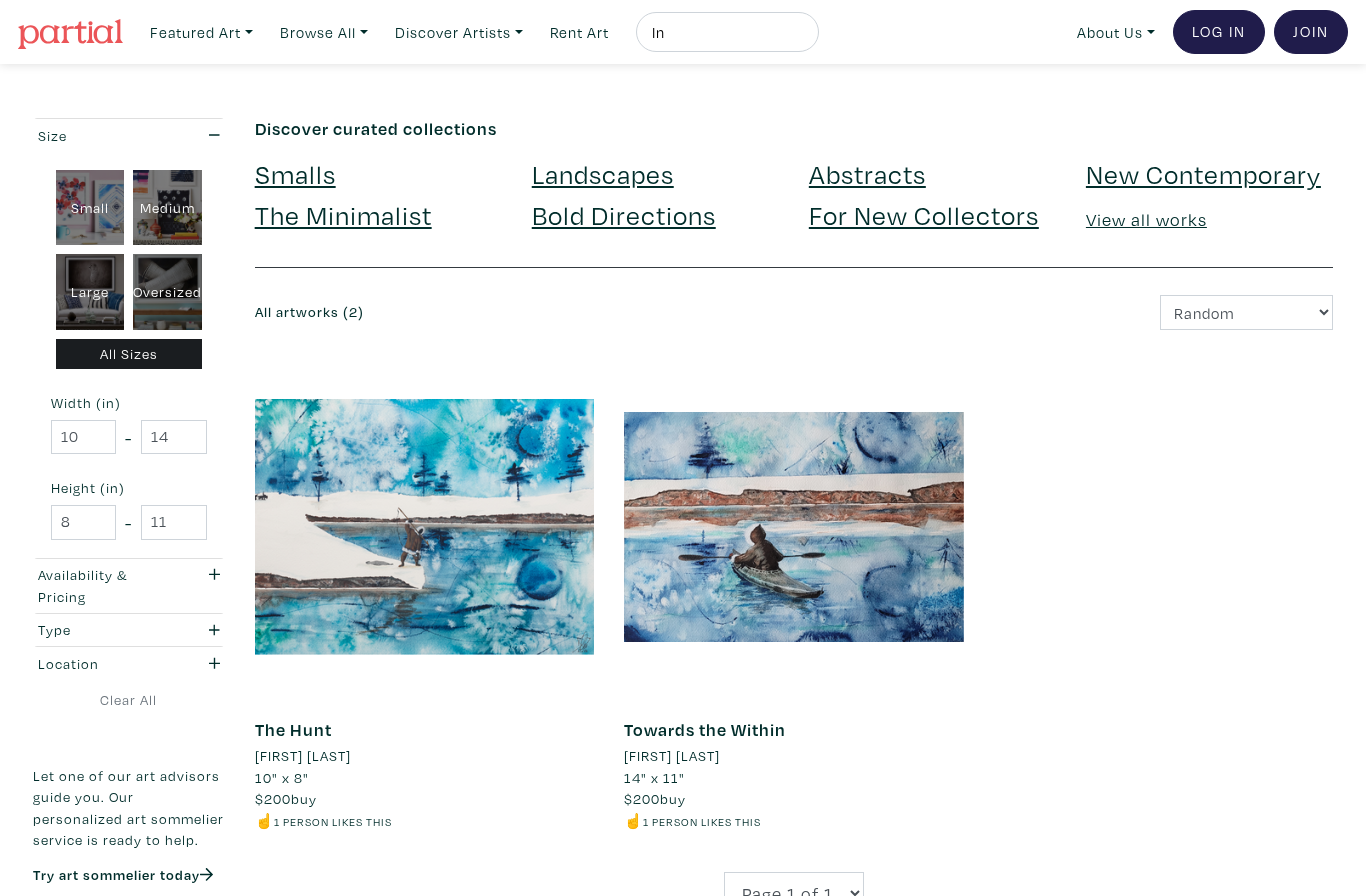 type on "I" 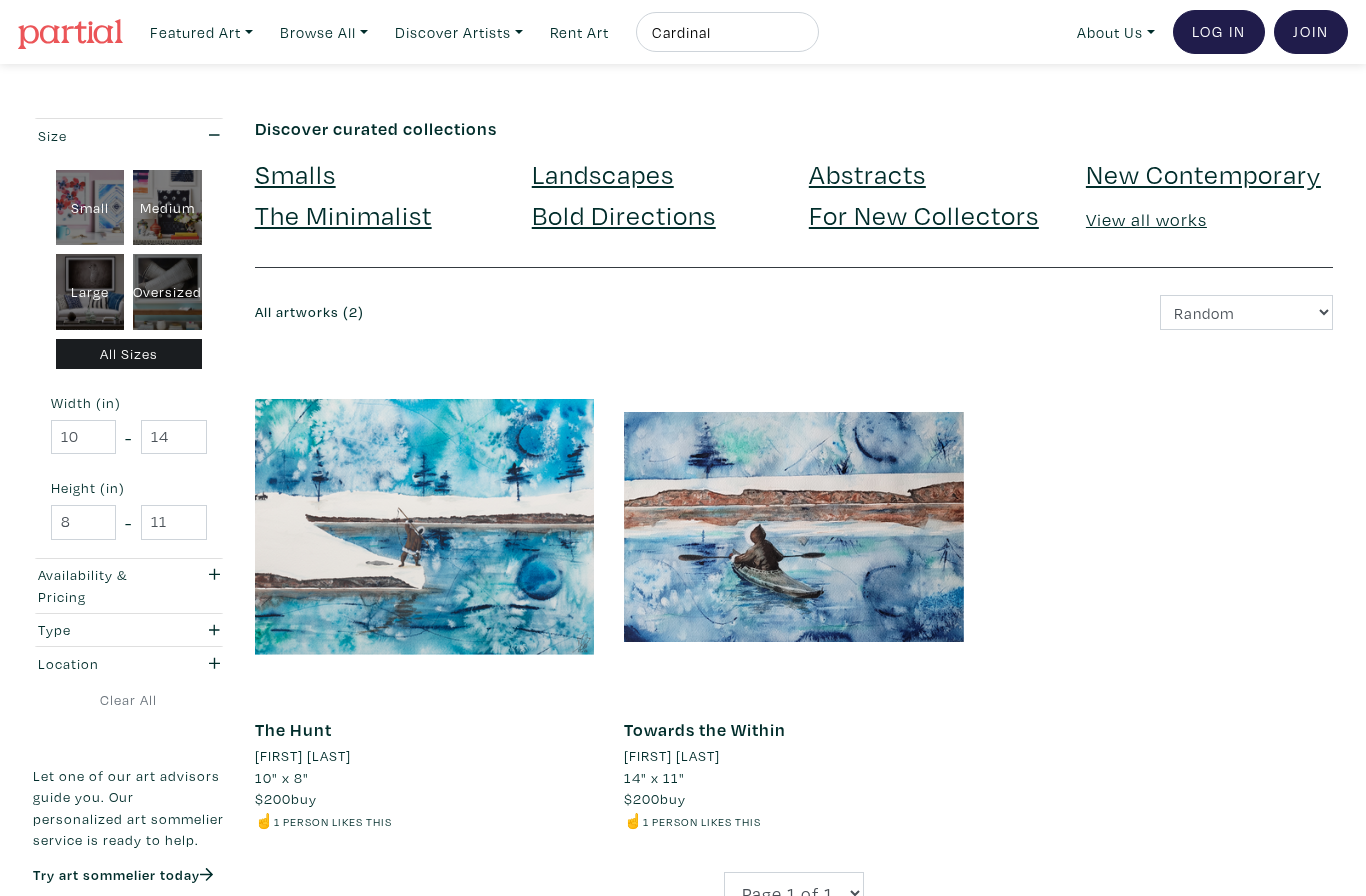 type on "Cardinal" 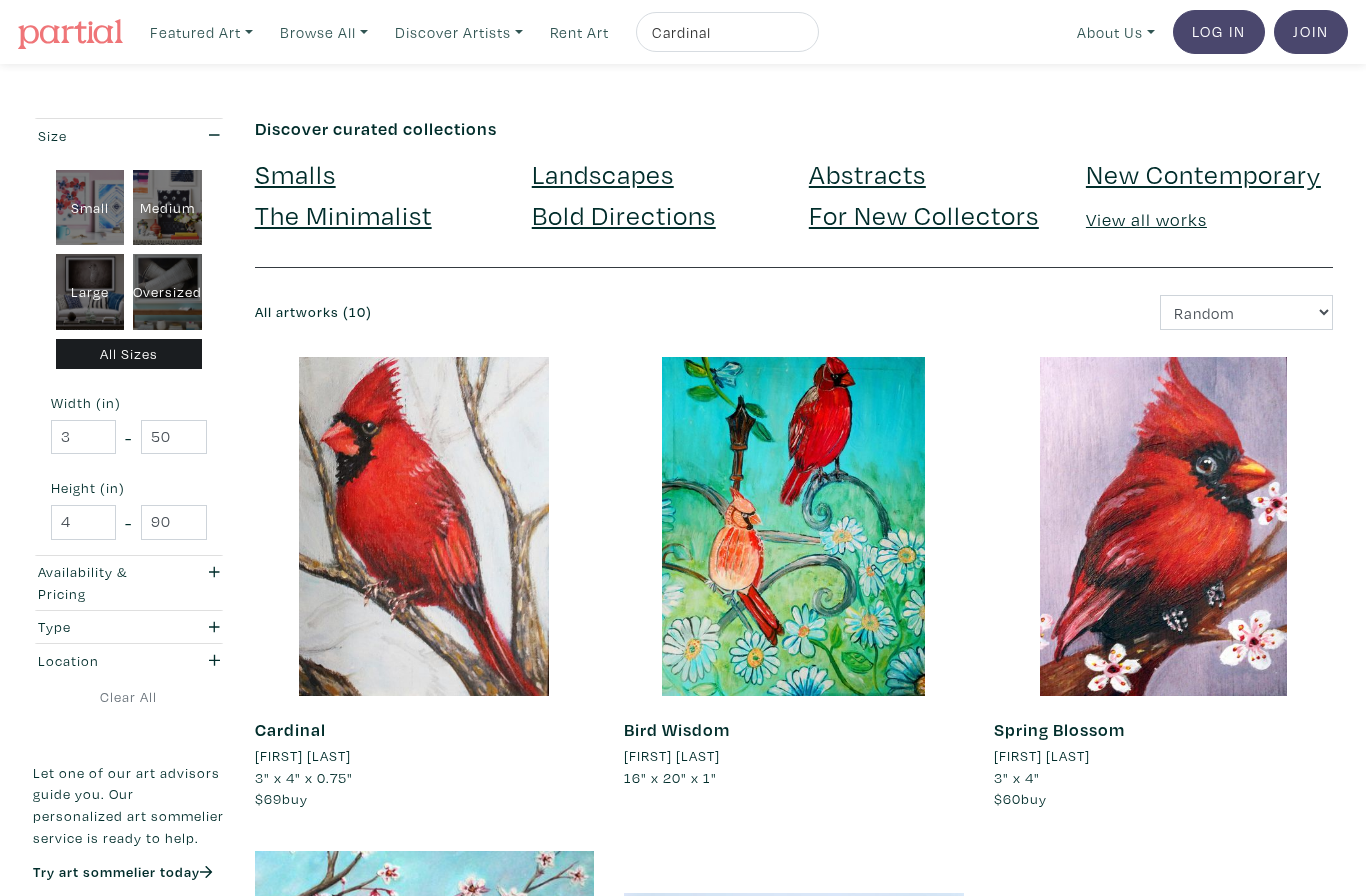 scroll, scrollTop: 0, scrollLeft: 0, axis: both 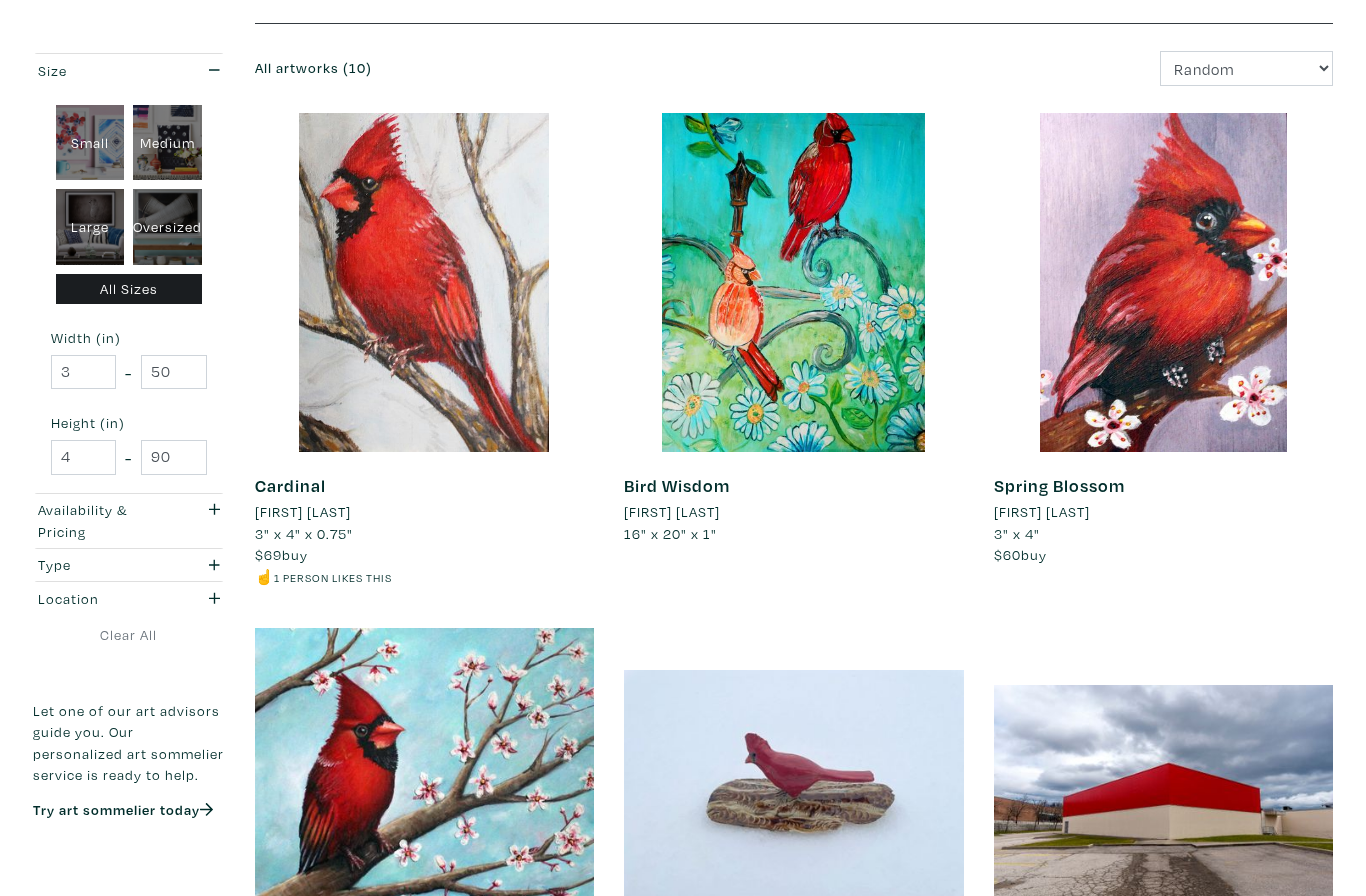 click on "[FIRST] [LAST]" at bounding box center (303, 513) 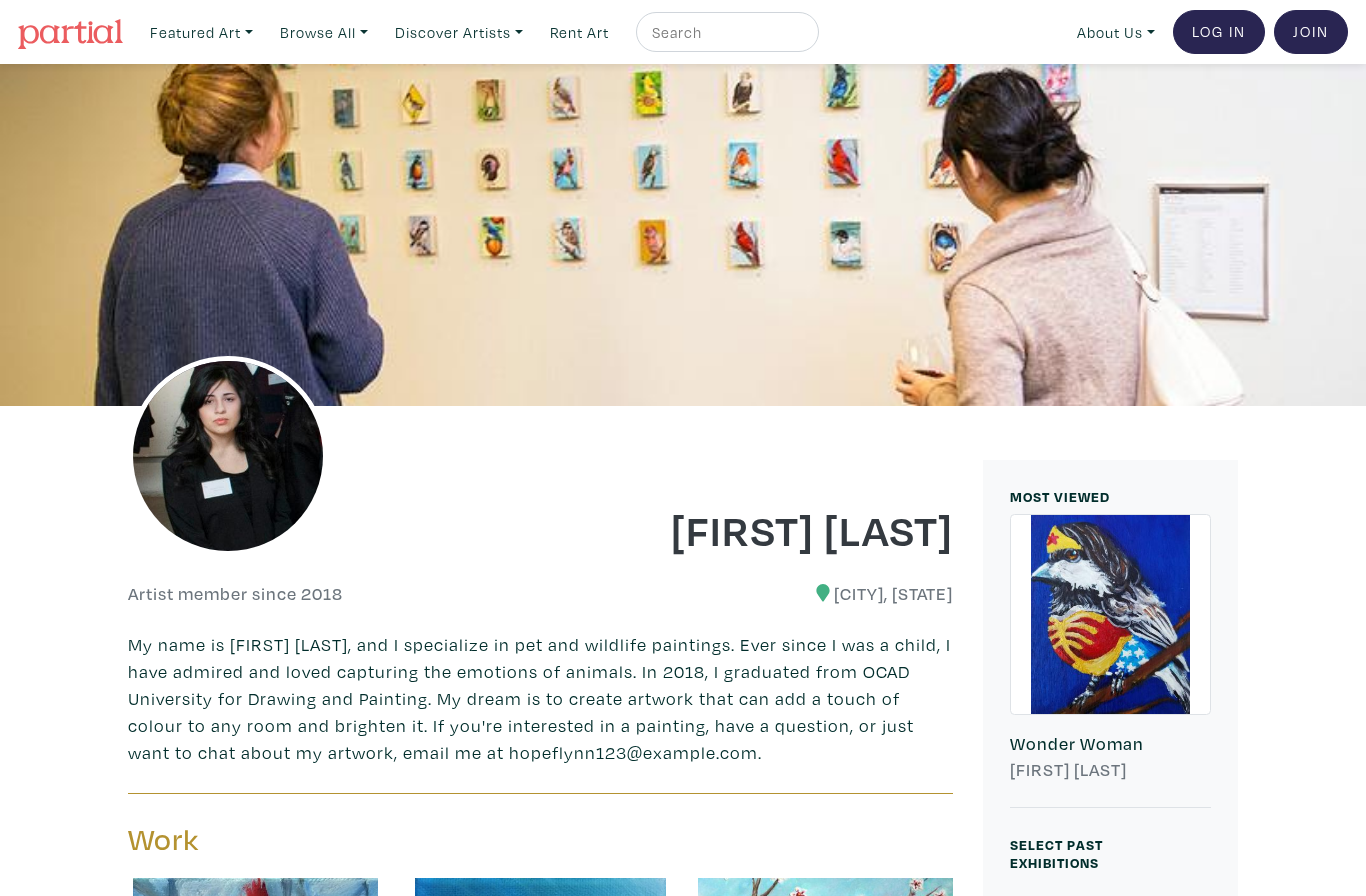 scroll, scrollTop: 0, scrollLeft: 0, axis: both 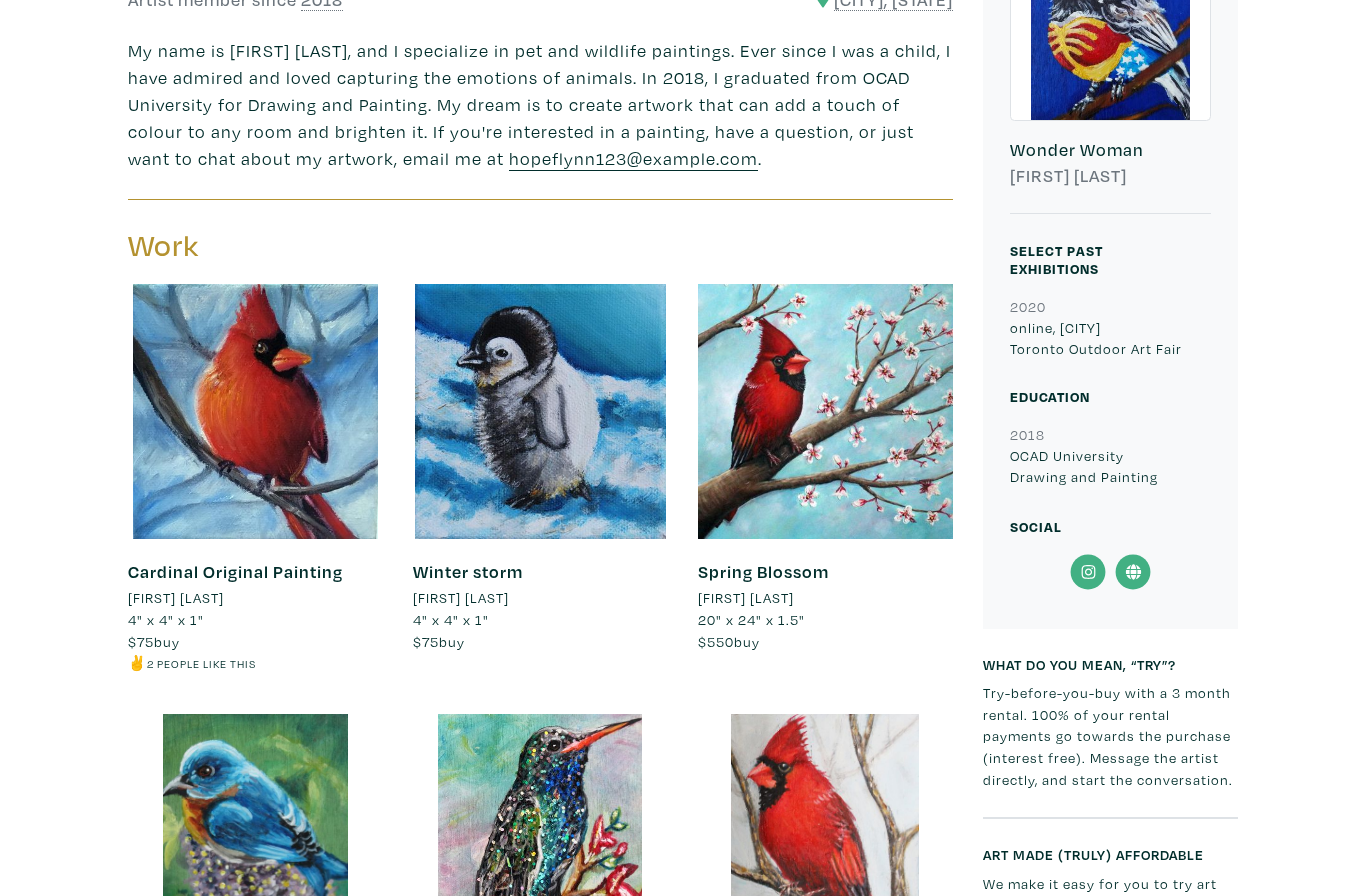 click at bounding box center [825, 411] 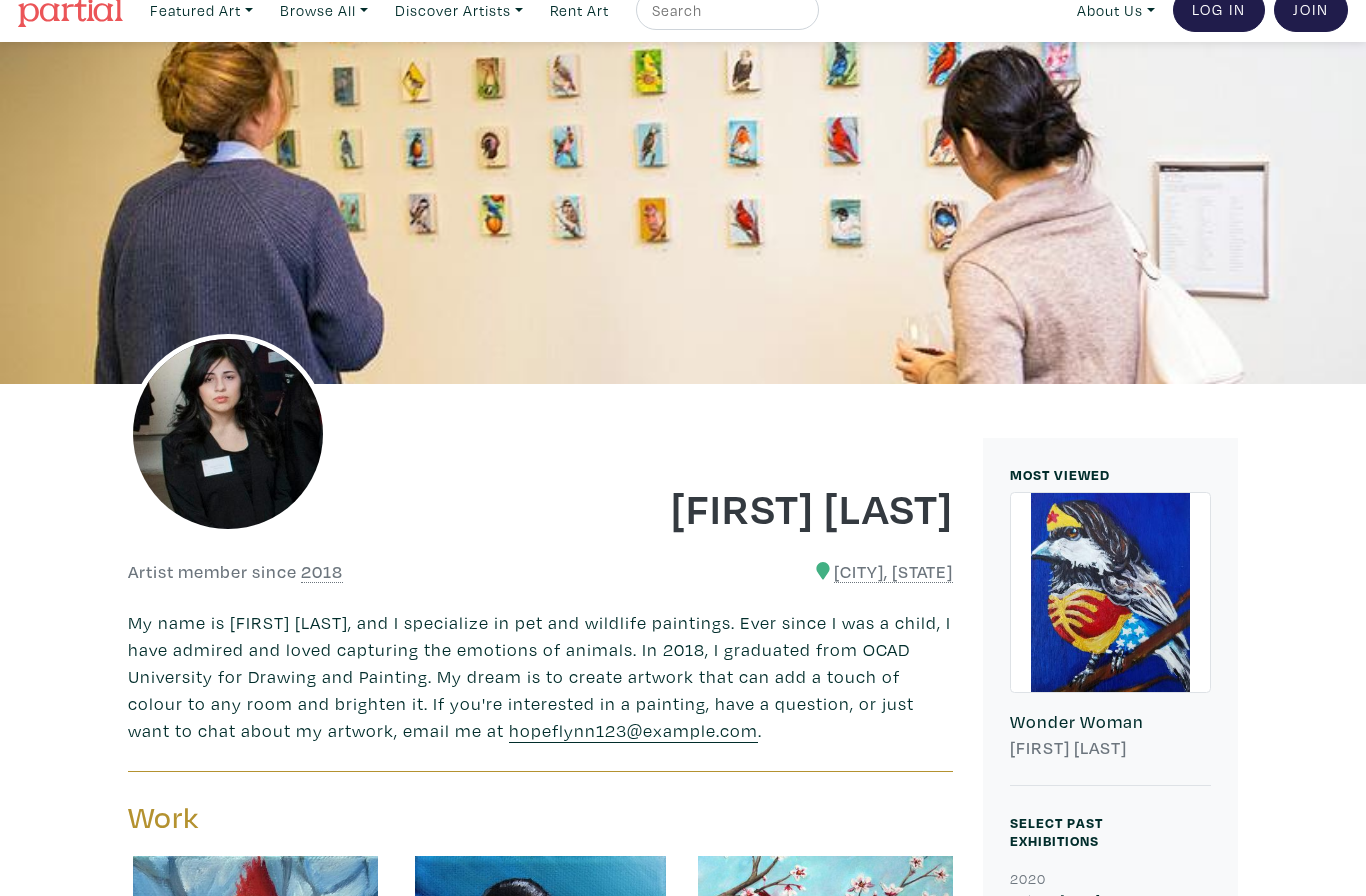 scroll, scrollTop: 0, scrollLeft: 0, axis: both 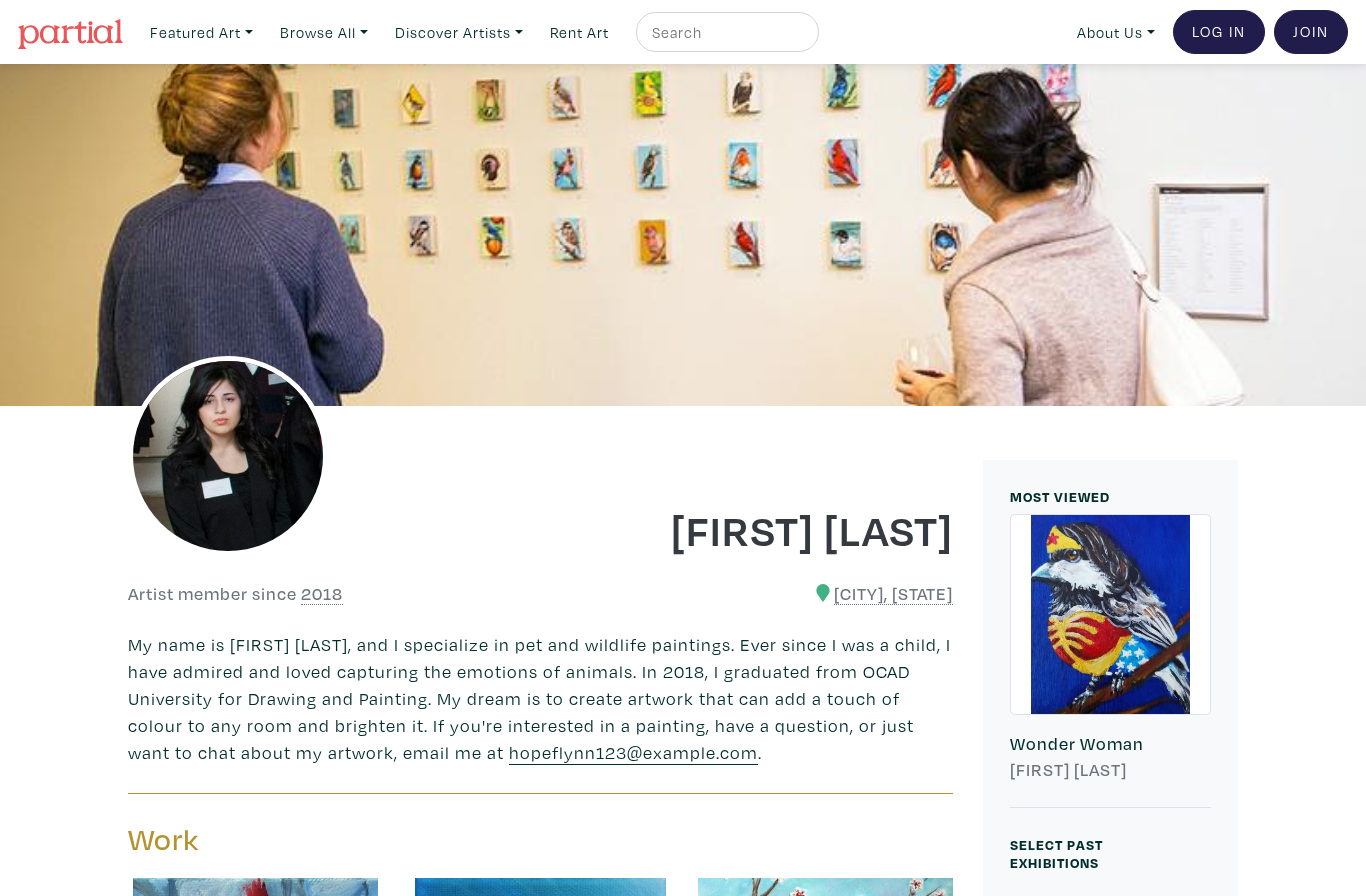 click at bounding box center [725, 32] 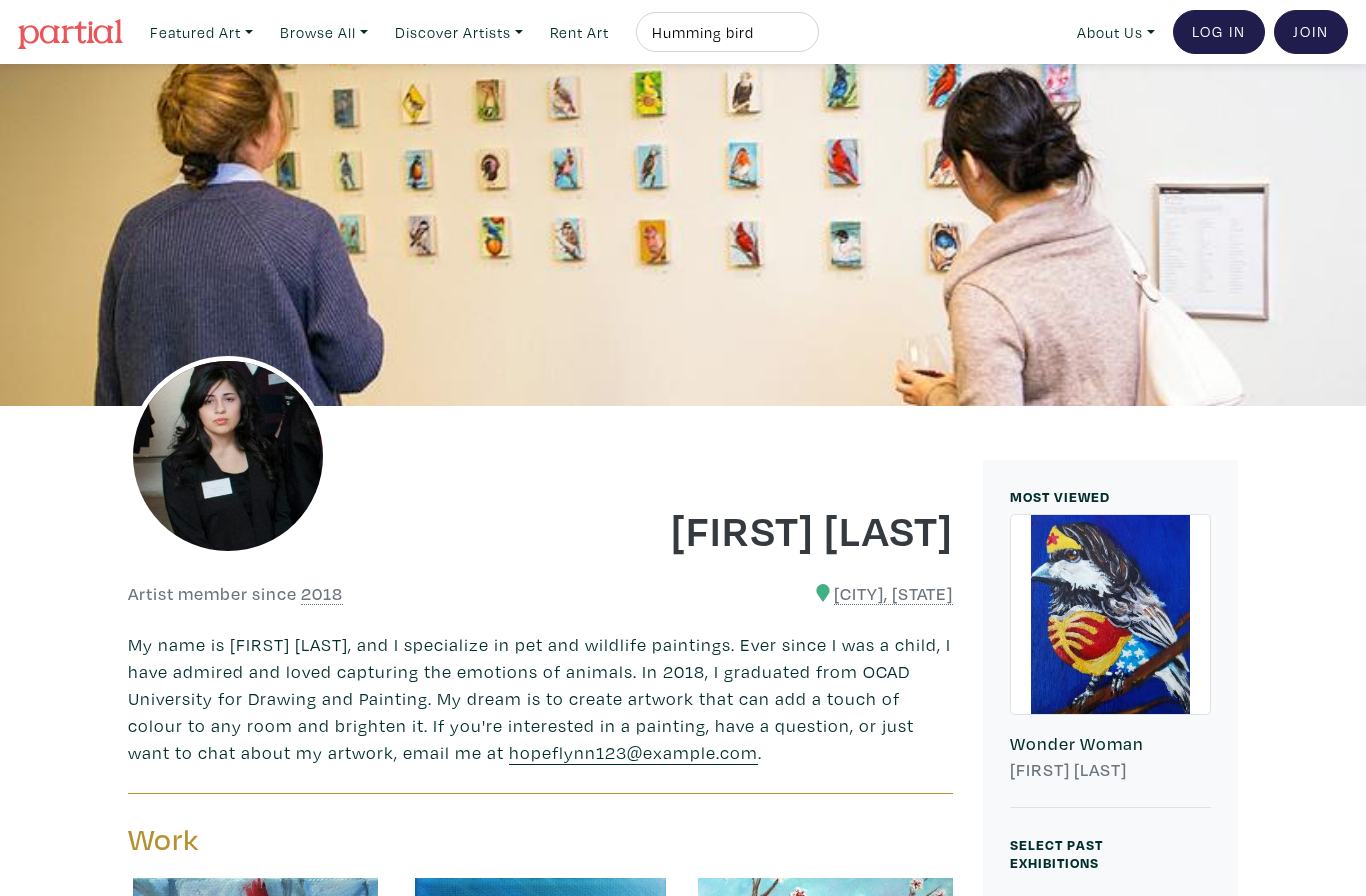 type on "Humming bird" 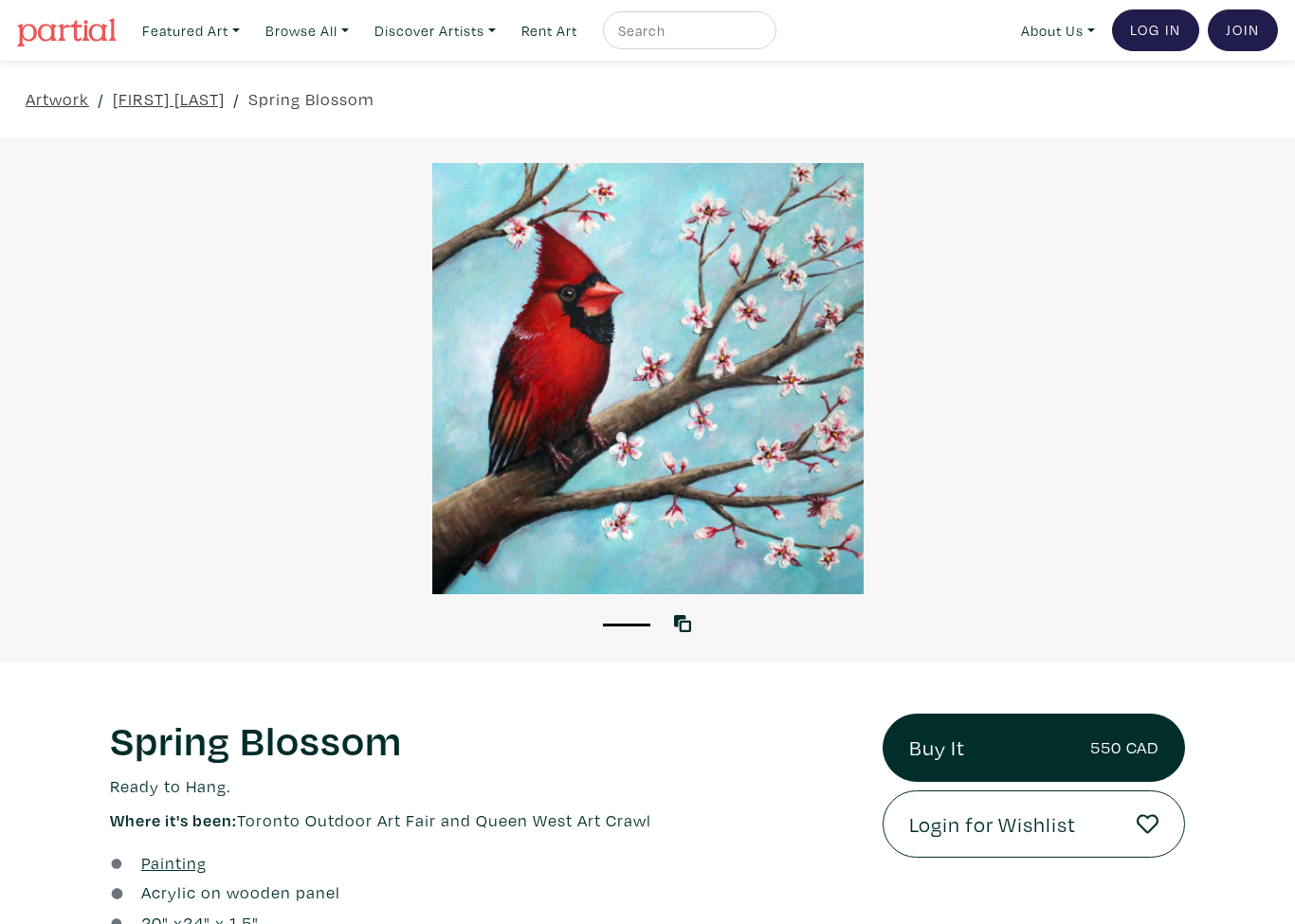 scroll, scrollTop: 0, scrollLeft: 0, axis: both 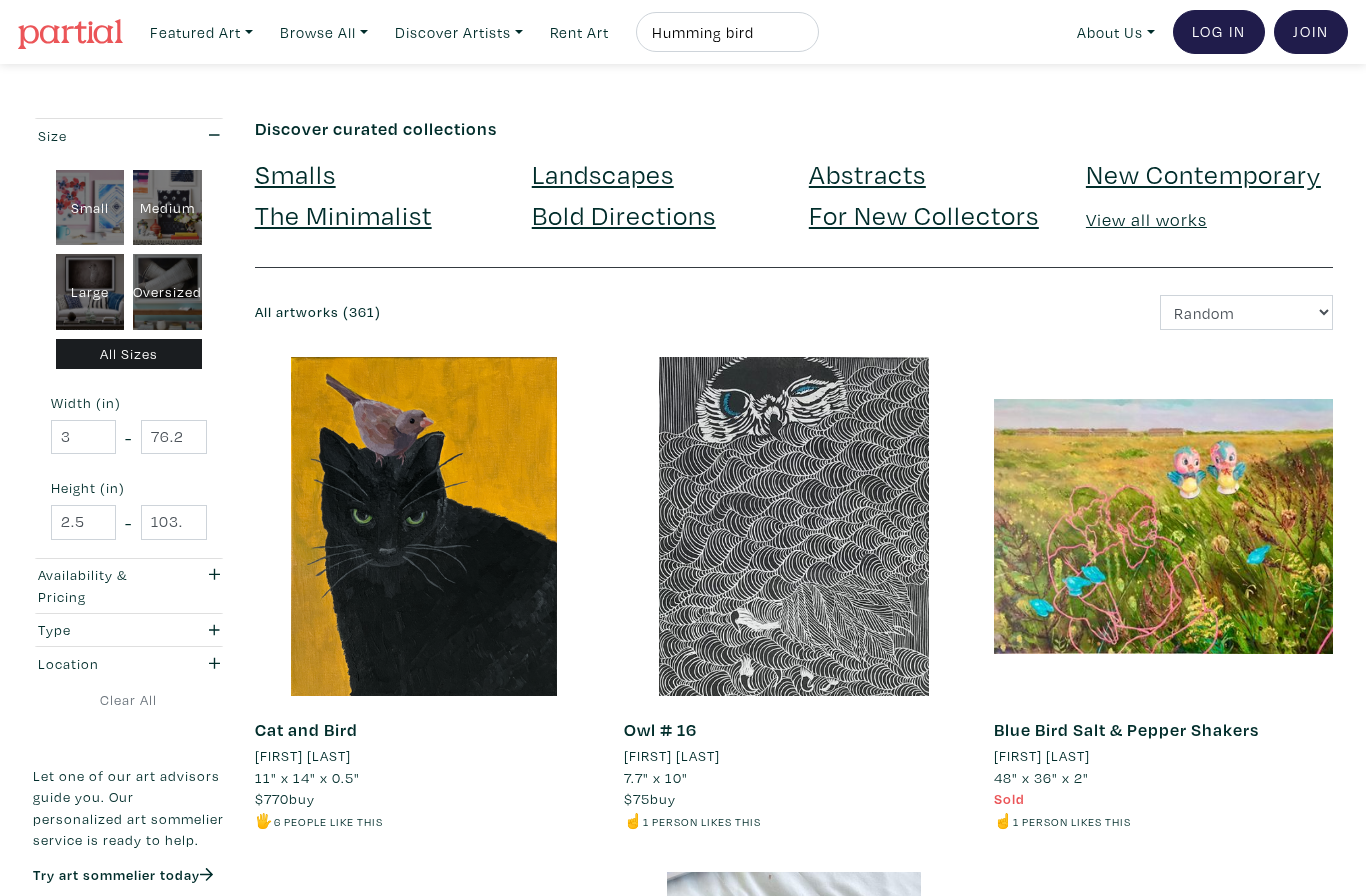 click on "Humming bird" at bounding box center (725, 32) 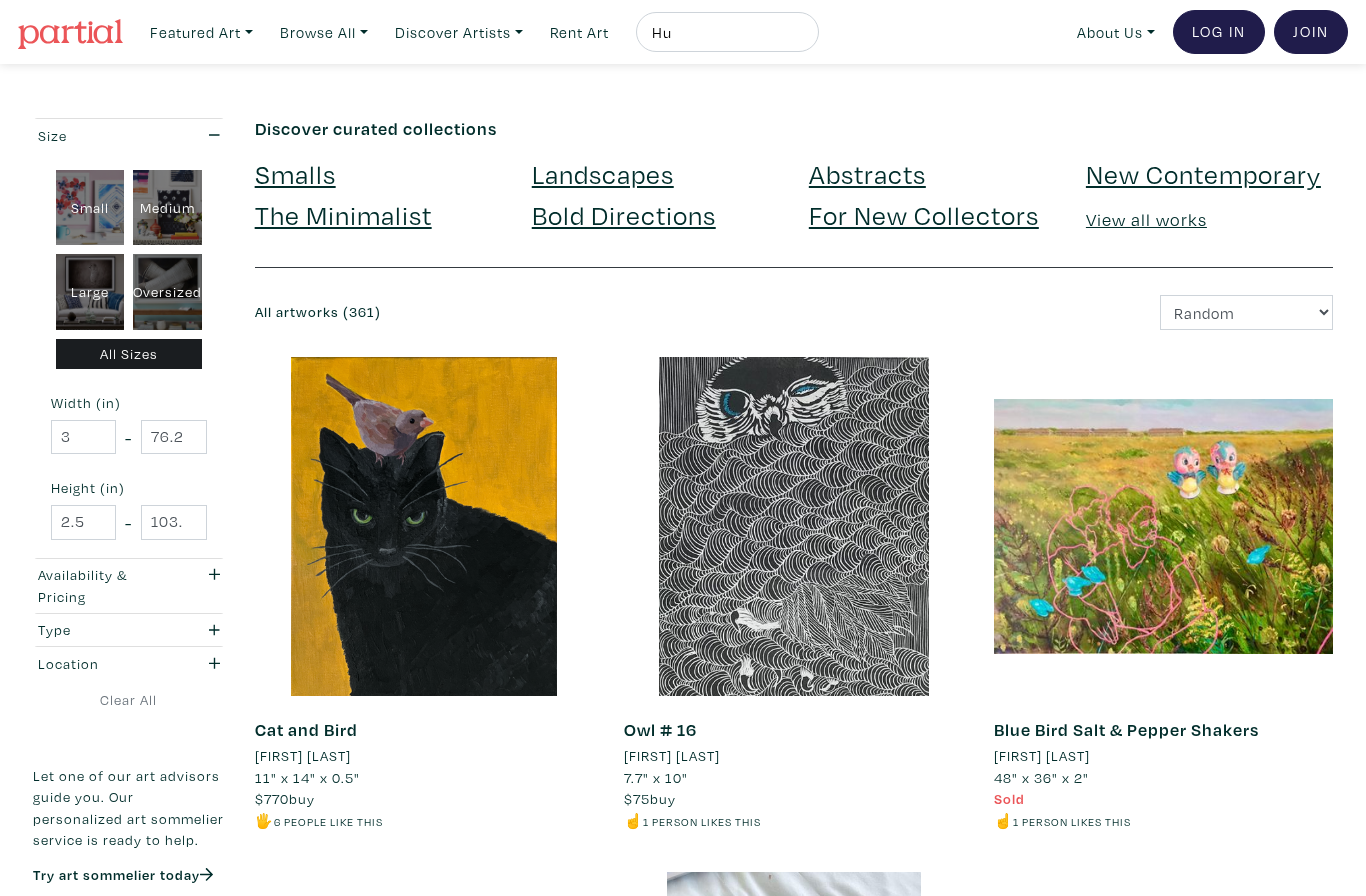 type on "H" 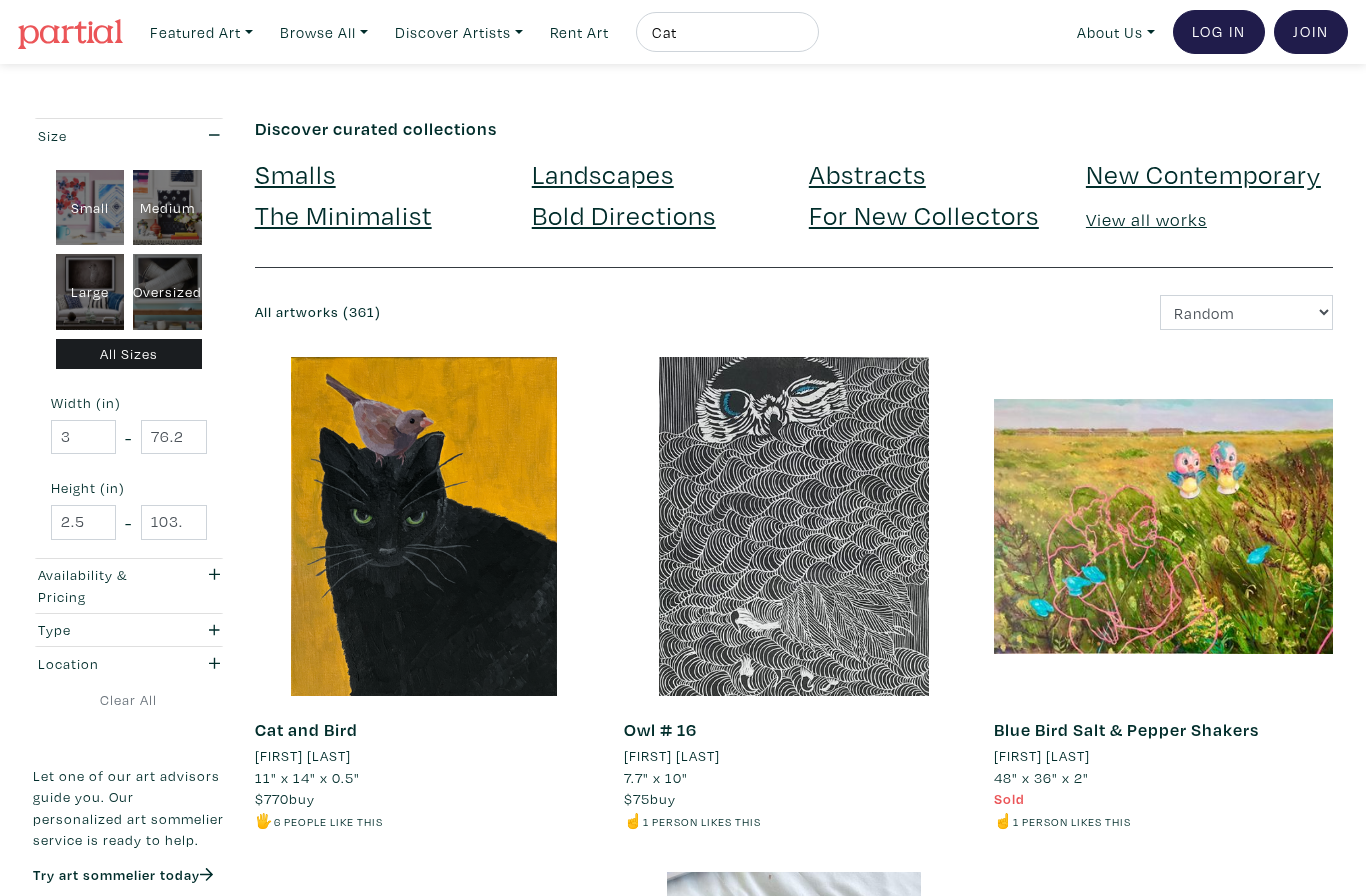 type on "Cat" 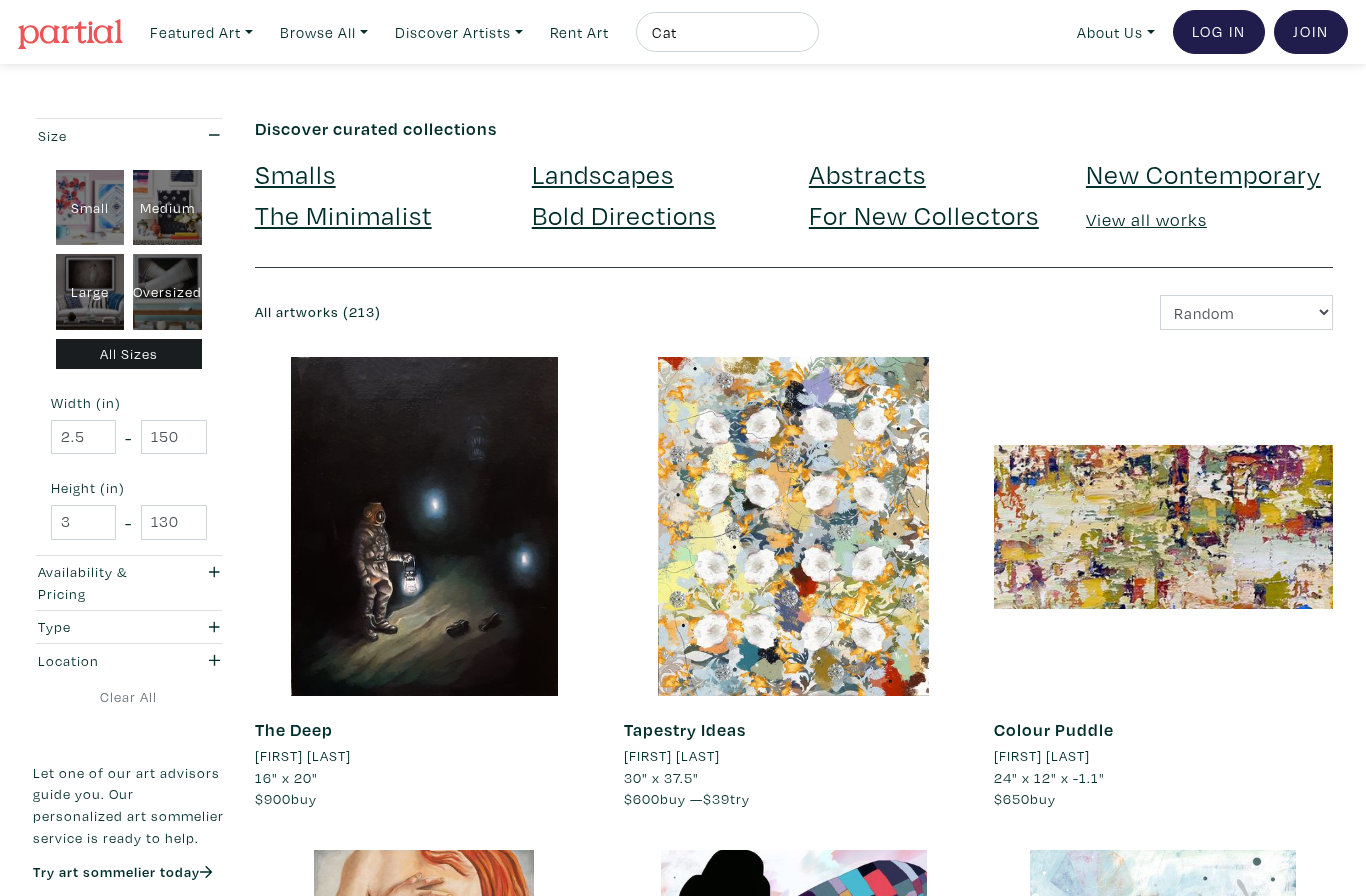 scroll, scrollTop: 0, scrollLeft: 0, axis: both 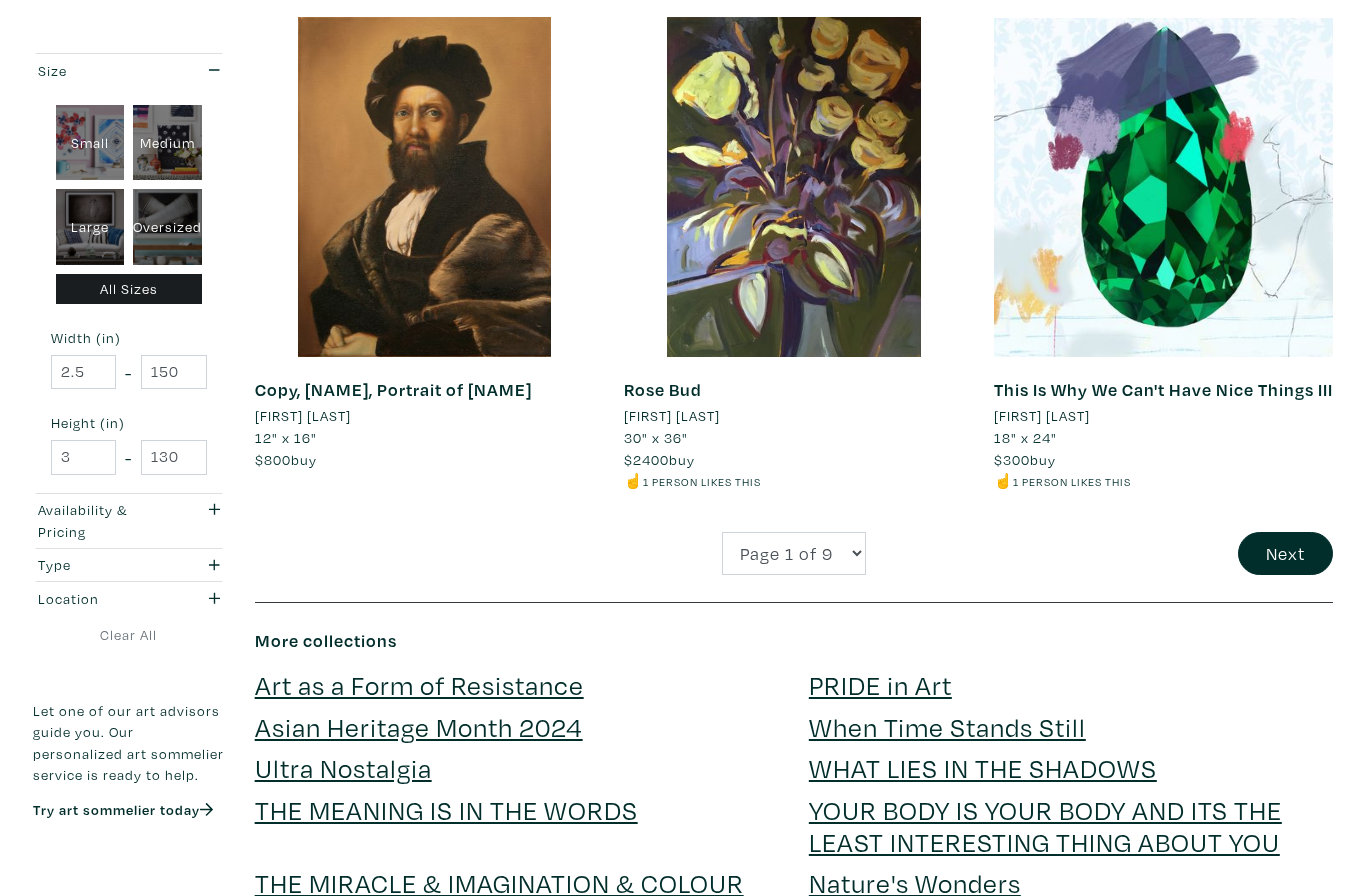 click on "Featured Collections
Staff picks
Art for small spaces
For new collectors
Featured abstracts" at bounding box center (794, -1386) 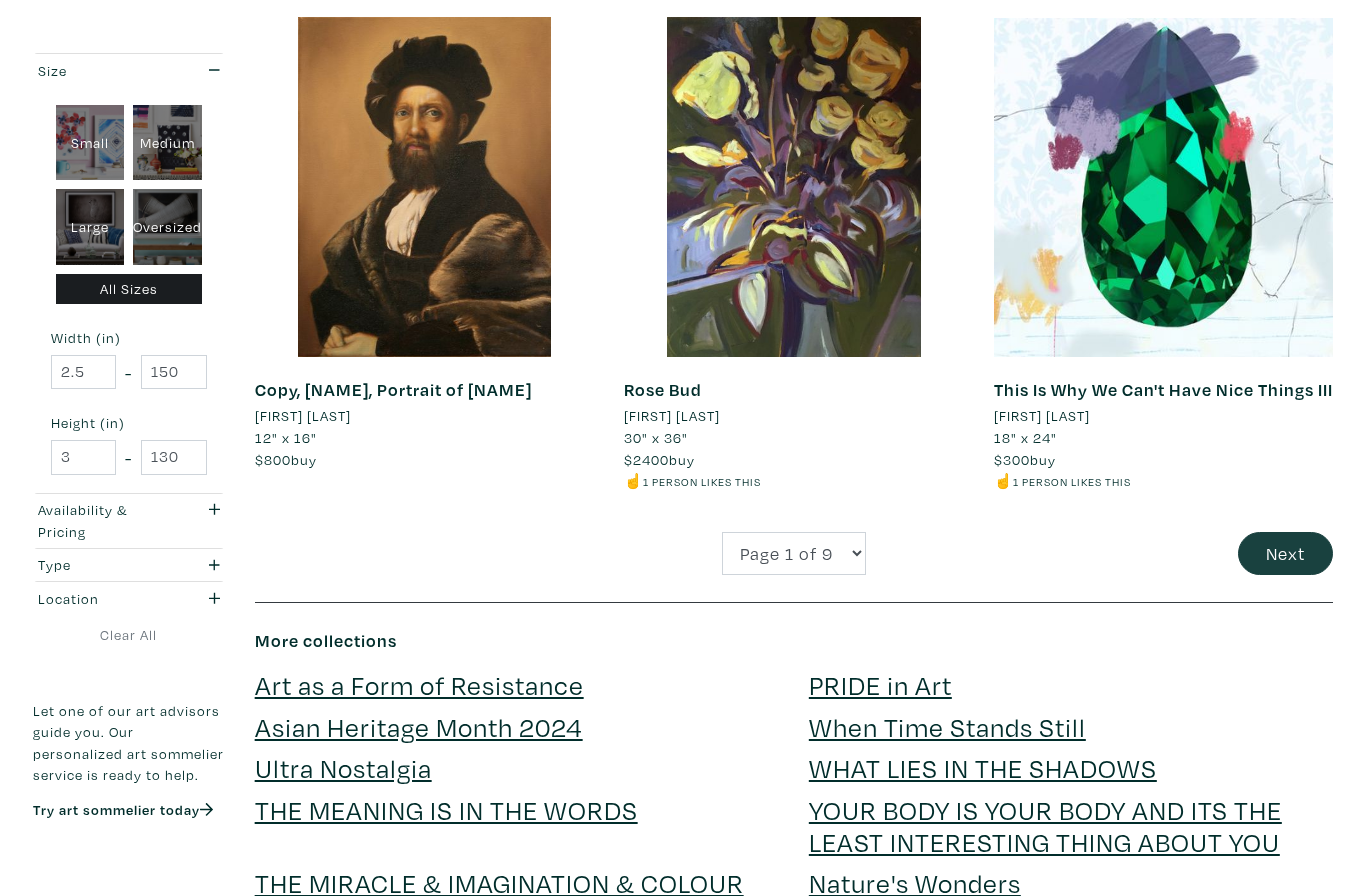 click on "Next" at bounding box center (1285, 554) 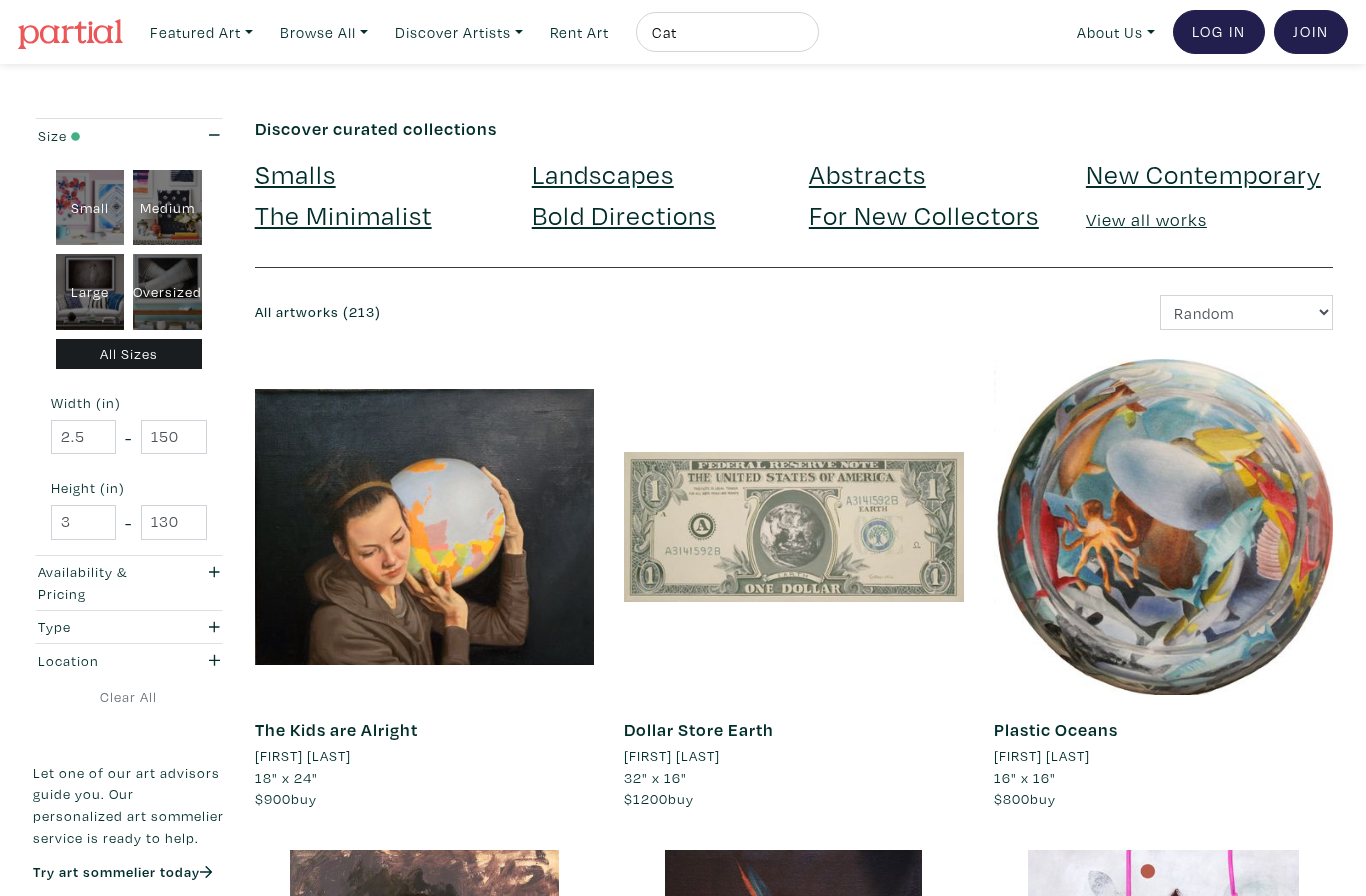 scroll, scrollTop: 0, scrollLeft: 0, axis: both 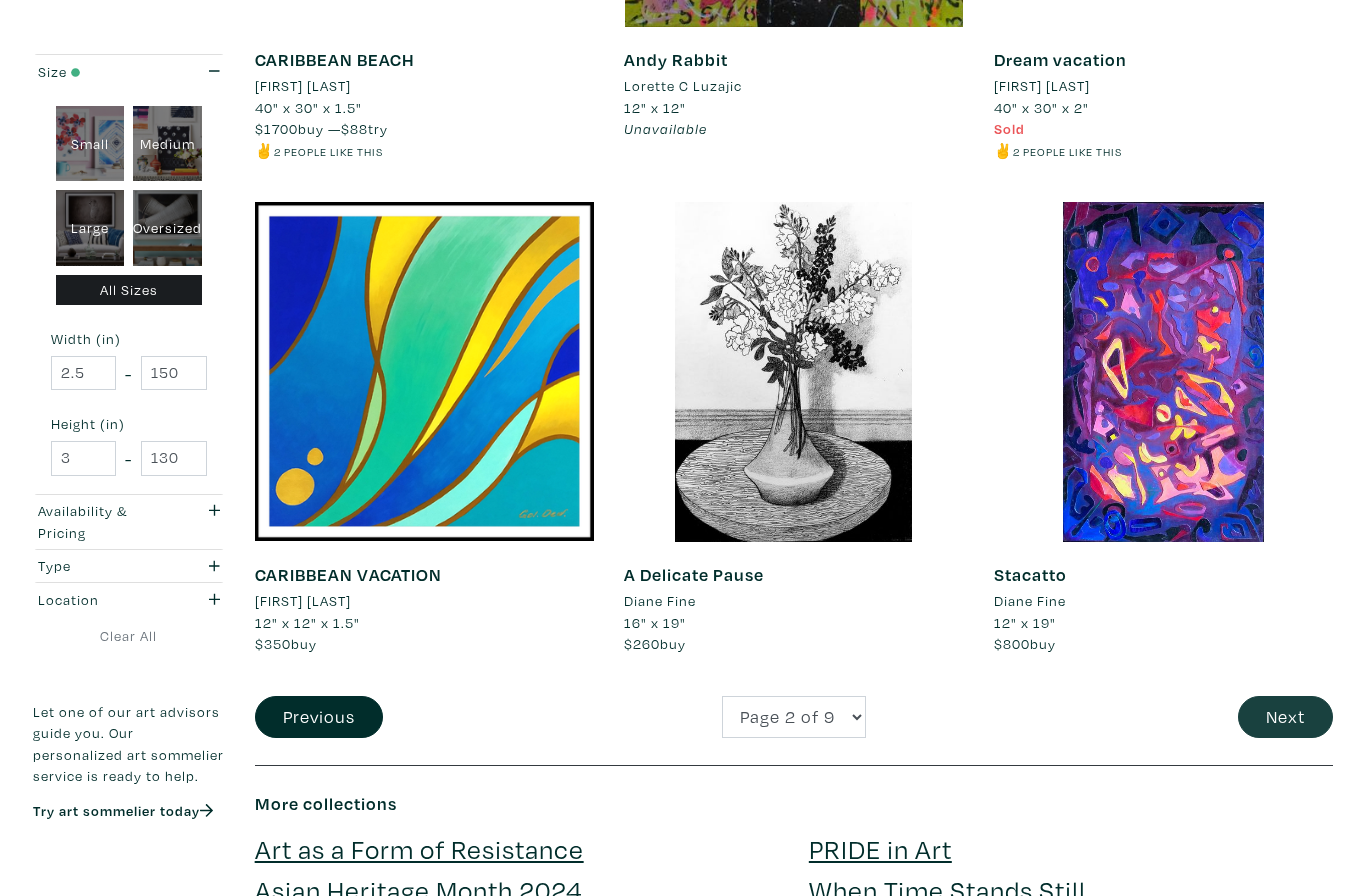click on "Next" at bounding box center (1285, 717) 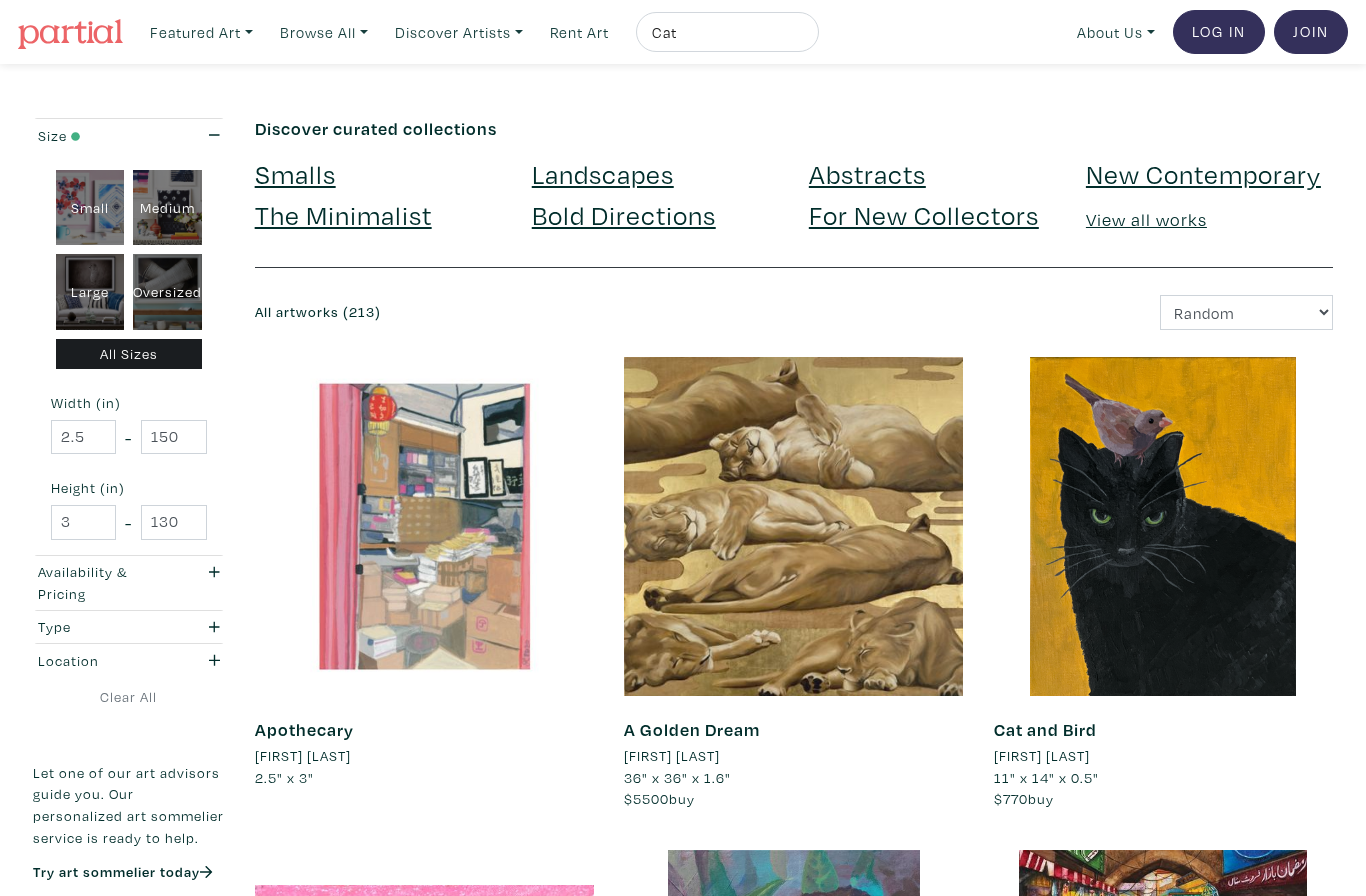 scroll, scrollTop: -17, scrollLeft: 0, axis: vertical 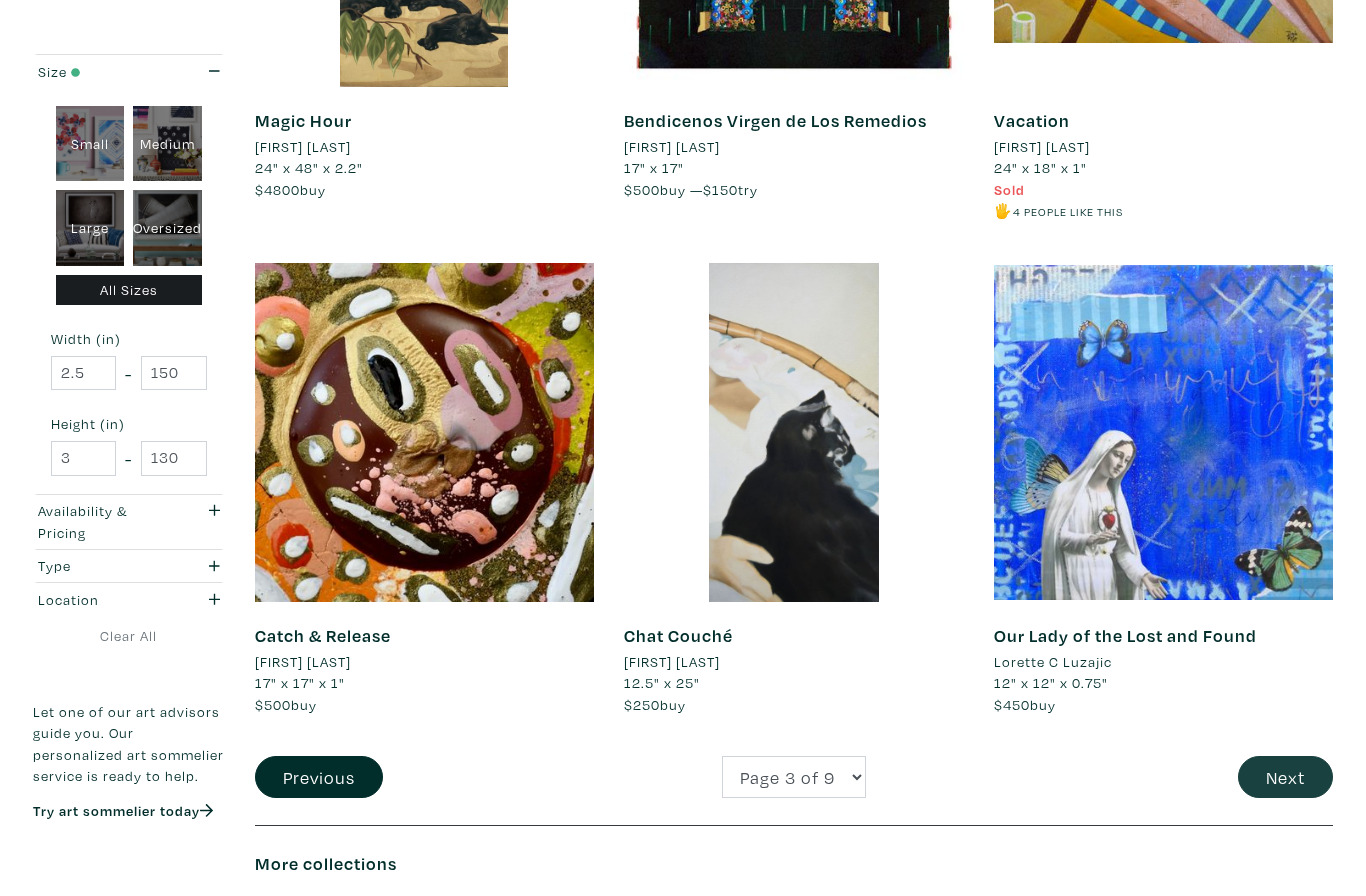 click on "Next" at bounding box center [1285, 777] 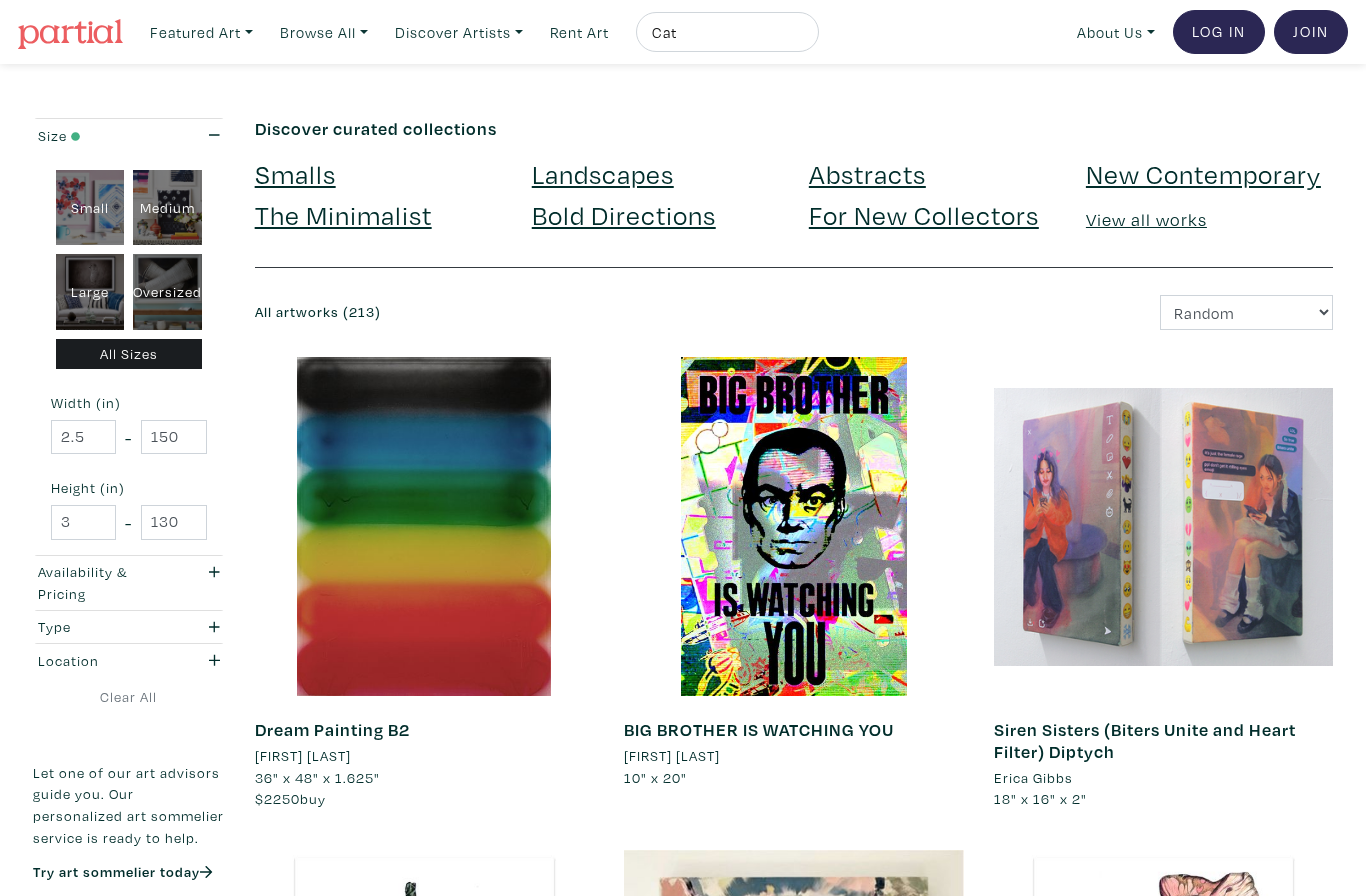 scroll, scrollTop: 0, scrollLeft: 0, axis: both 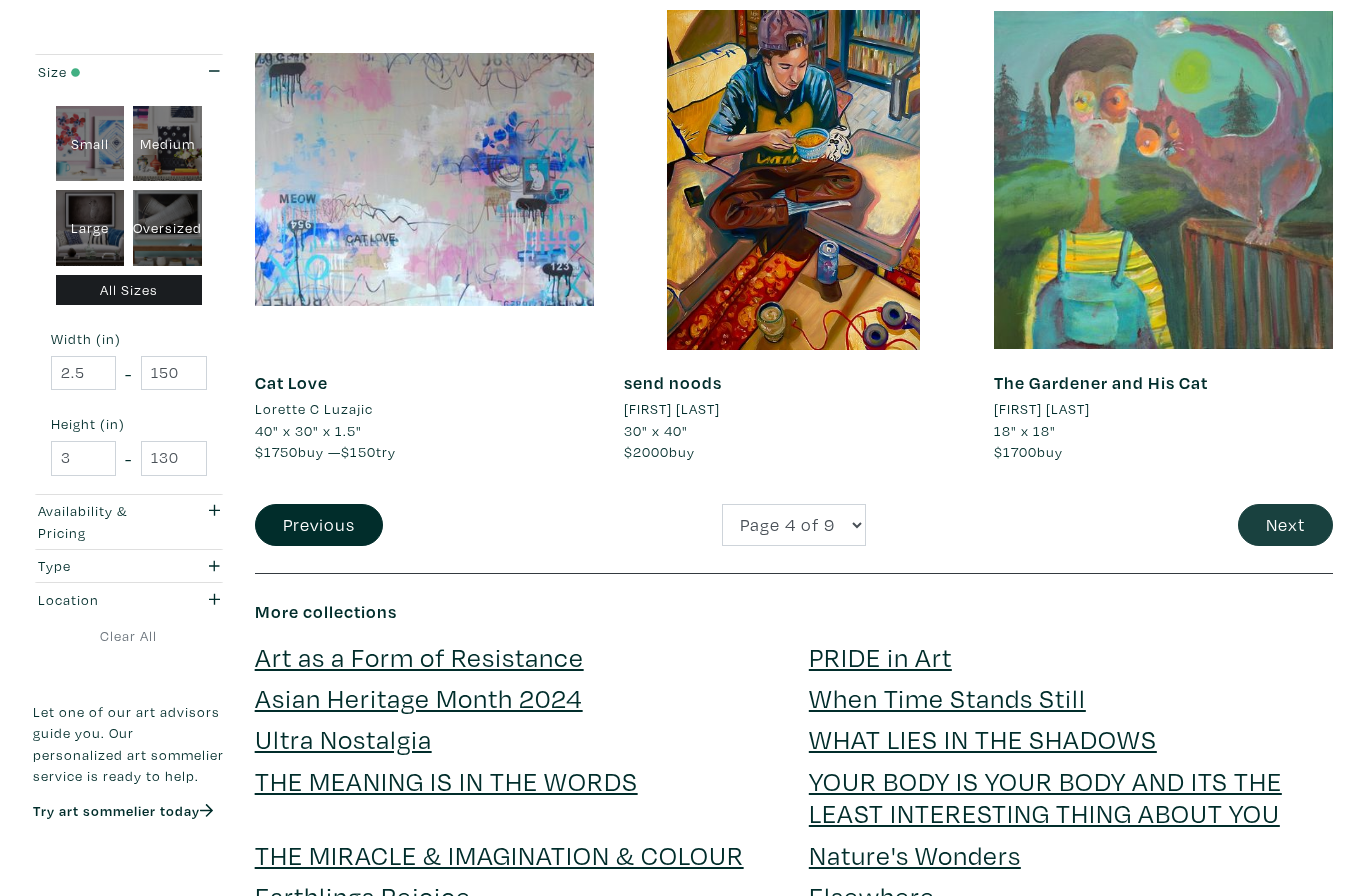 click on "Next" at bounding box center [1285, 525] 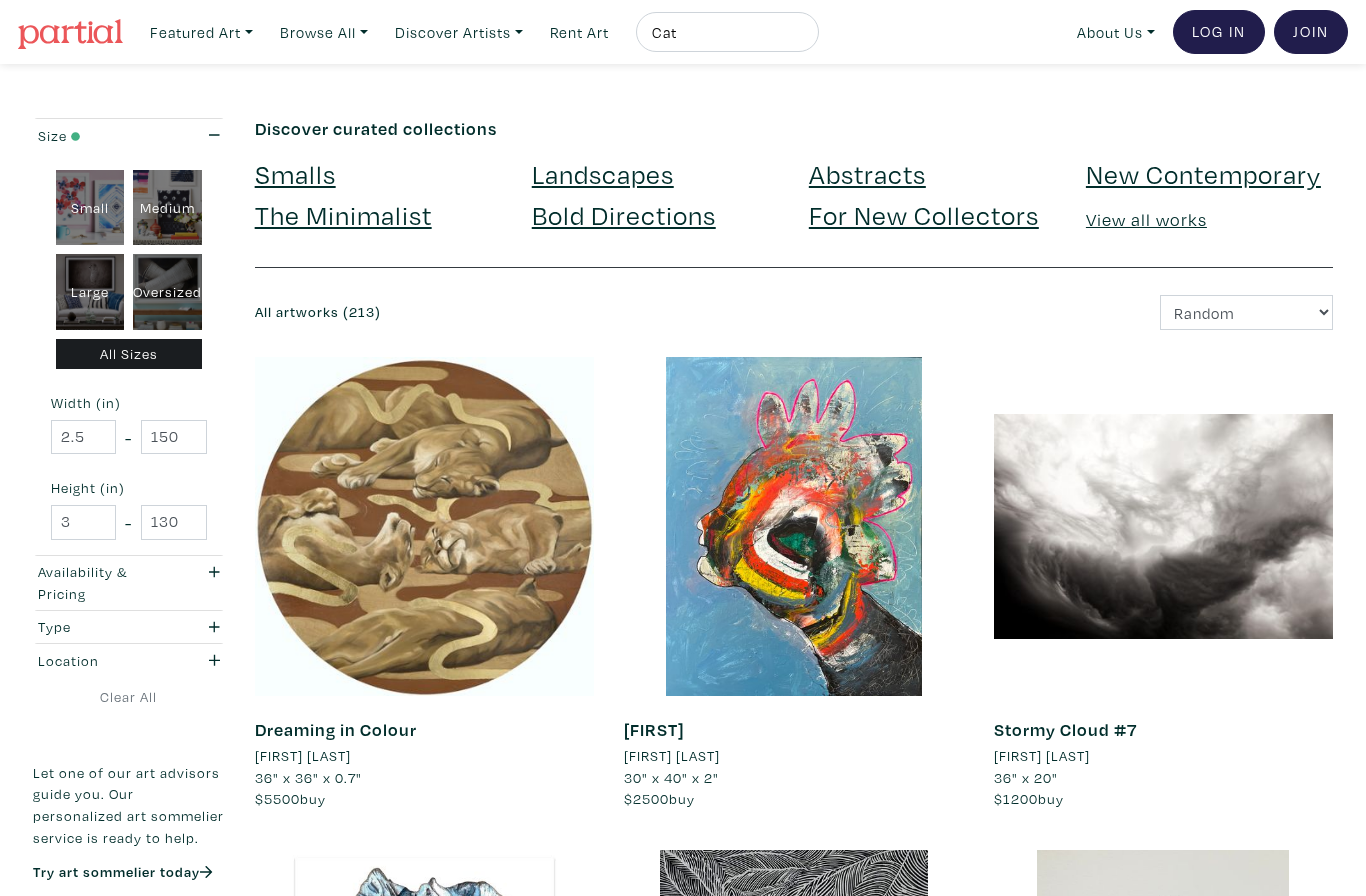 scroll, scrollTop: 0, scrollLeft: 0, axis: both 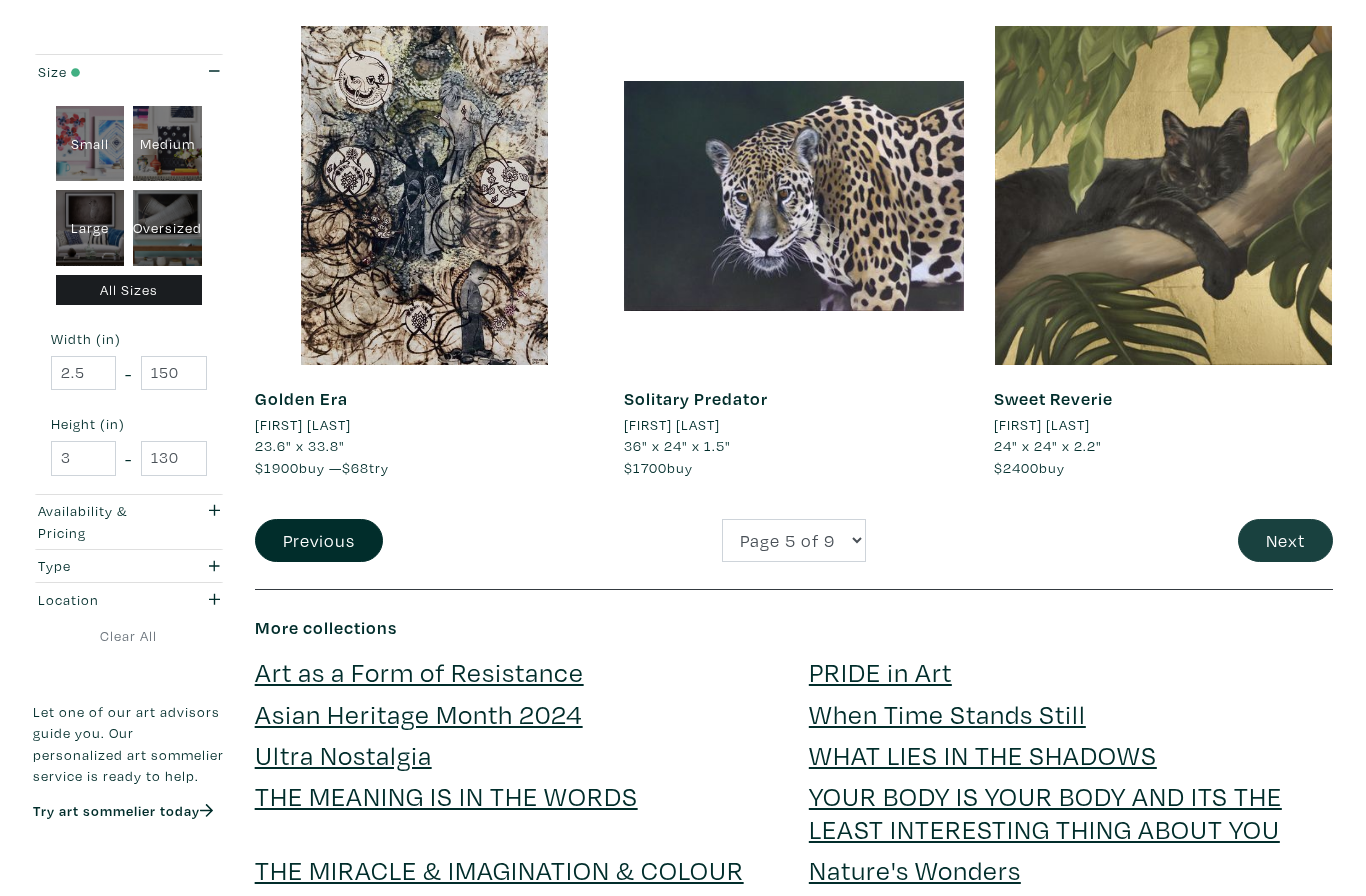 click on "Next" at bounding box center (1285, 540) 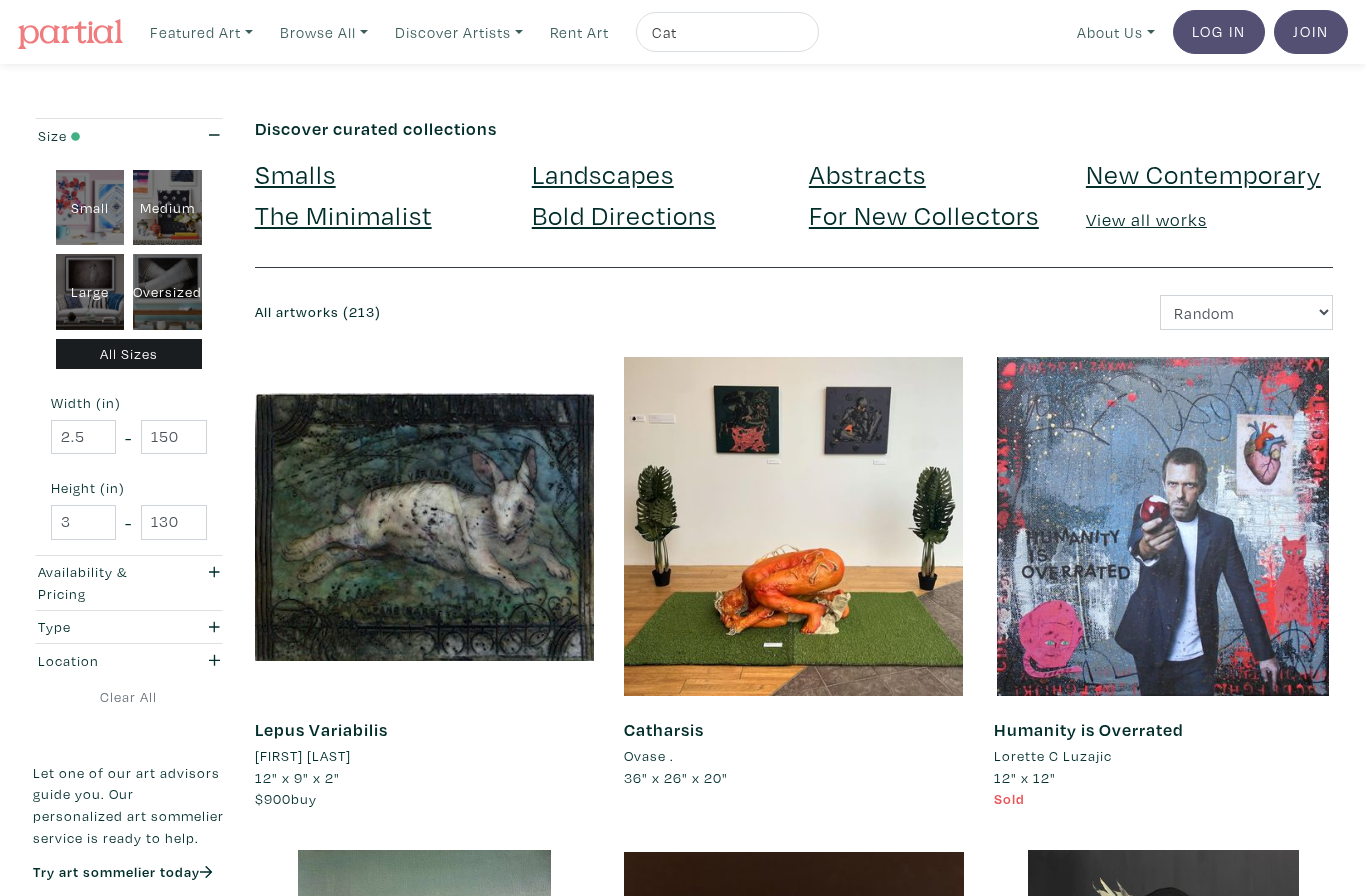scroll, scrollTop: 0, scrollLeft: 0, axis: both 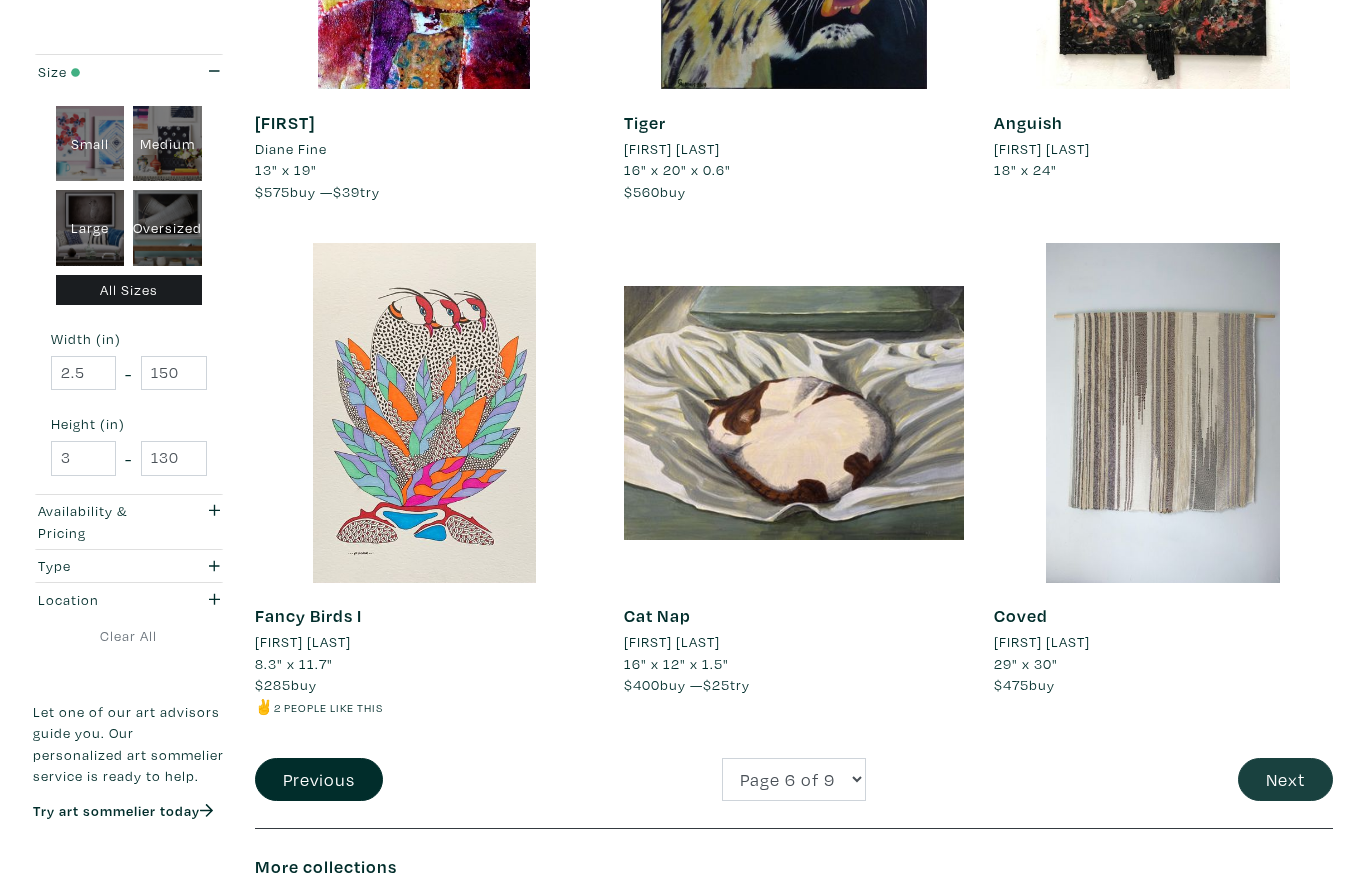 click on "Next" at bounding box center [1285, 779] 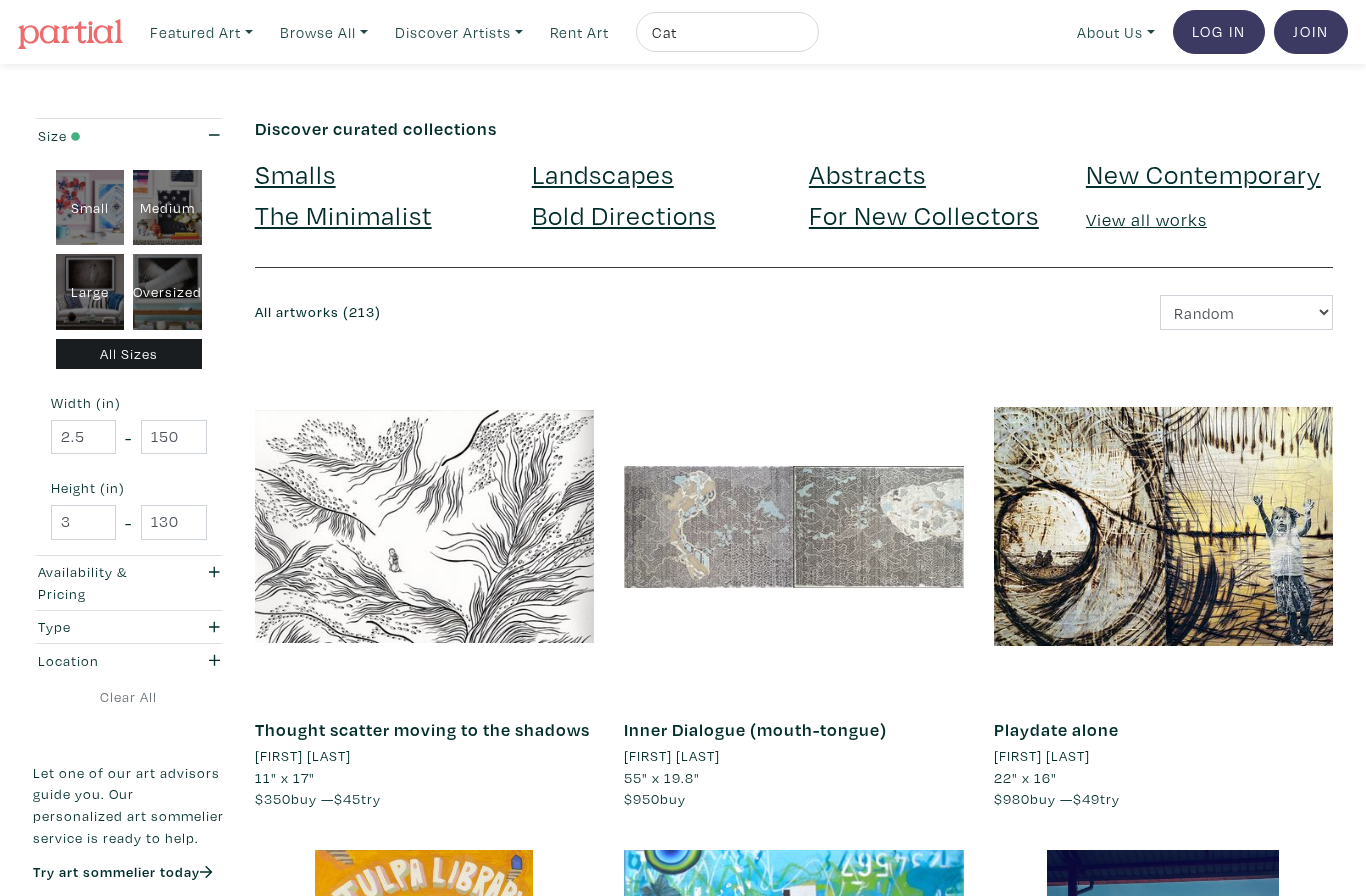 scroll, scrollTop: 0, scrollLeft: 0, axis: both 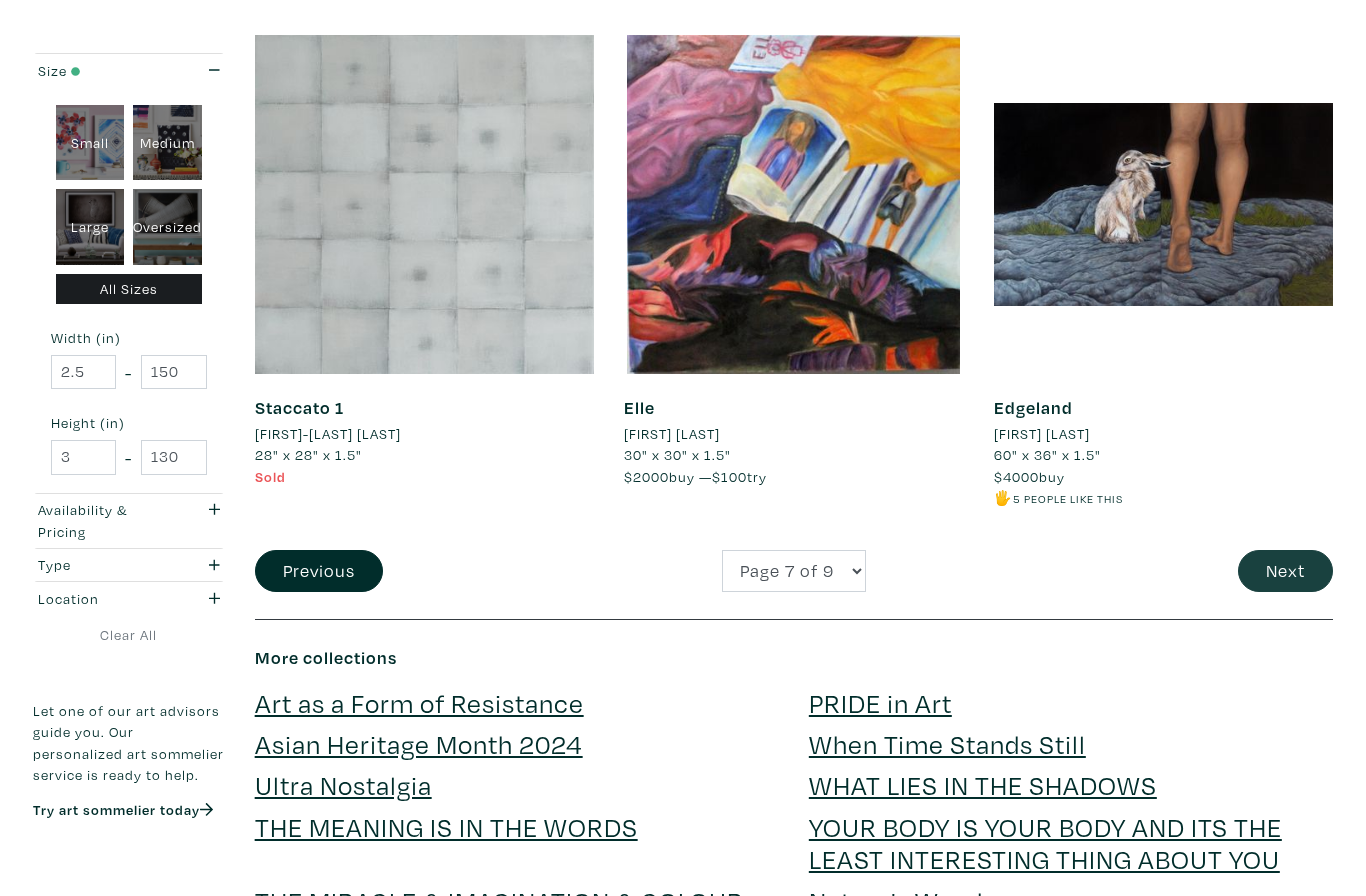 click on "Next" at bounding box center (1285, 572) 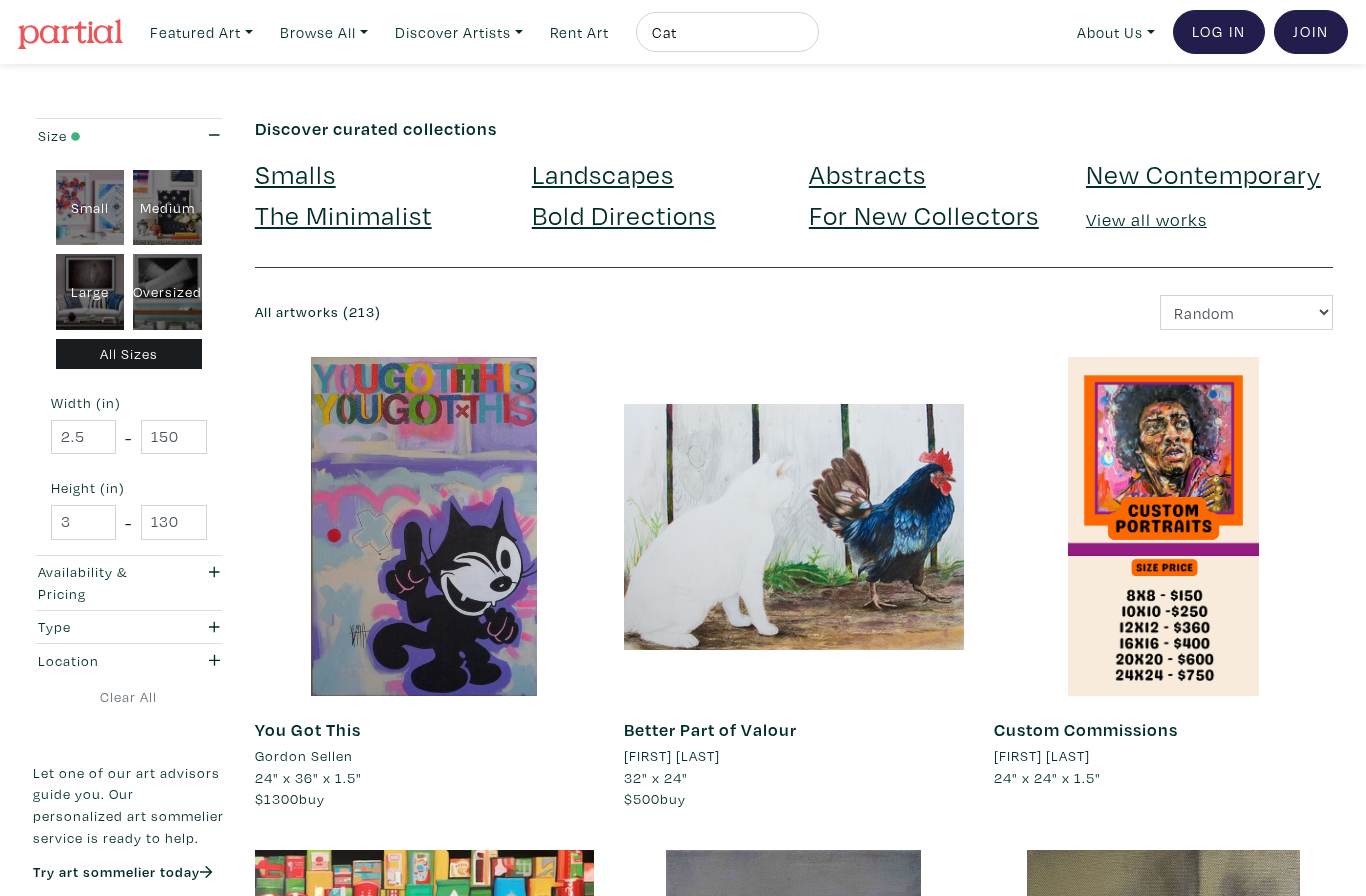 scroll, scrollTop: 0, scrollLeft: 0, axis: both 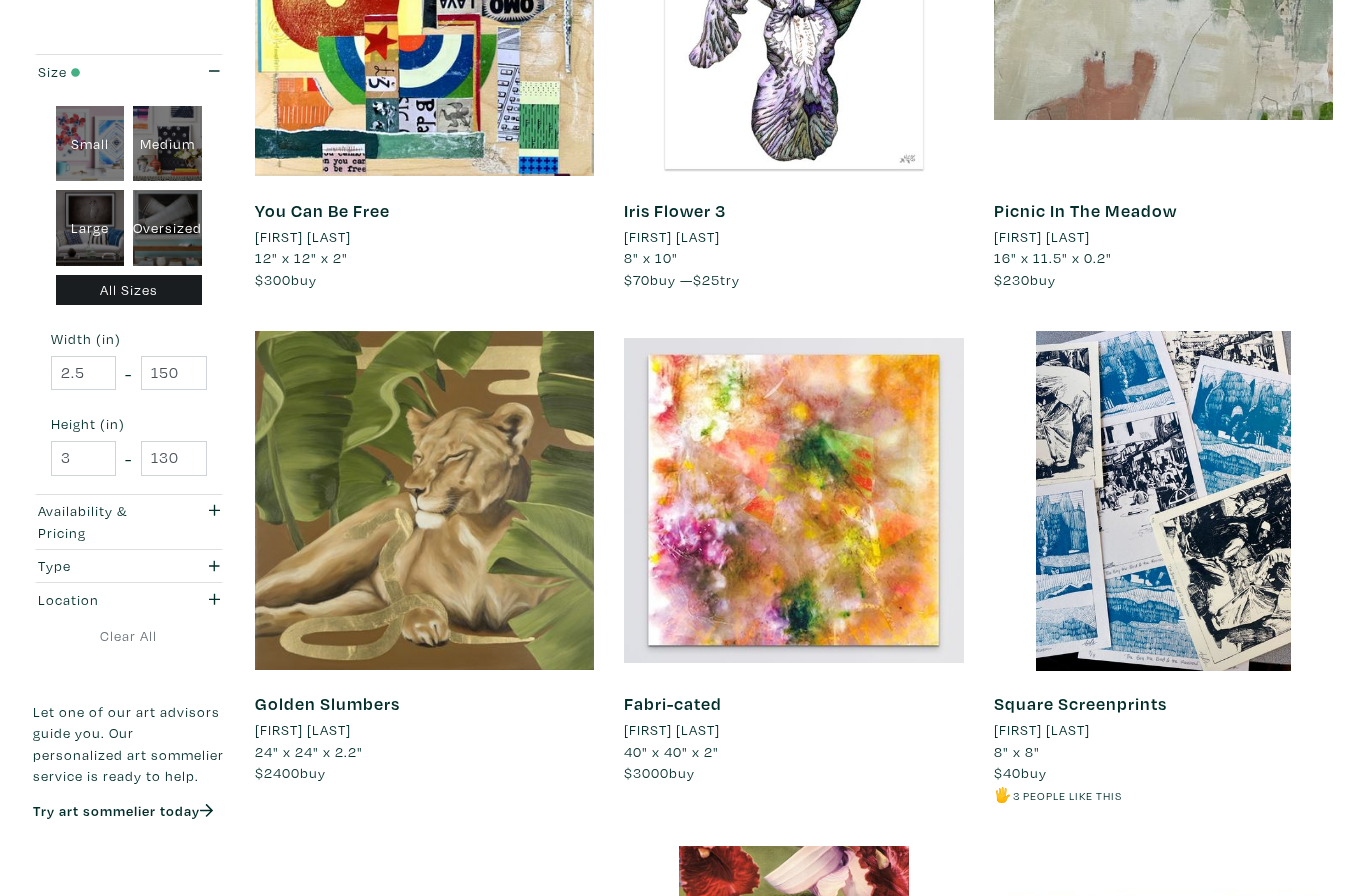 click on "[FIRST] [LAST]" at bounding box center (672, 730) 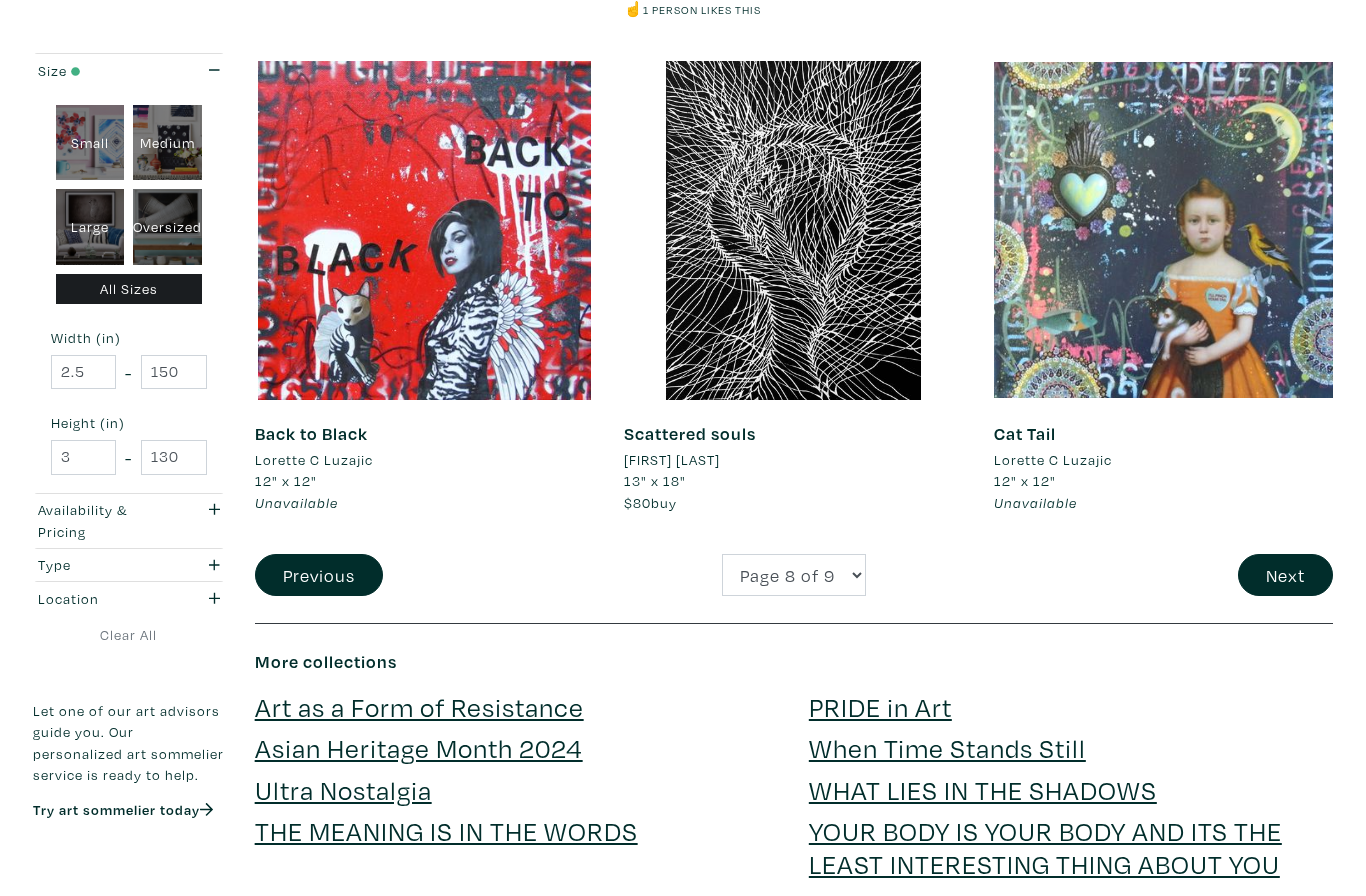 scroll, scrollTop: 3839, scrollLeft: 0, axis: vertical 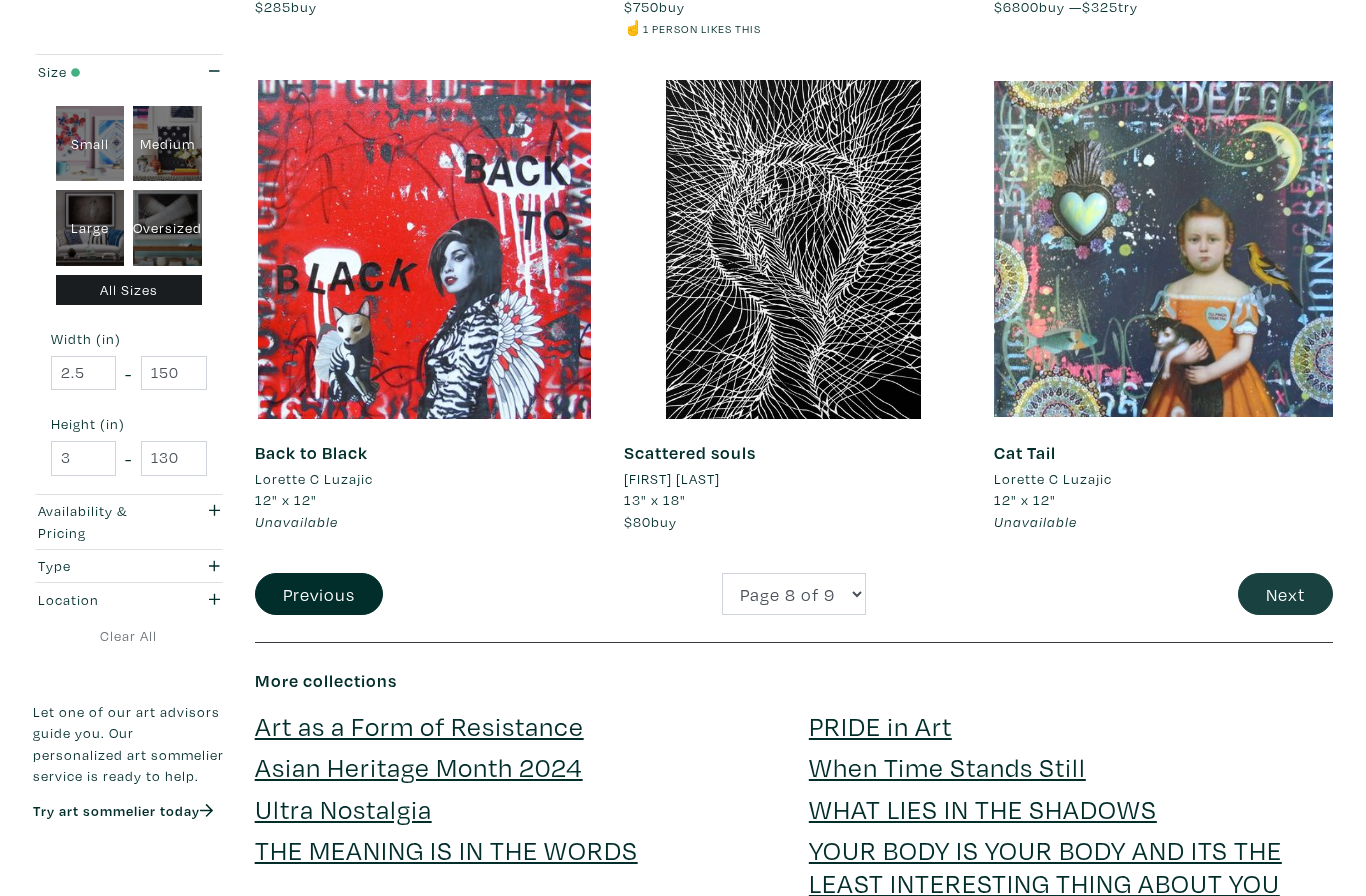 click on "Next" at bounding box center [1285, 594] 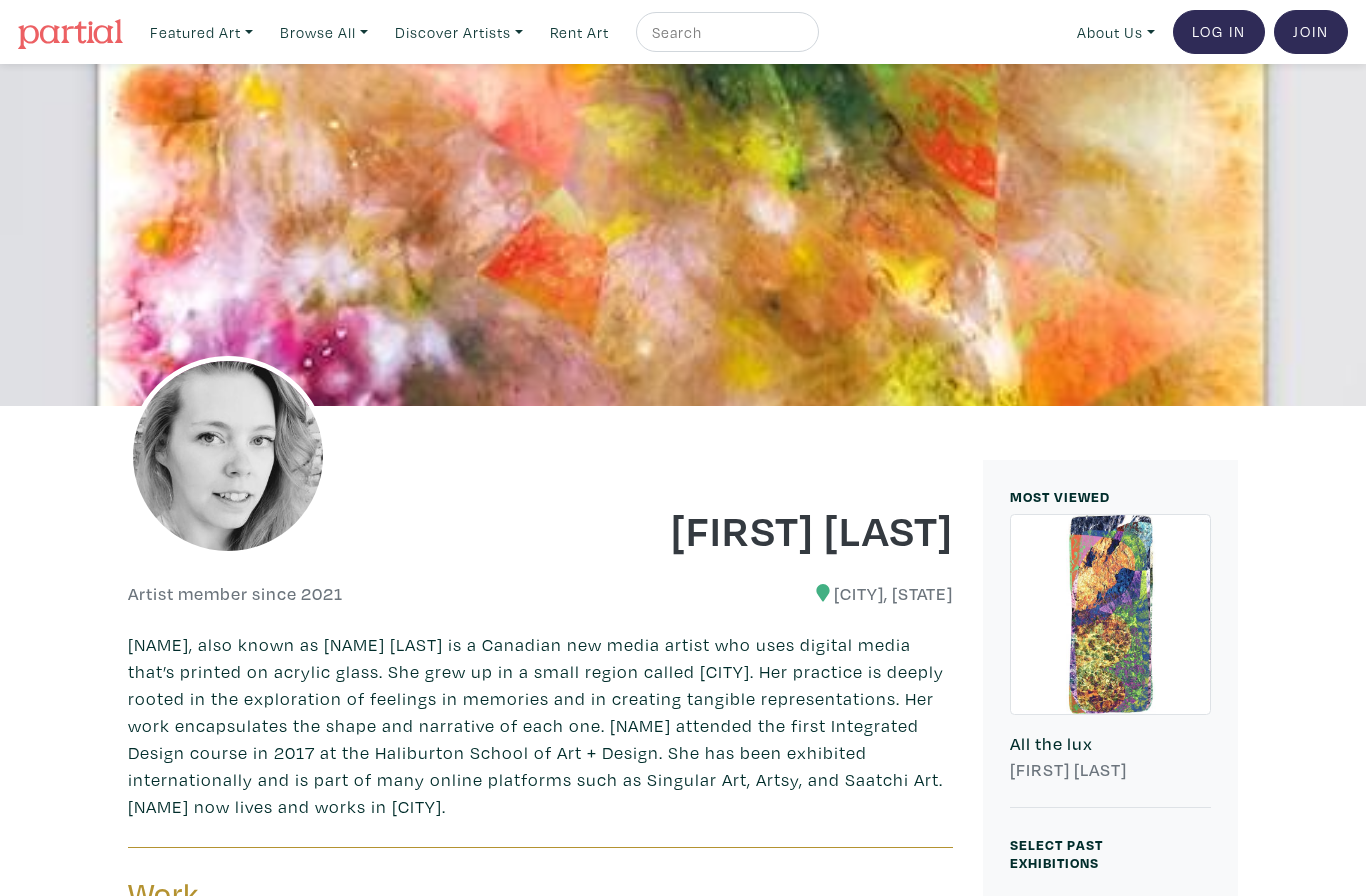 scroll, scrollTop: 0, scrollLeft: 0, axis: both 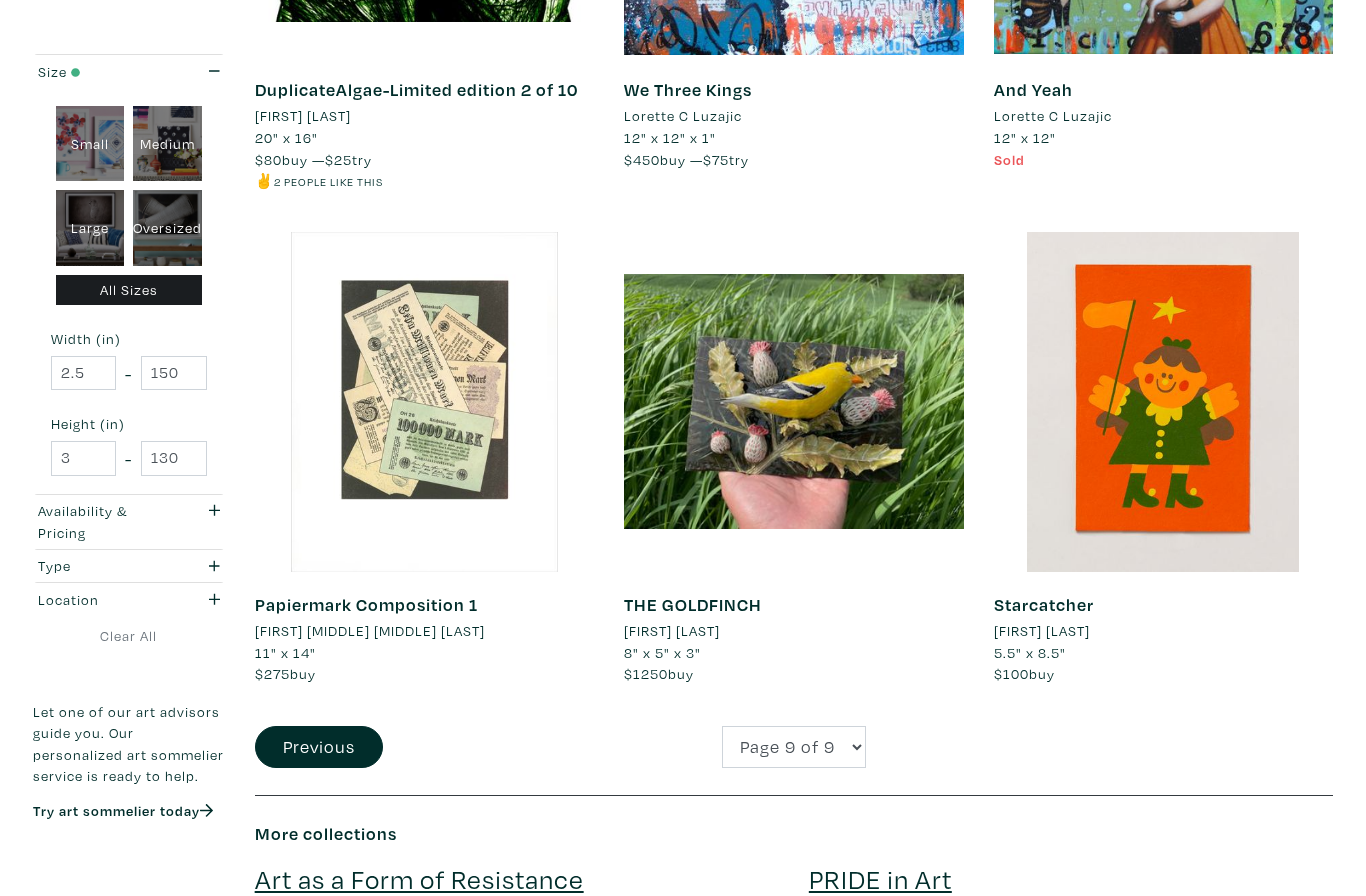 click on "Starcatcher" at bounding box center [1044, 604] 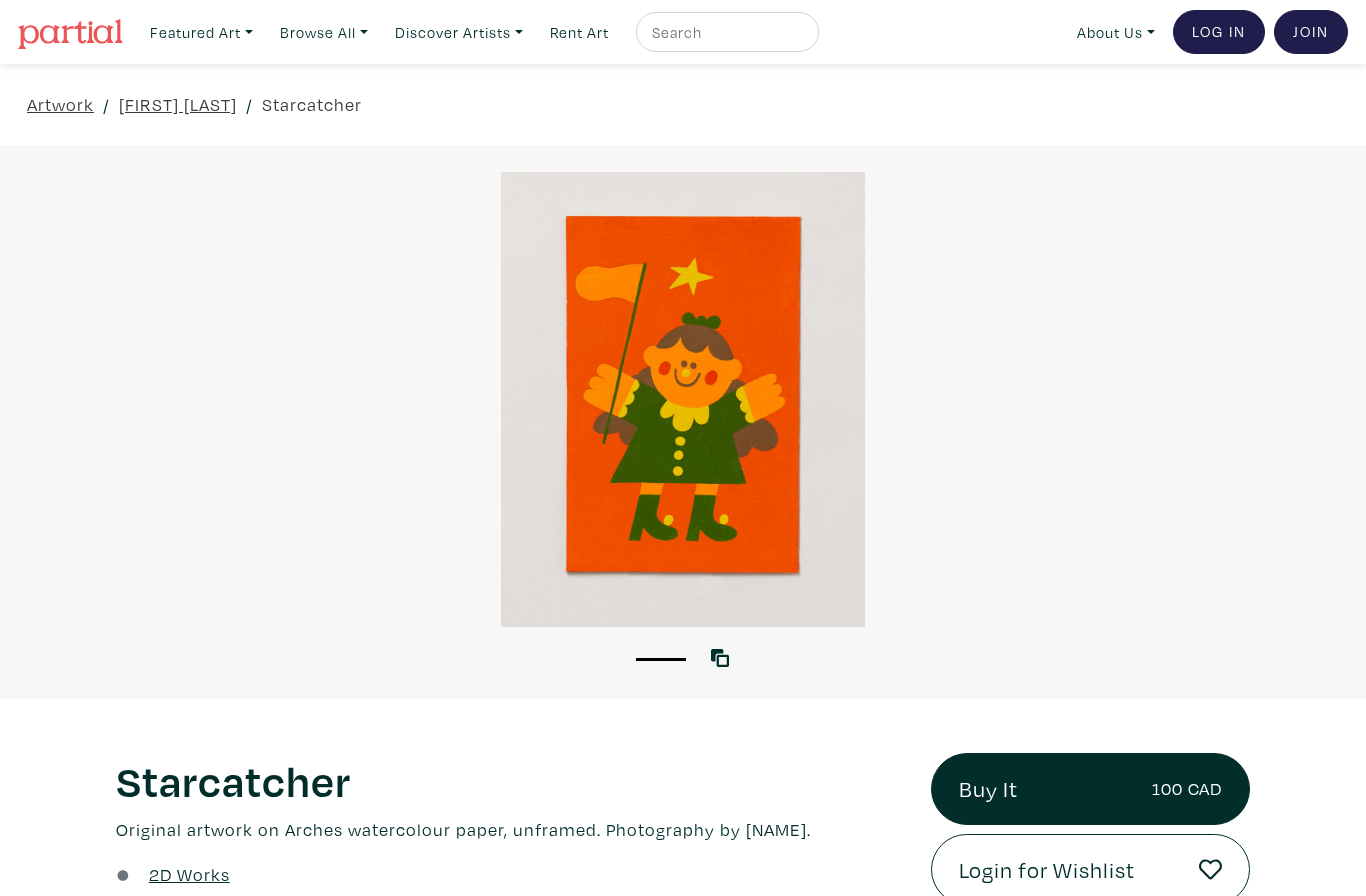 scroll, scrollTop: 0, scrollLeft: 0, axis: both 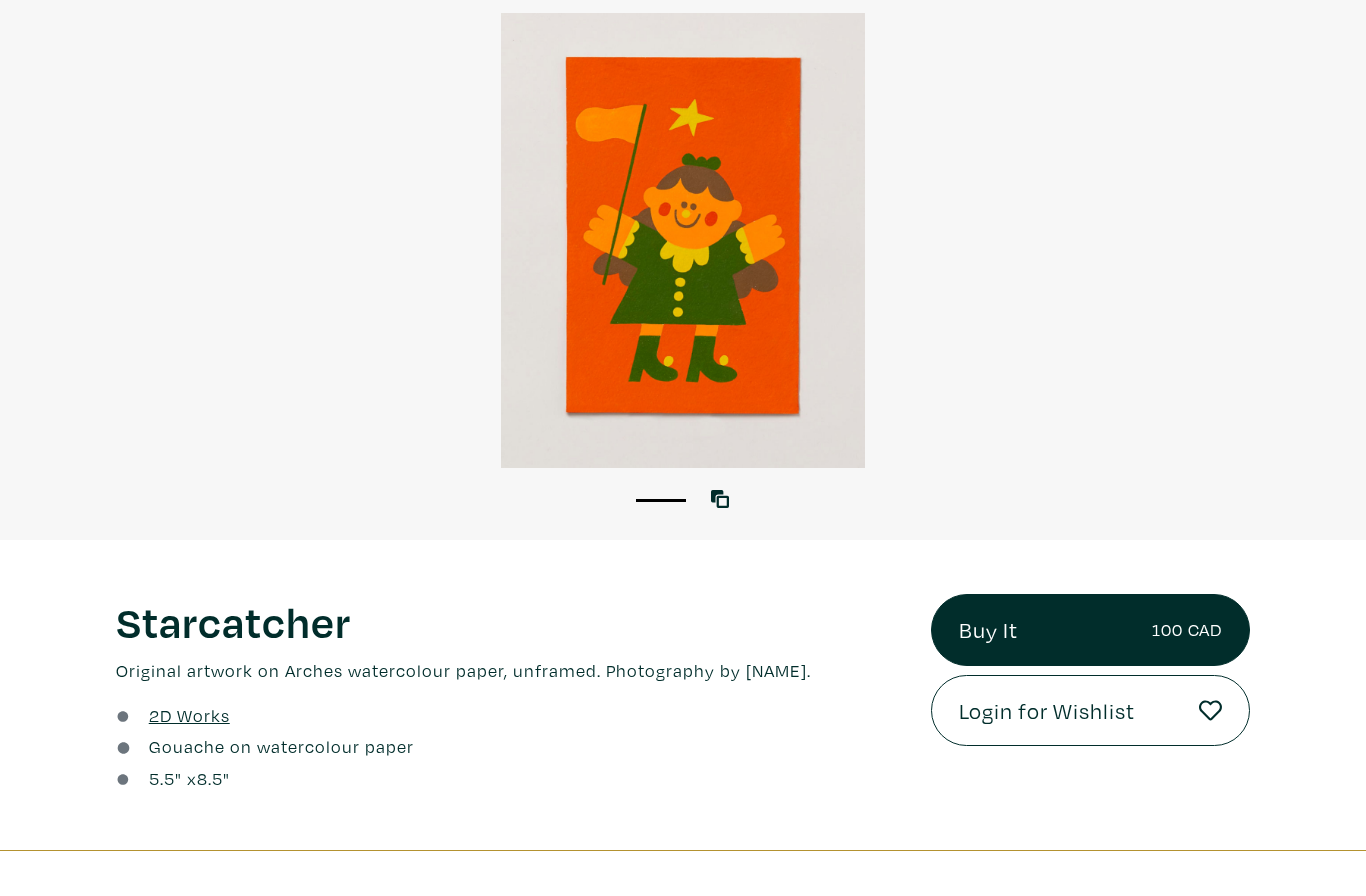 click on "Original artwork on Arches watercolour paper, unframed. Photography by [NAME]." at bounding box center (508, 670) 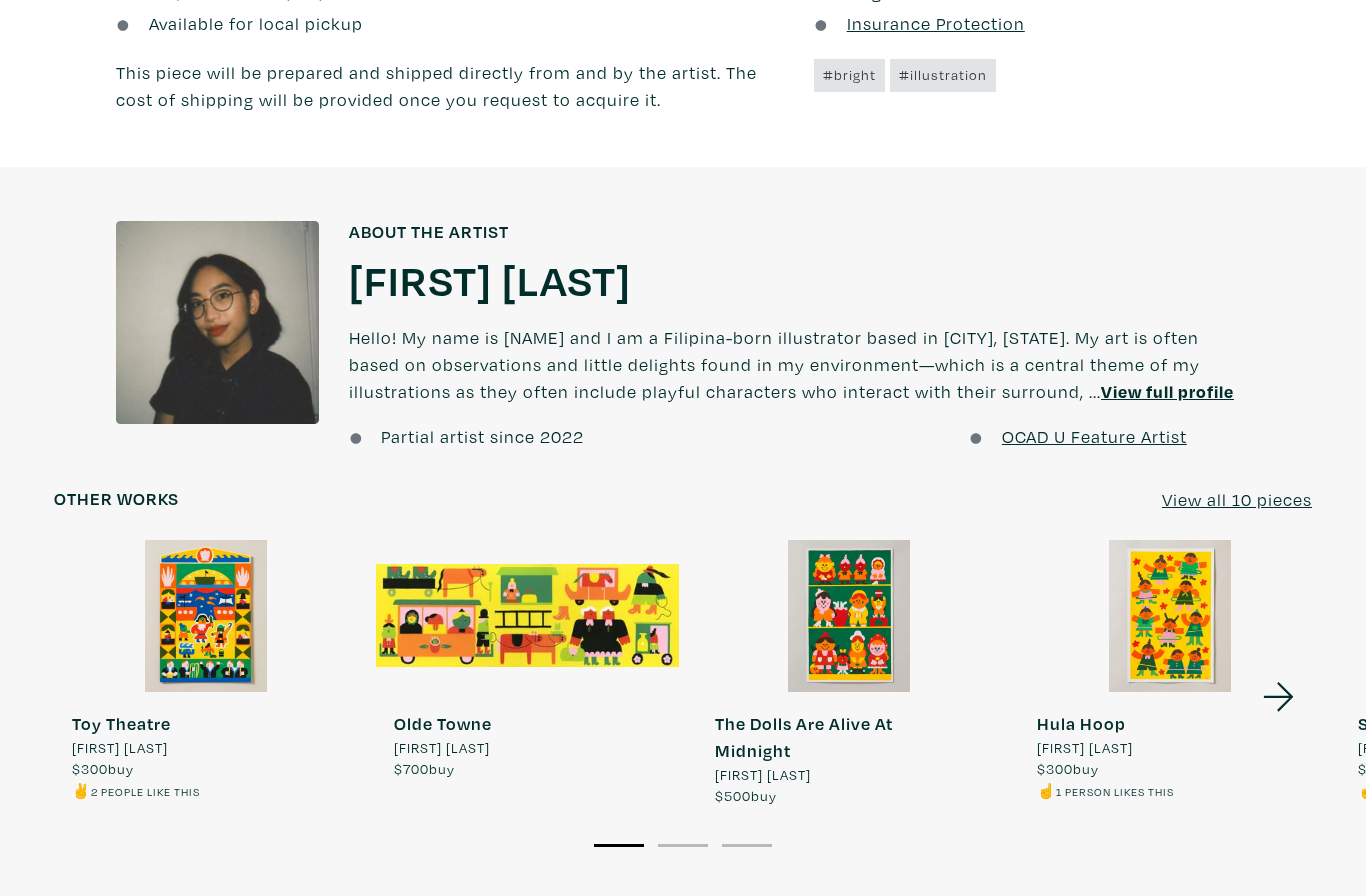 scroll, scrollTop: 1153, scrollLeft: 0, axis: vertical 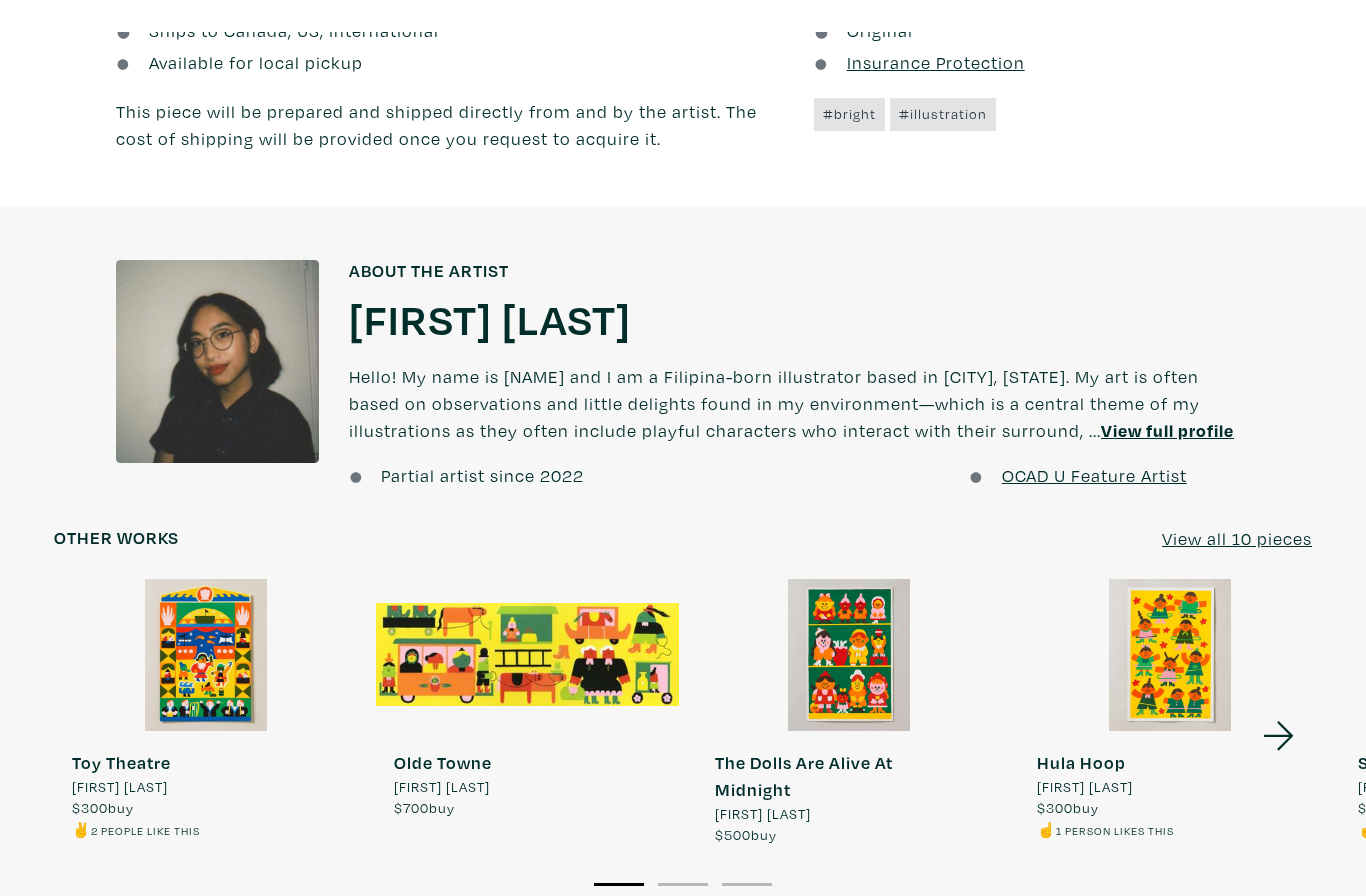 click on "View all 10 pieces" at bounding box center [1237, 506] 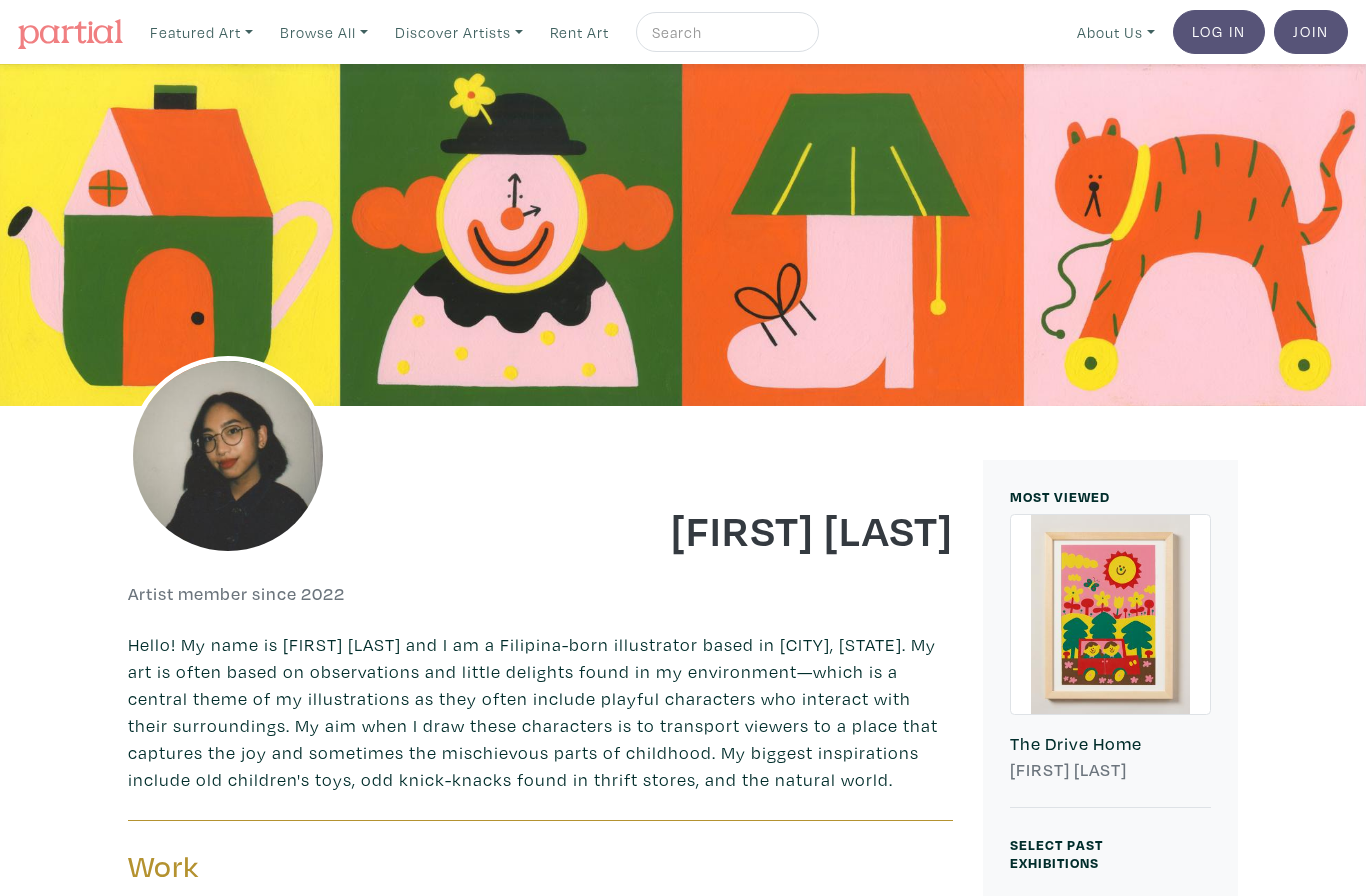 scroll, scrollTop: 0, scrollLeft: 0, axis: both 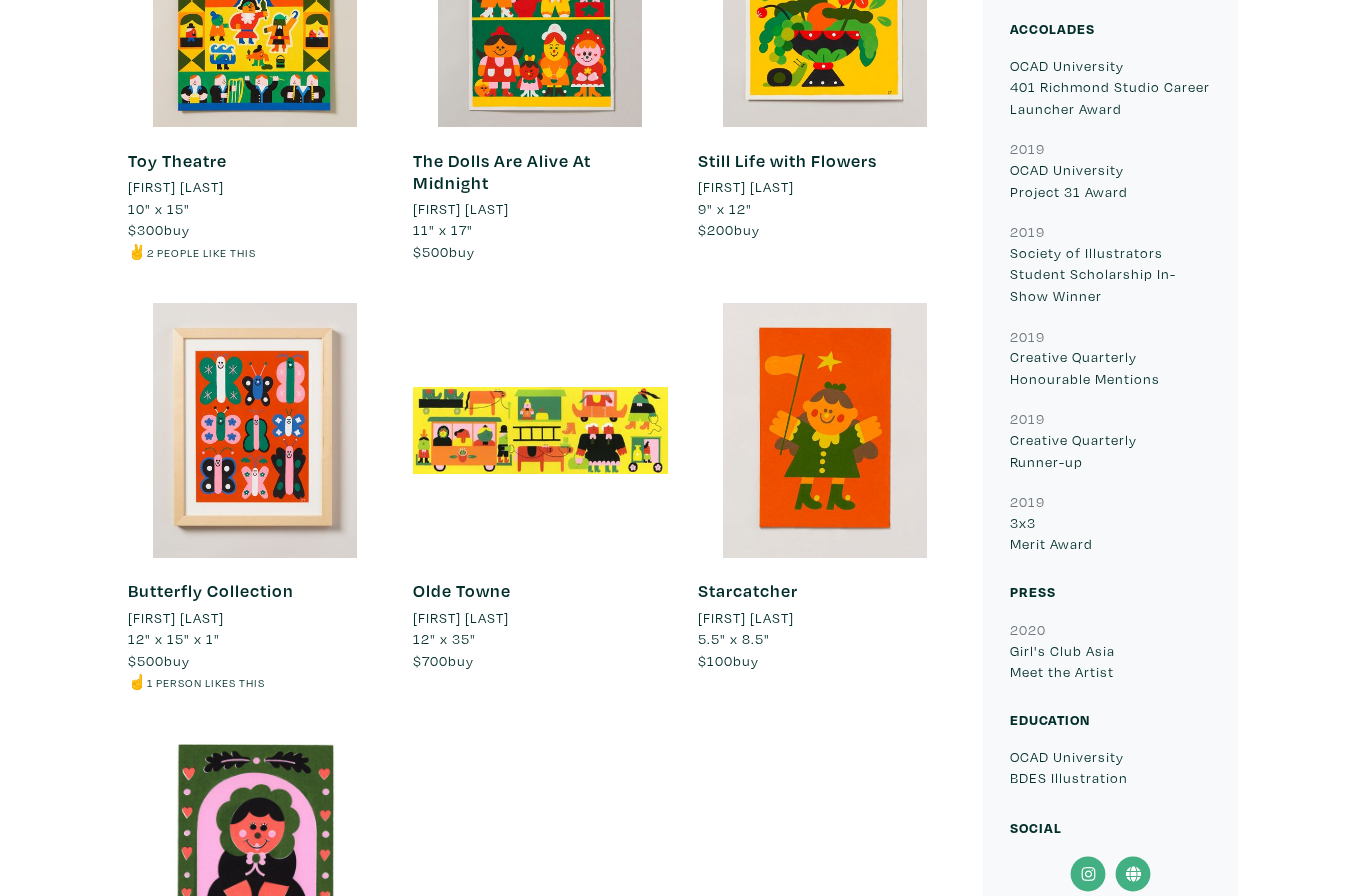 click at bounding box center [540, 430] 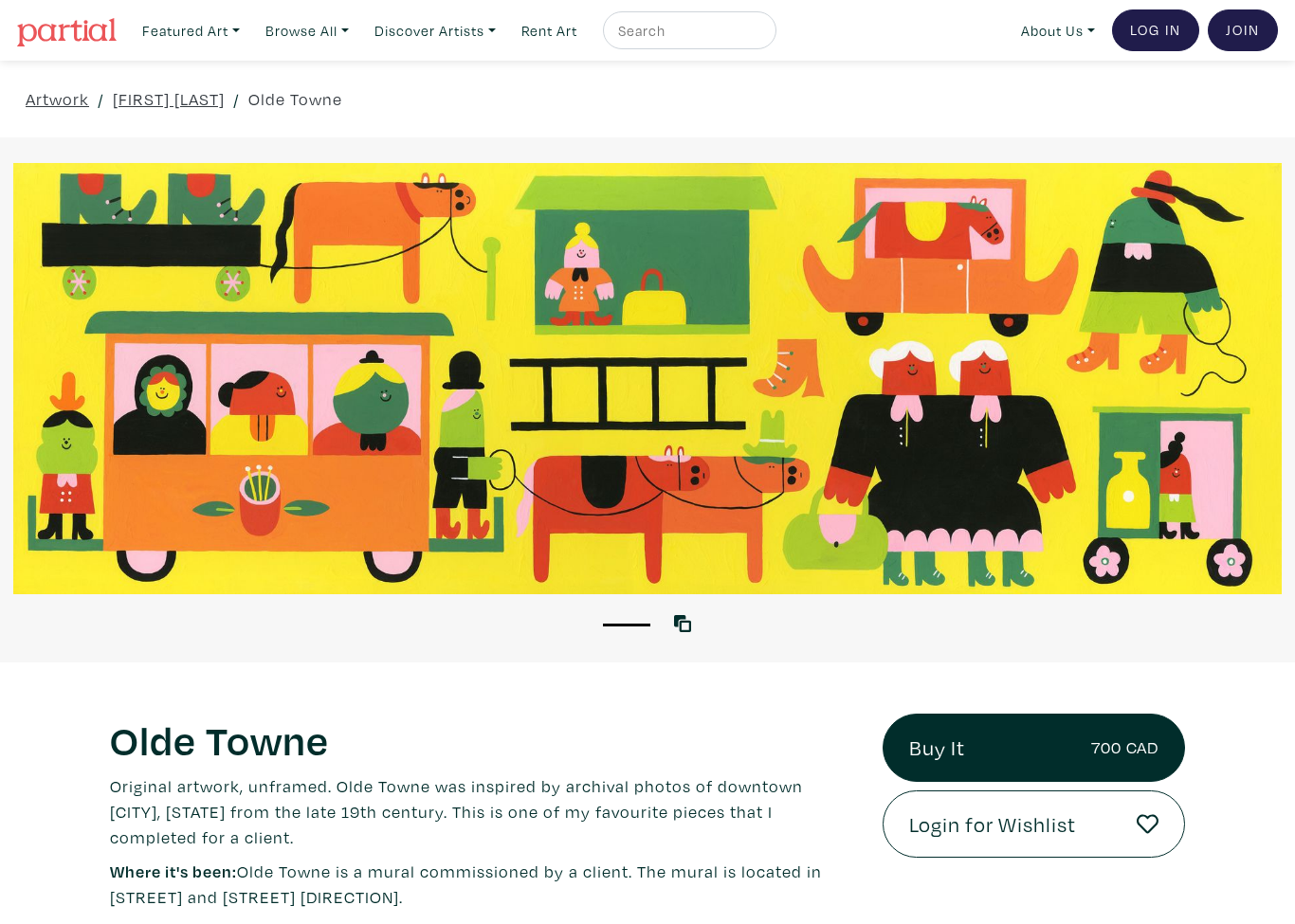 scroll, scrollTop: 0, scrollLeft: 0, axis: both 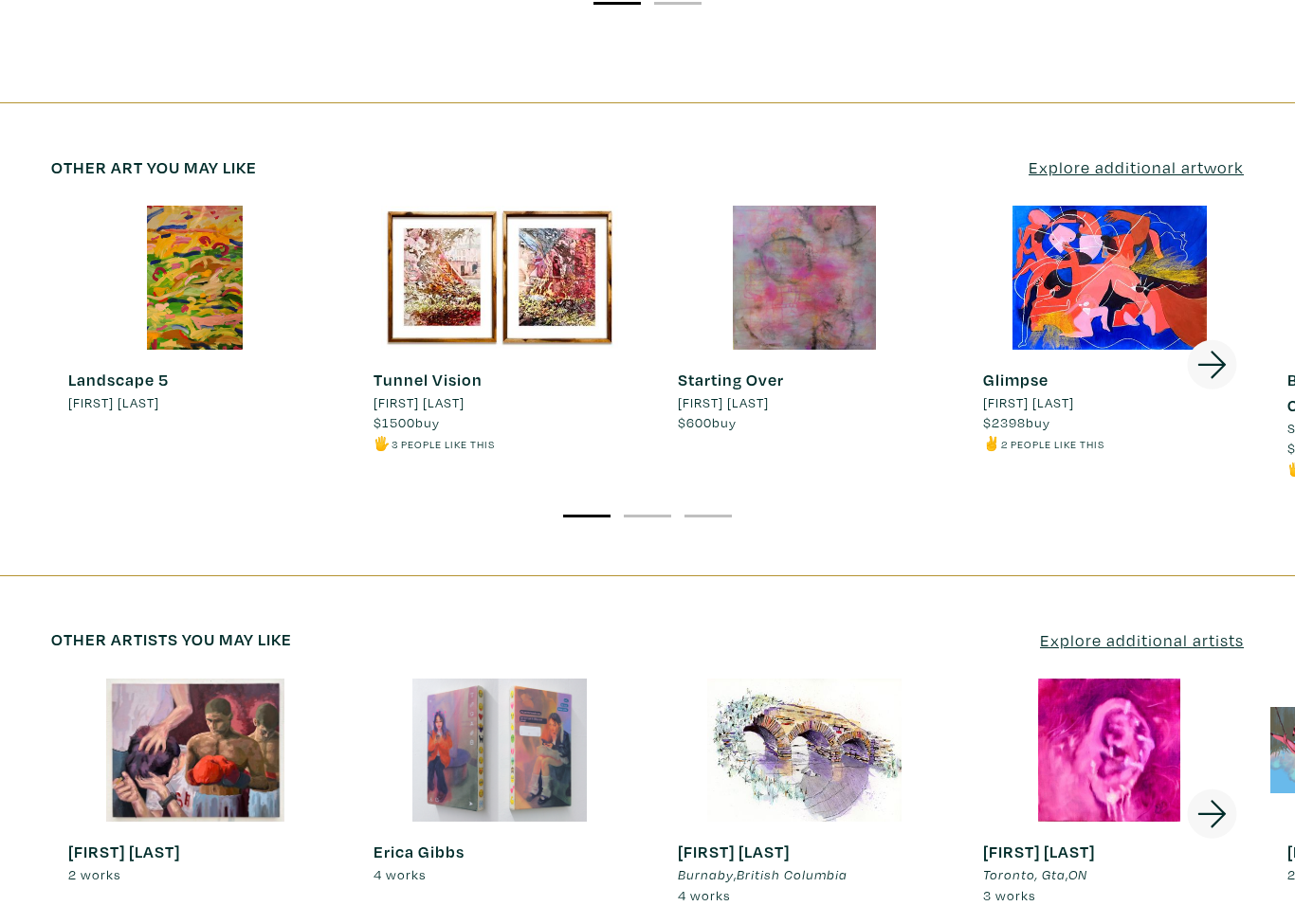 click 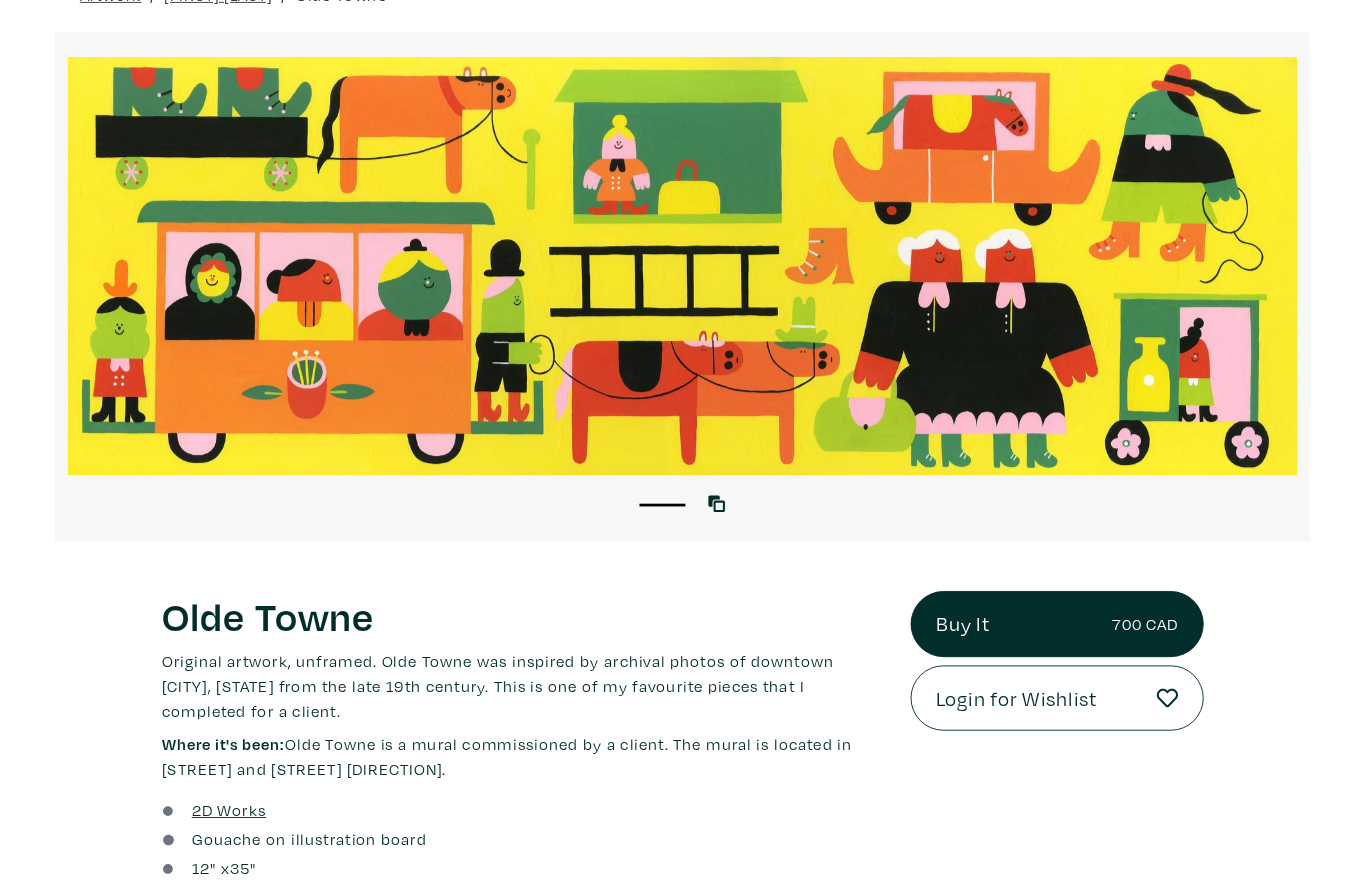 scroll, scrollTop: 0, scrollLeft: 0, axis: both 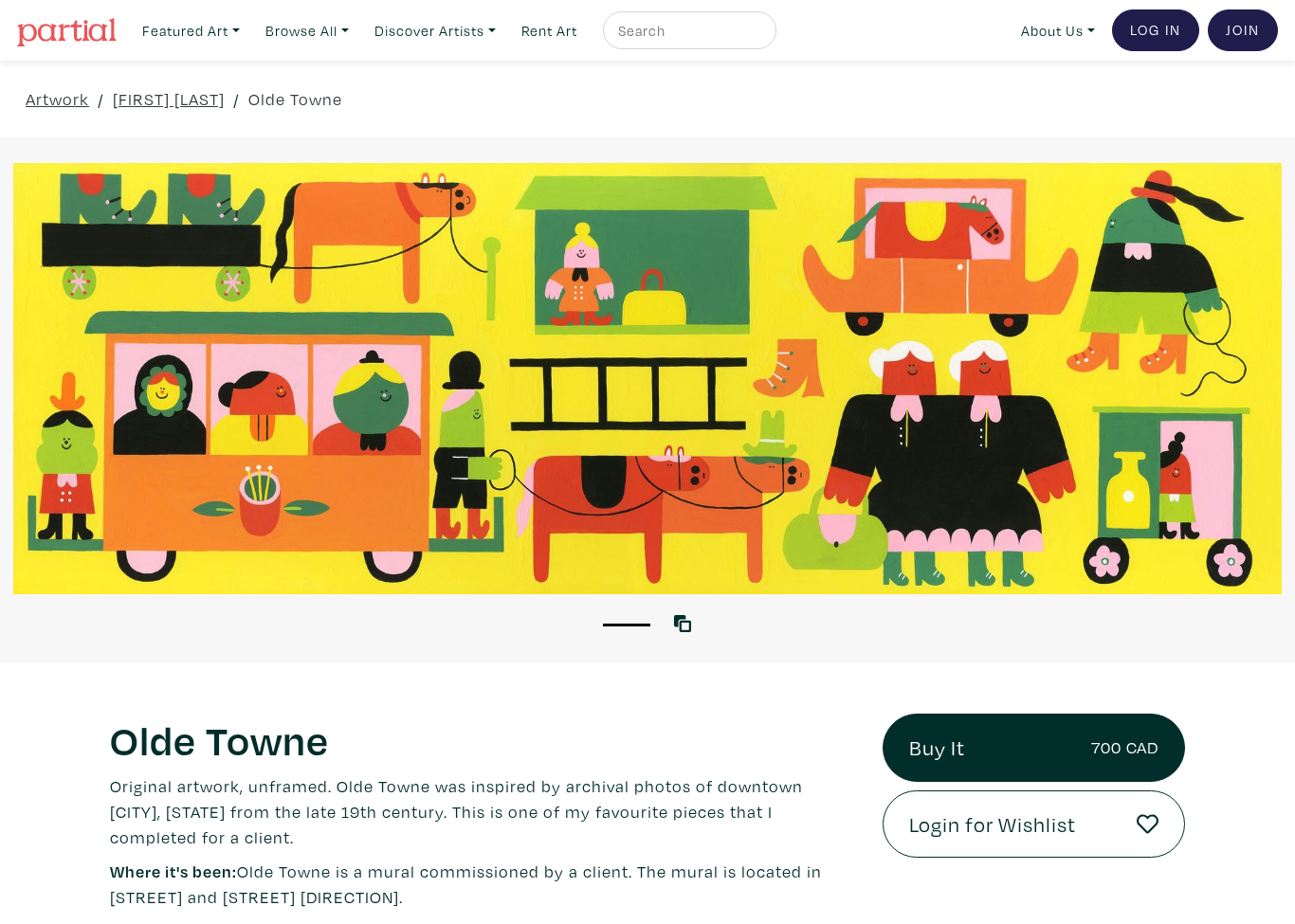 click at bounding box center [687, 30] 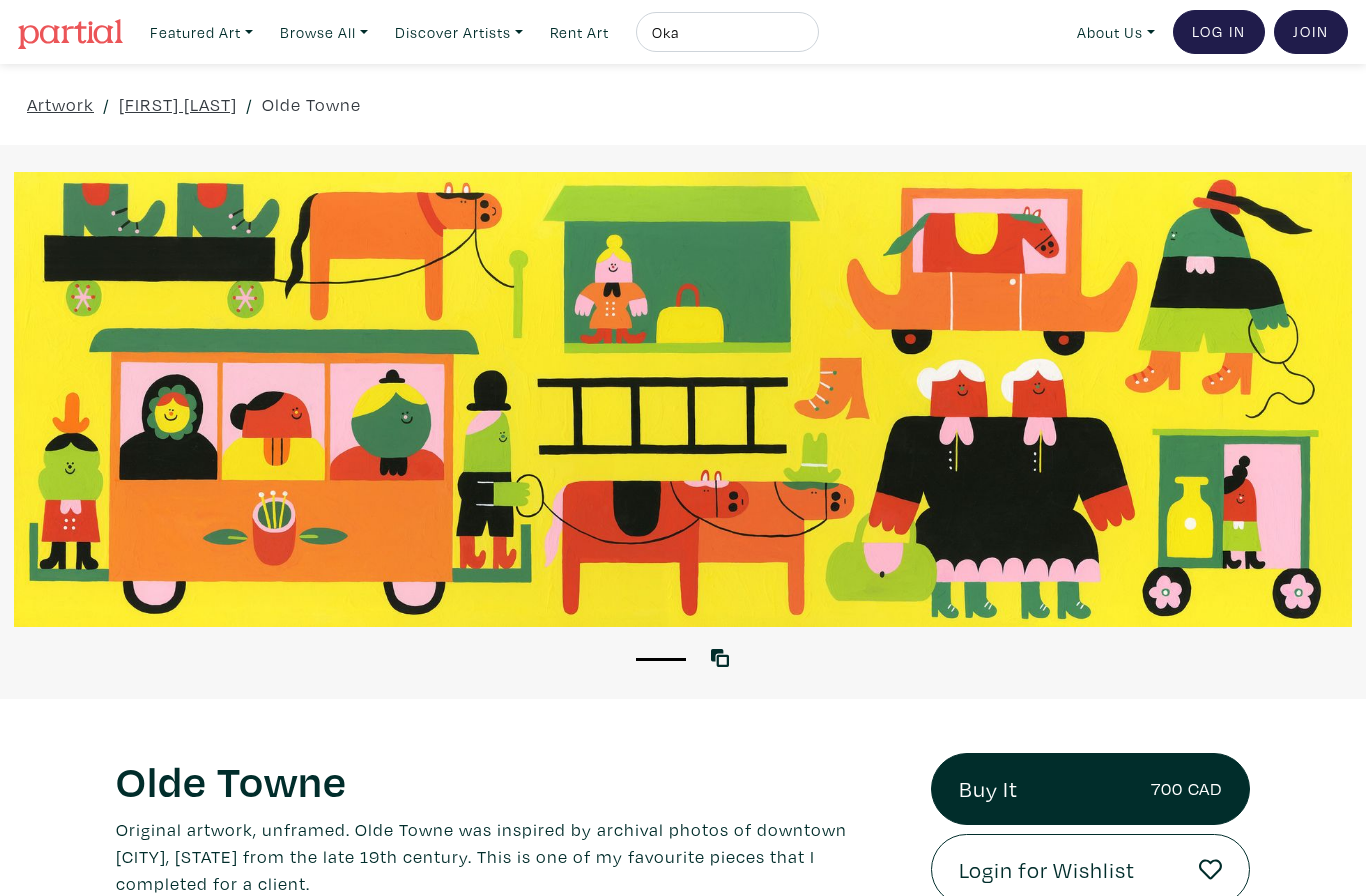 type on "Oka" 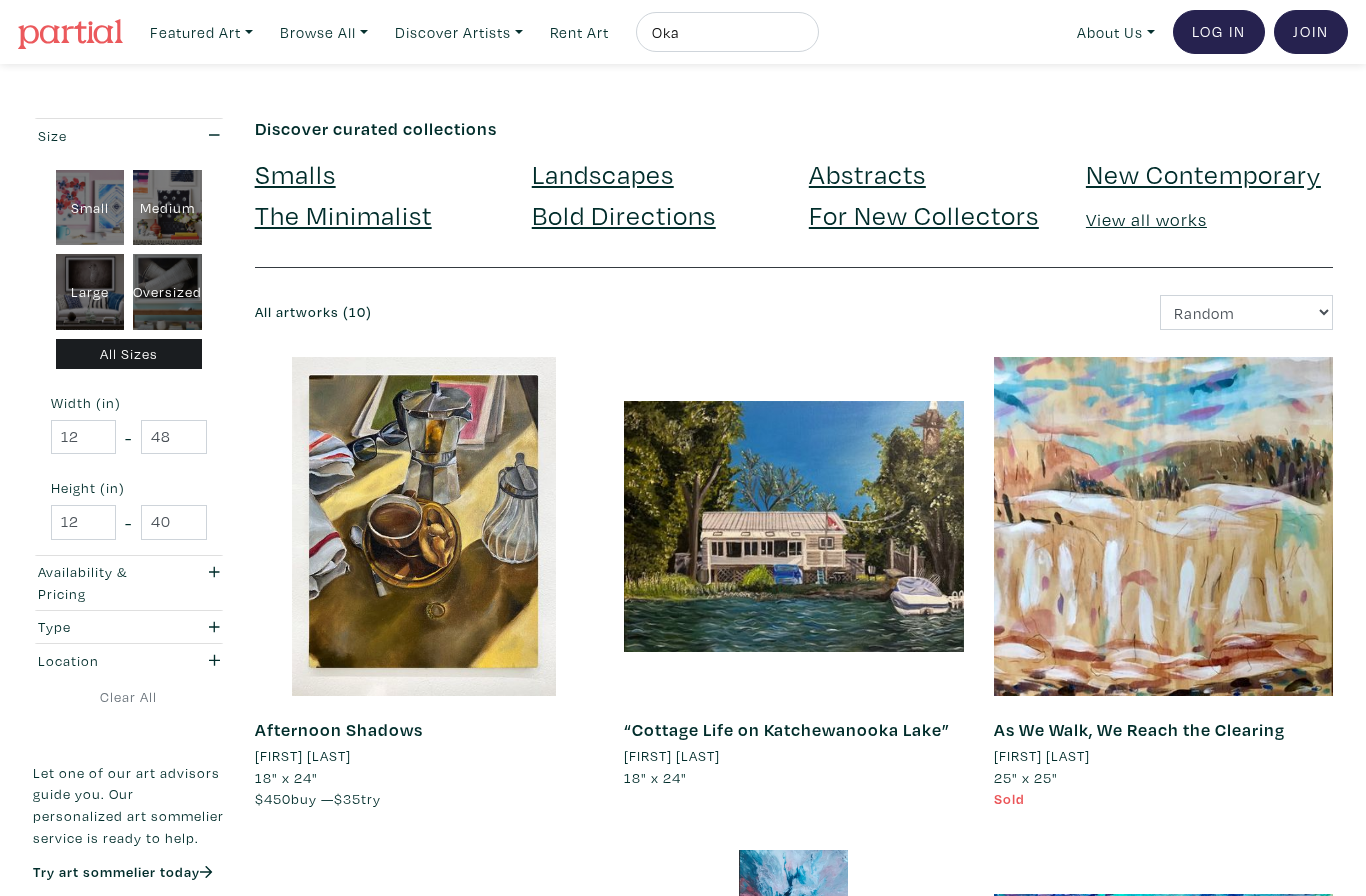 scroll, scrollTop: 0, scrollLeft: 0, axis: both 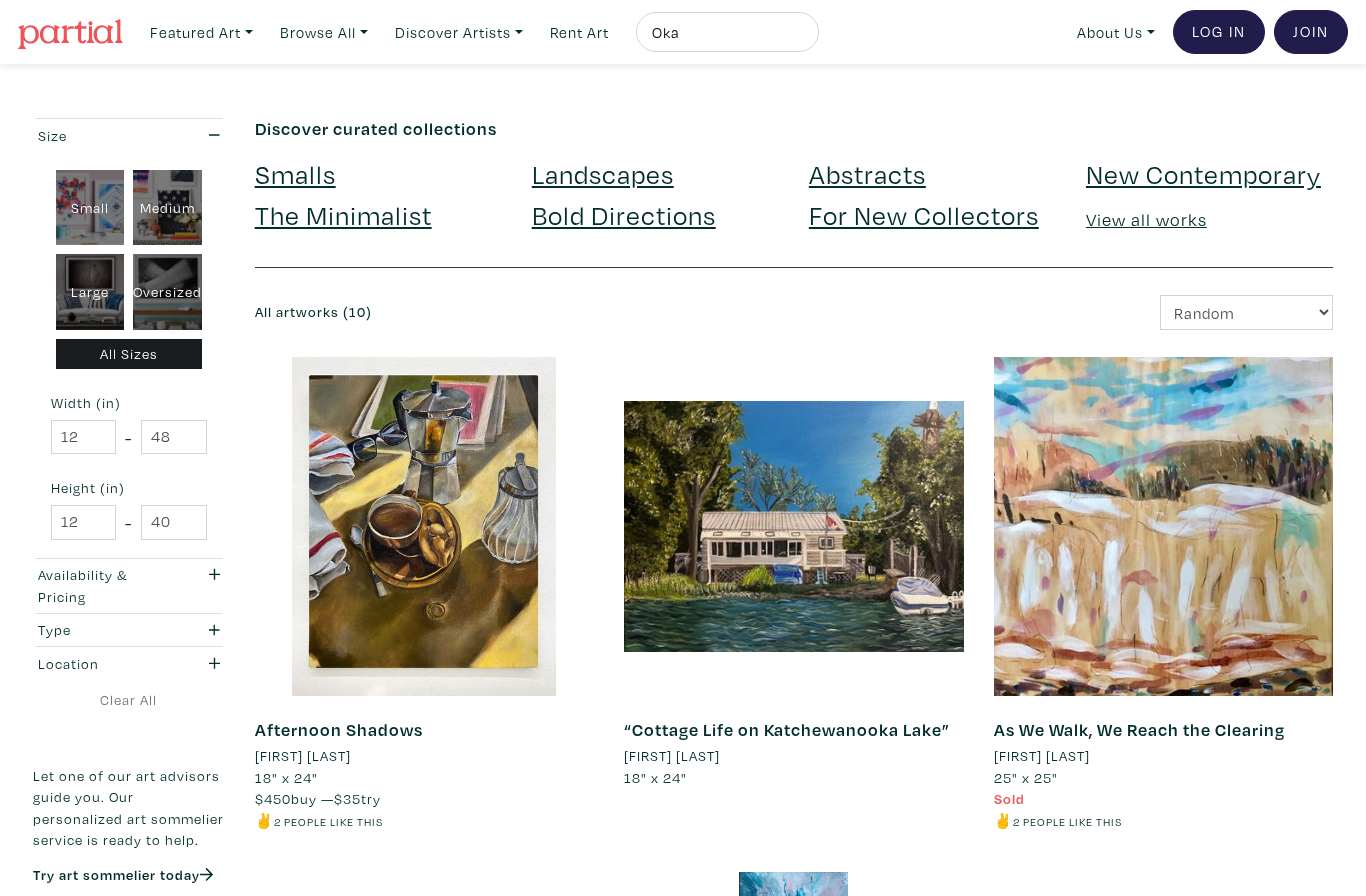 click on "Featured Art
Smalls
Landscapes
Abstracts
New Contemporary
The Minimalist
Bold Directions
For New Collectors
Guest Curators
Browse All
By medium / type
Painting
Photography
Sculpture
2D works
Drawing / Prints By size Smaller" at bounding box center [744, 32] 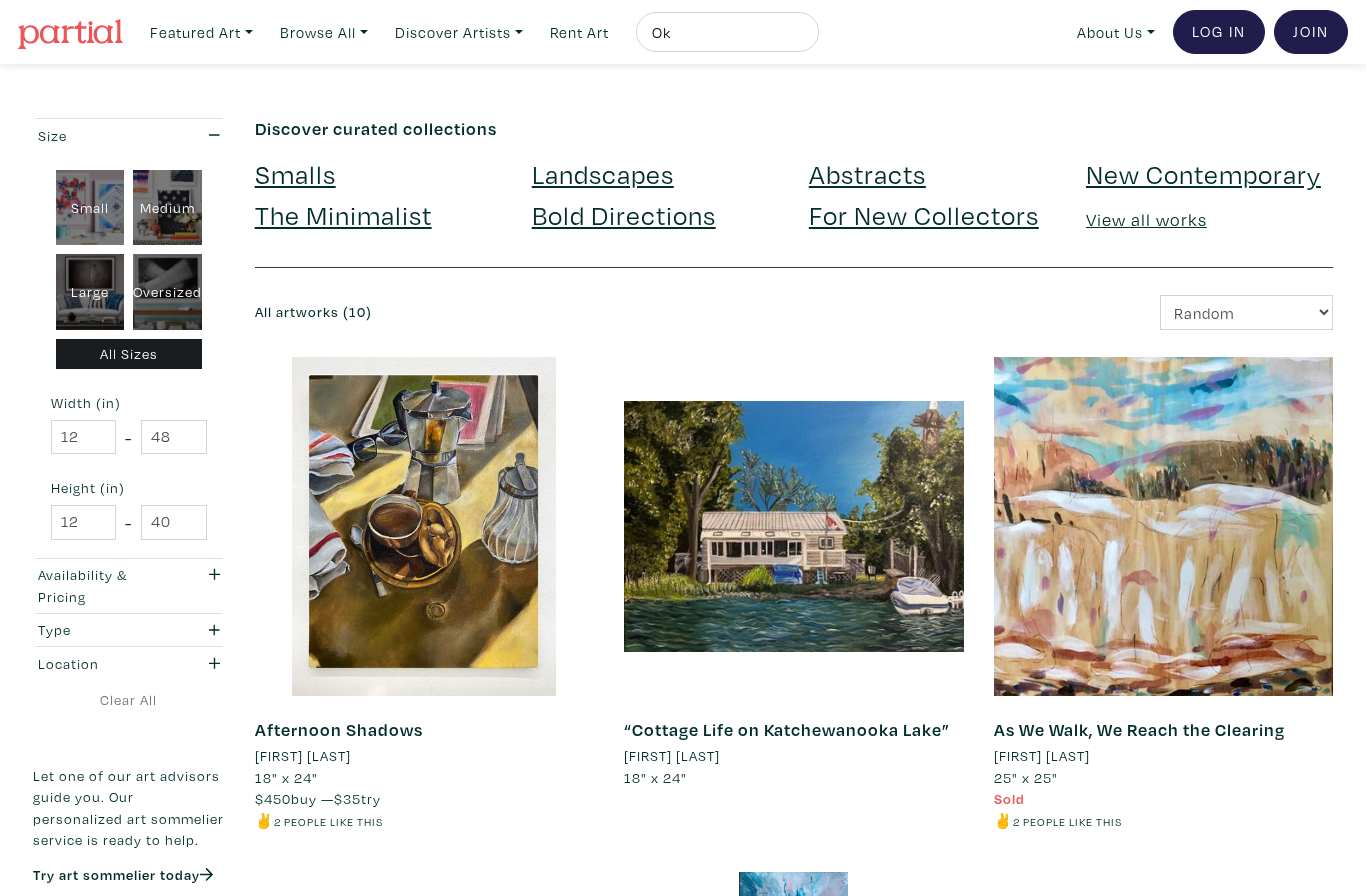 type on "O" 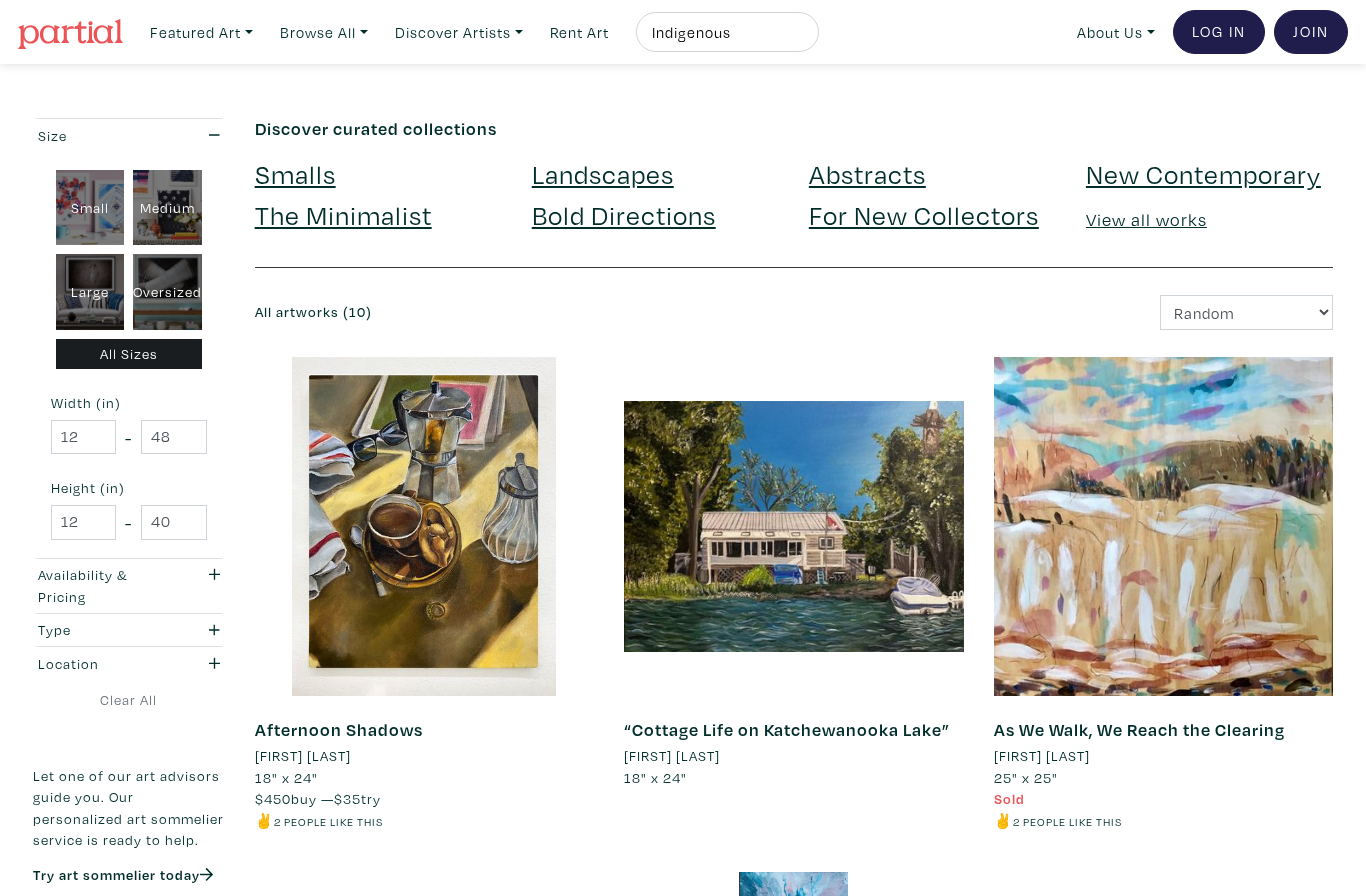 type on "Indigenous" 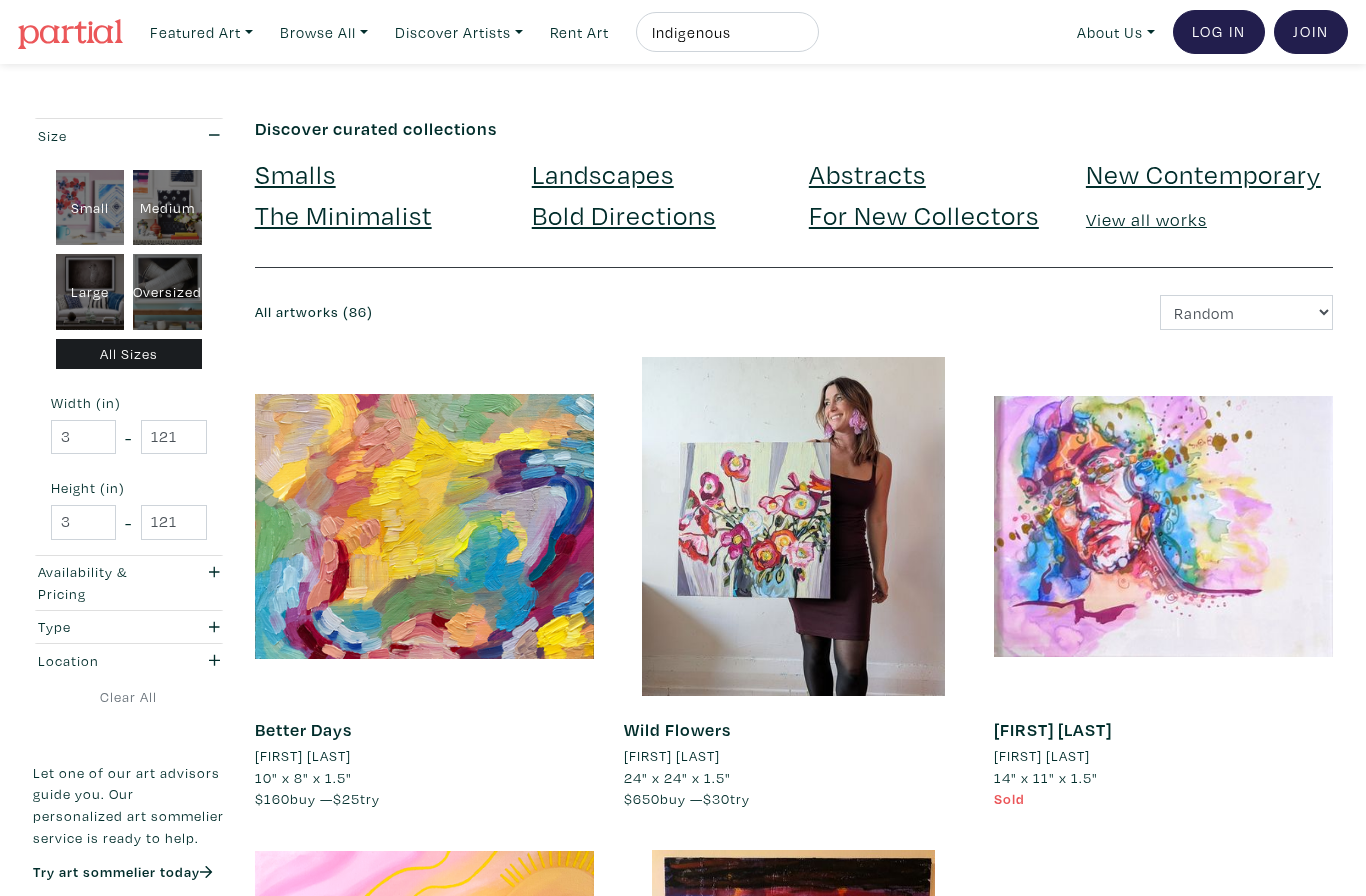scroll, scrollTop: 0, scrollLeft: 0, axis: both 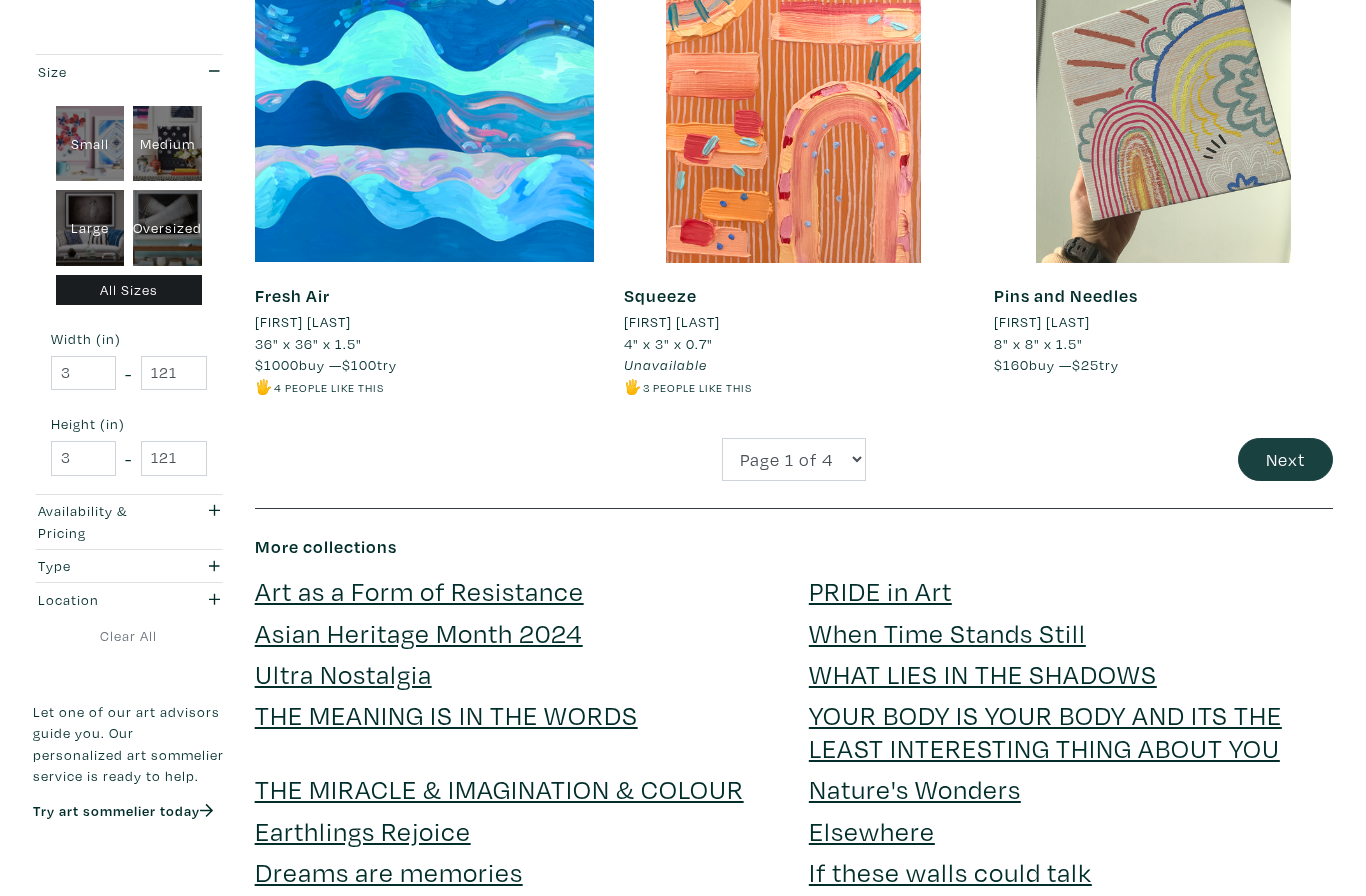 click on "Next" at bounding box center [1285, 459] 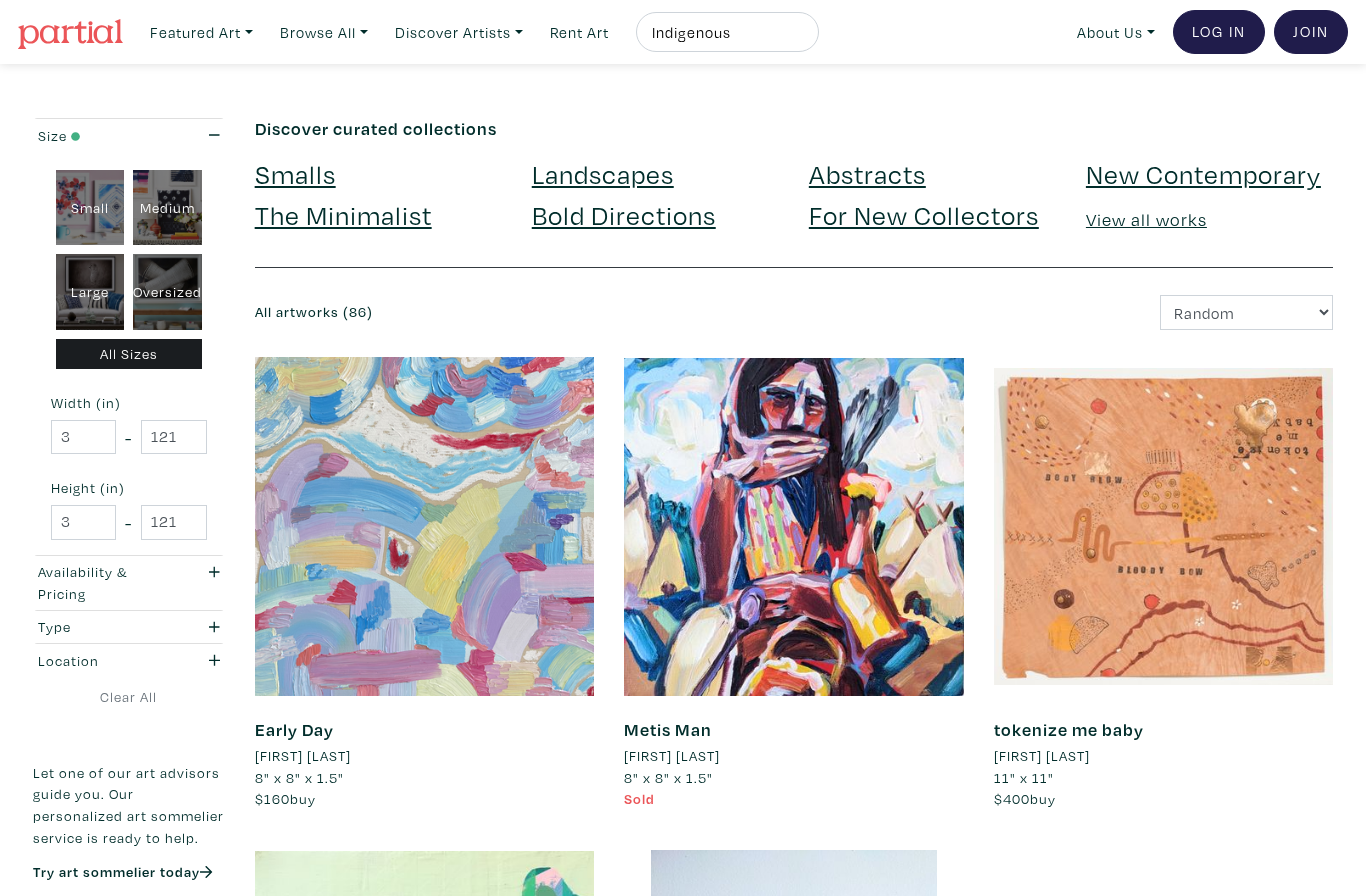 scroll, scrollTop: 0, scrollLeft: 0, axis: both 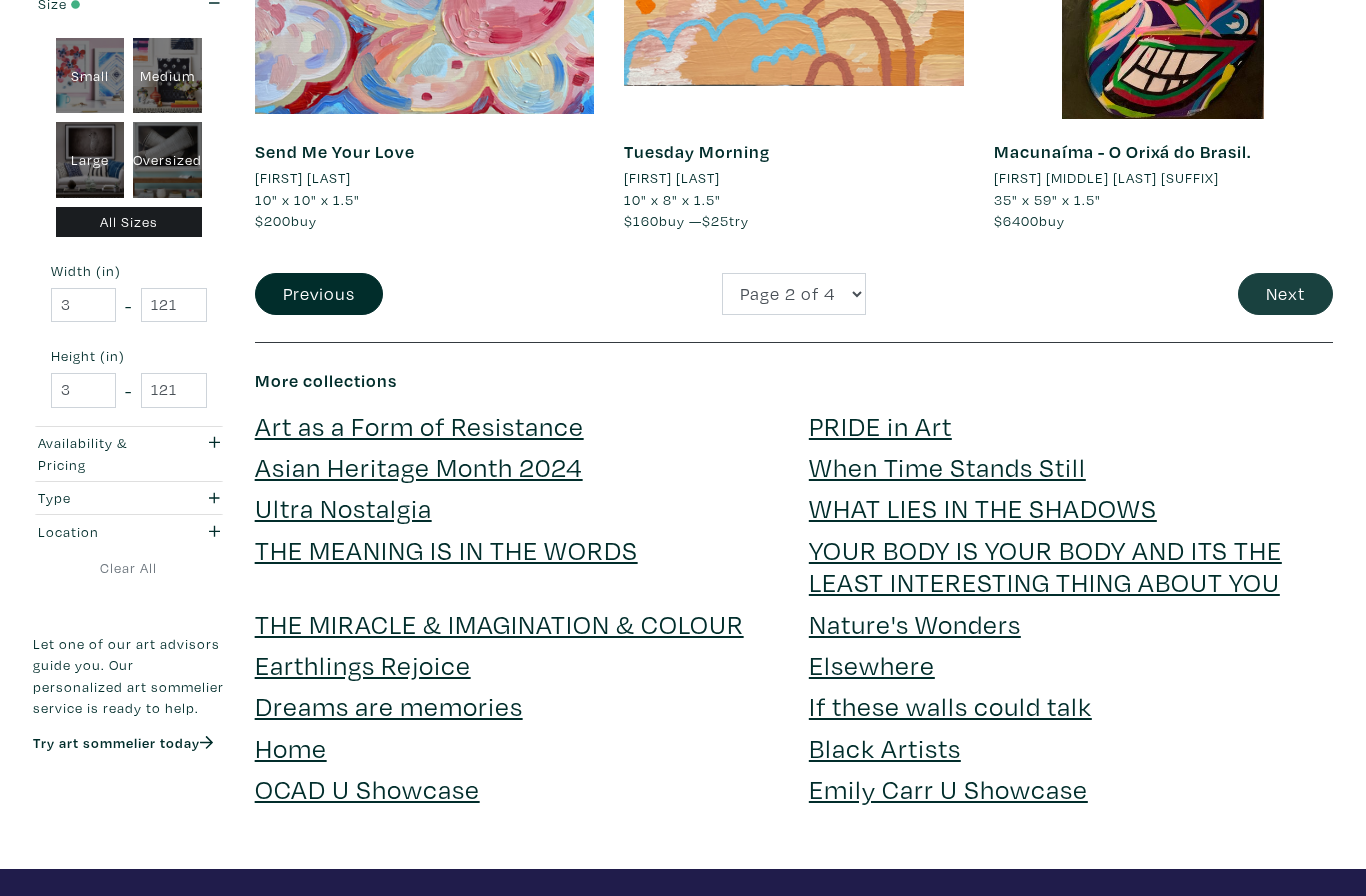 click on "Next" at bounding box center [1285, 294] 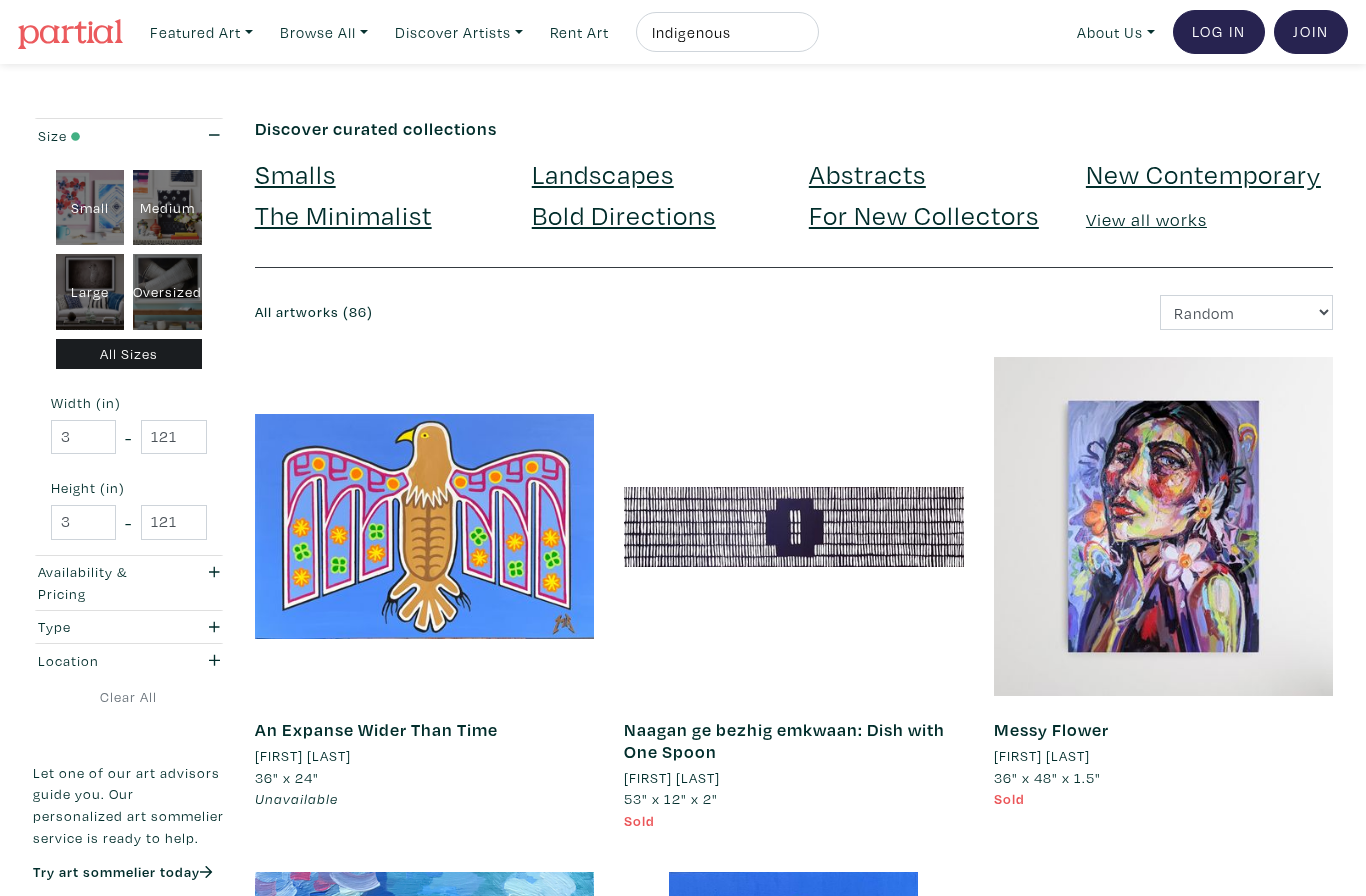scroll, scrollTop: 0, scrollLeft: 0, axis: both 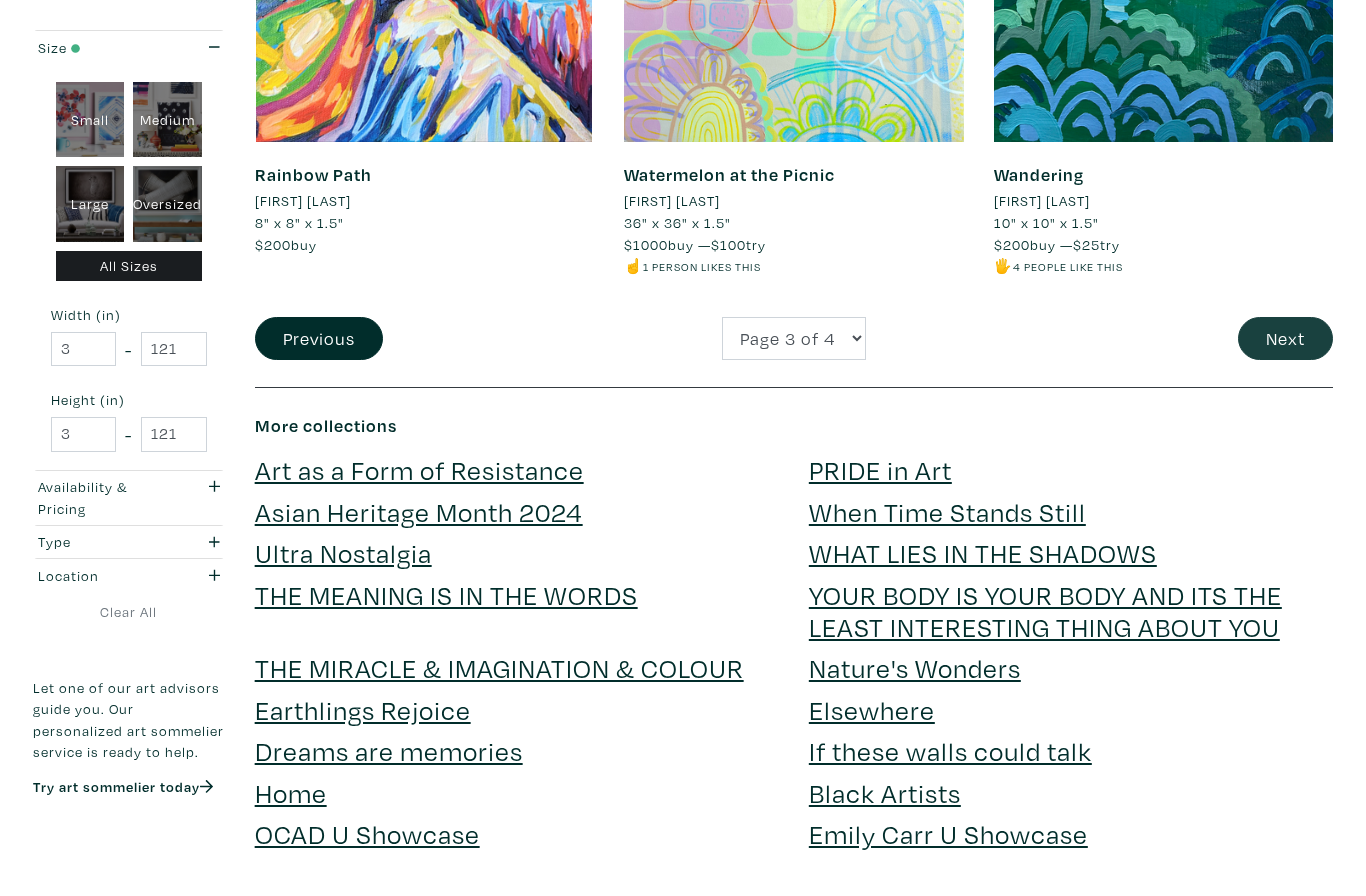 click on "Next" at bounding box center [1285, 338] 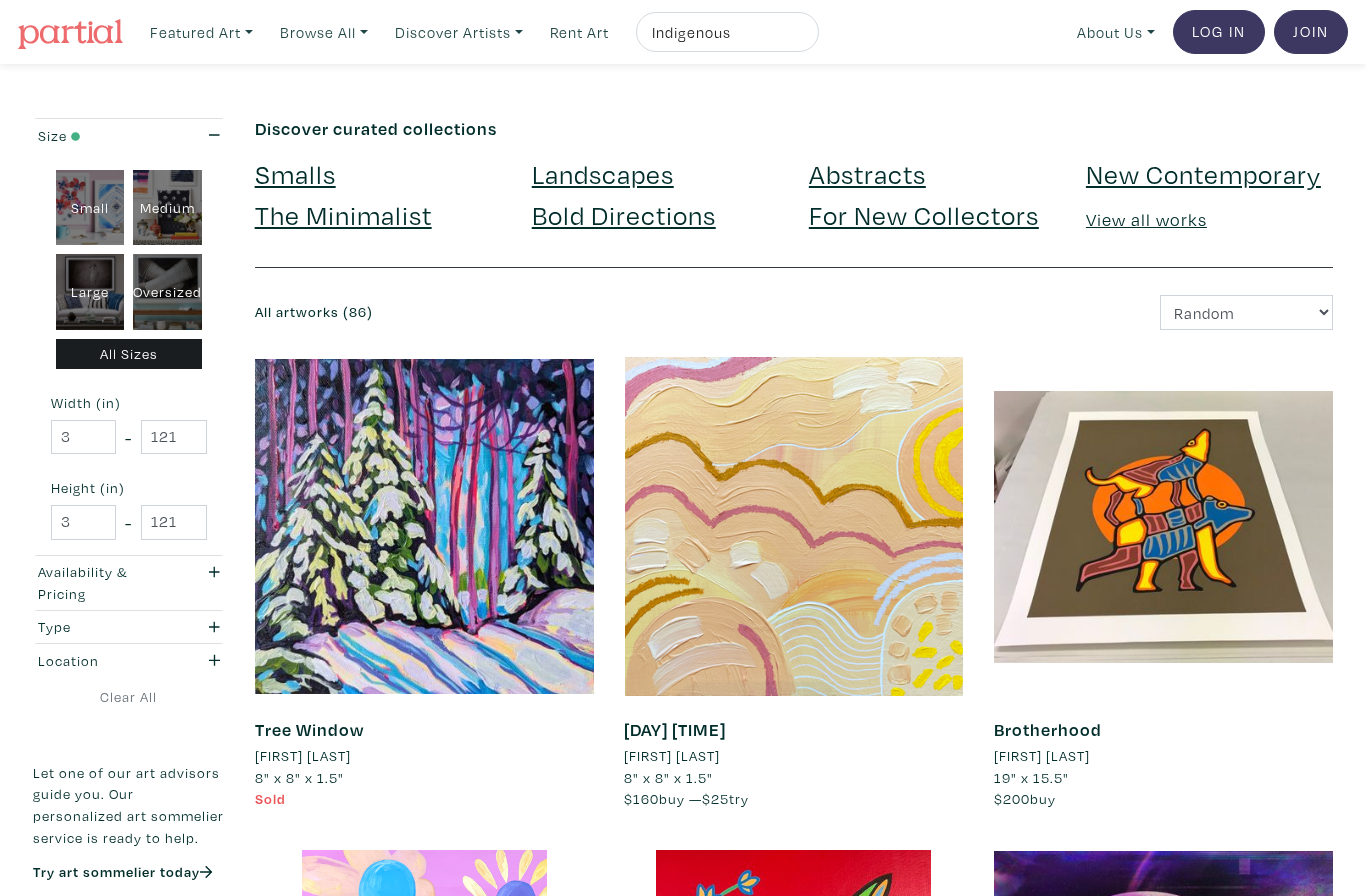 scroll, scrollTop: 0, scrollLeft: 0, axis: both 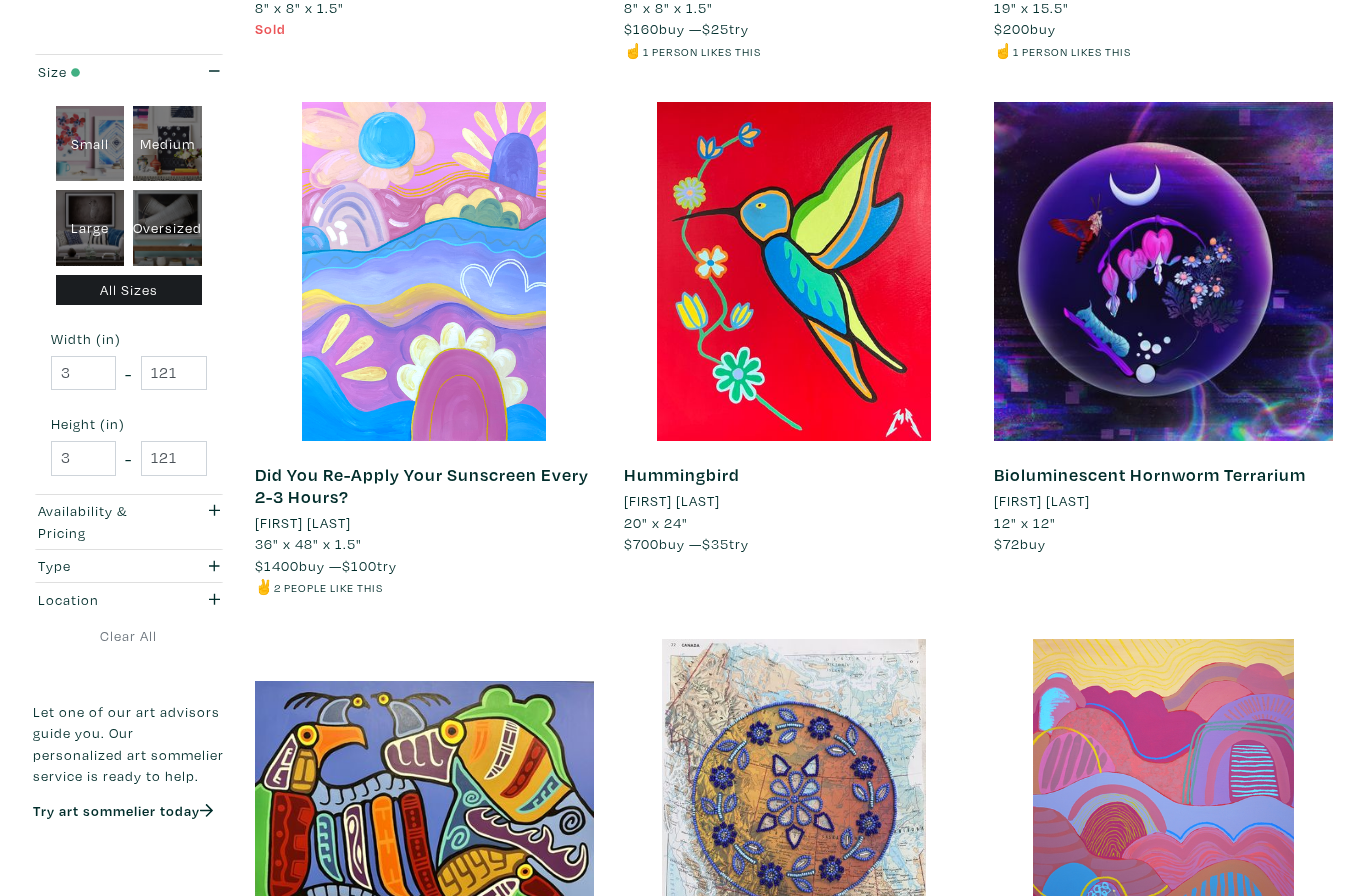 click at bounding box center (793, 271) 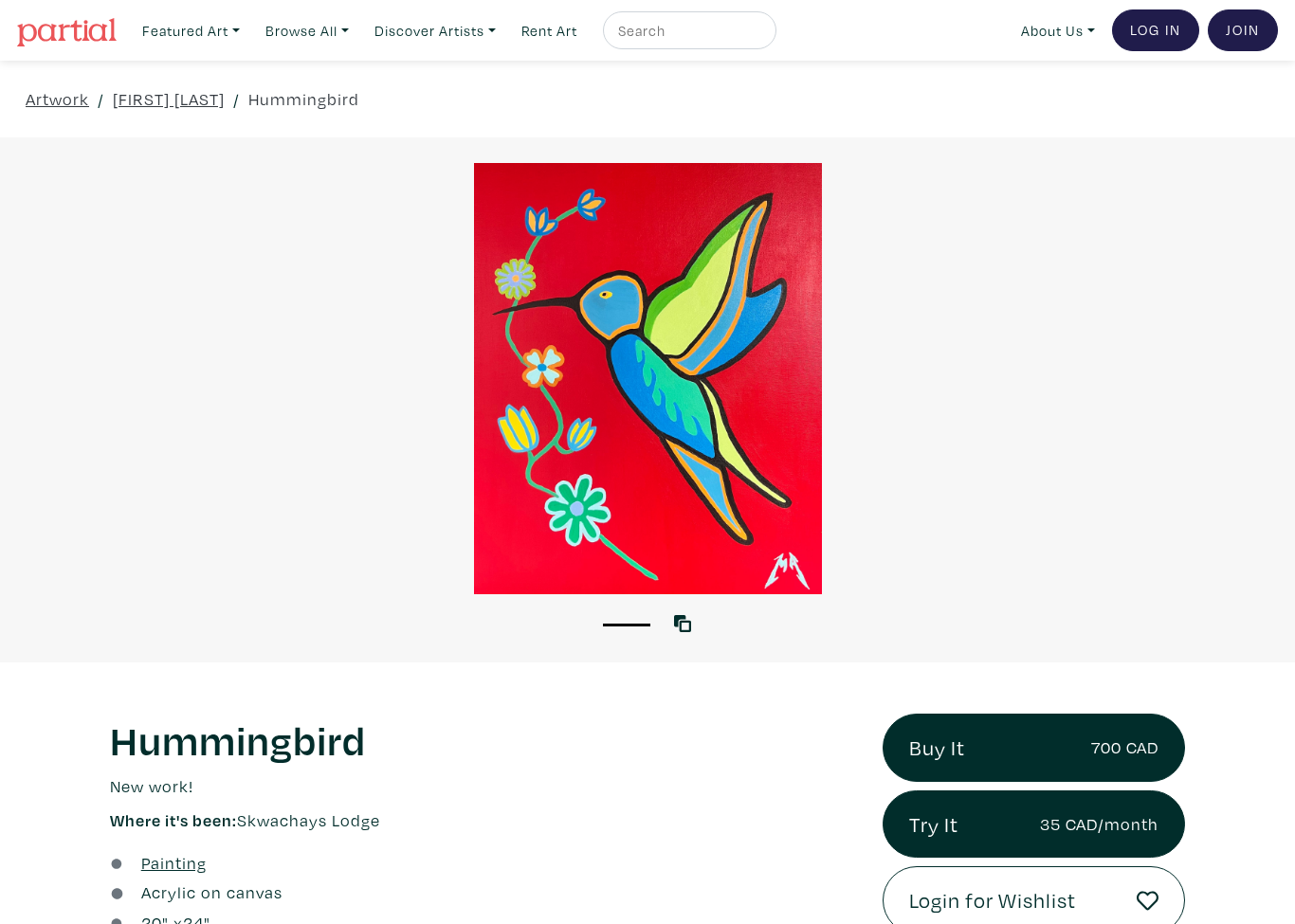 scroll, scrollTop: 0, scrollLeft: 0, axis: both 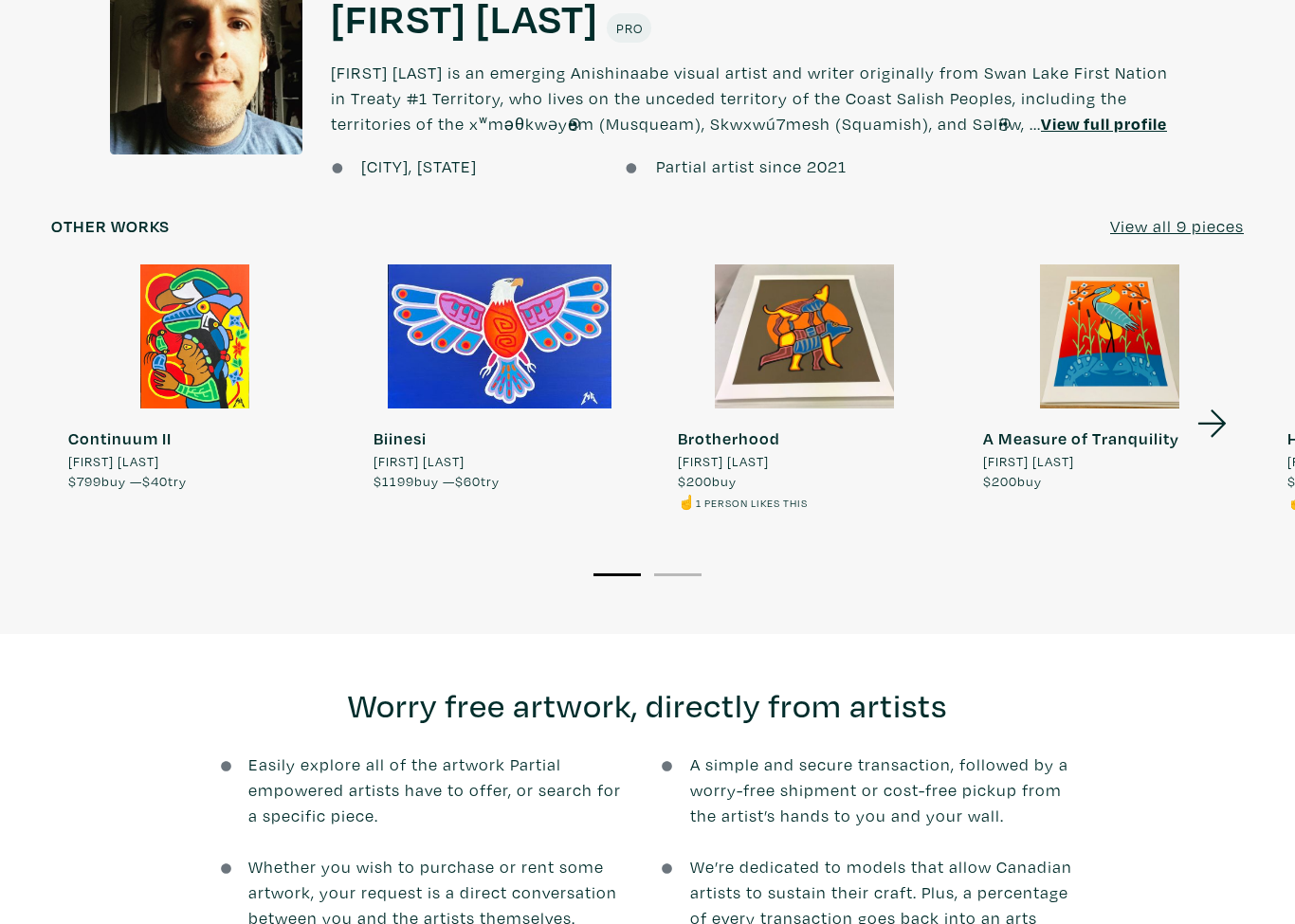 click on "View full profile" at bounding box center (1103, 123) 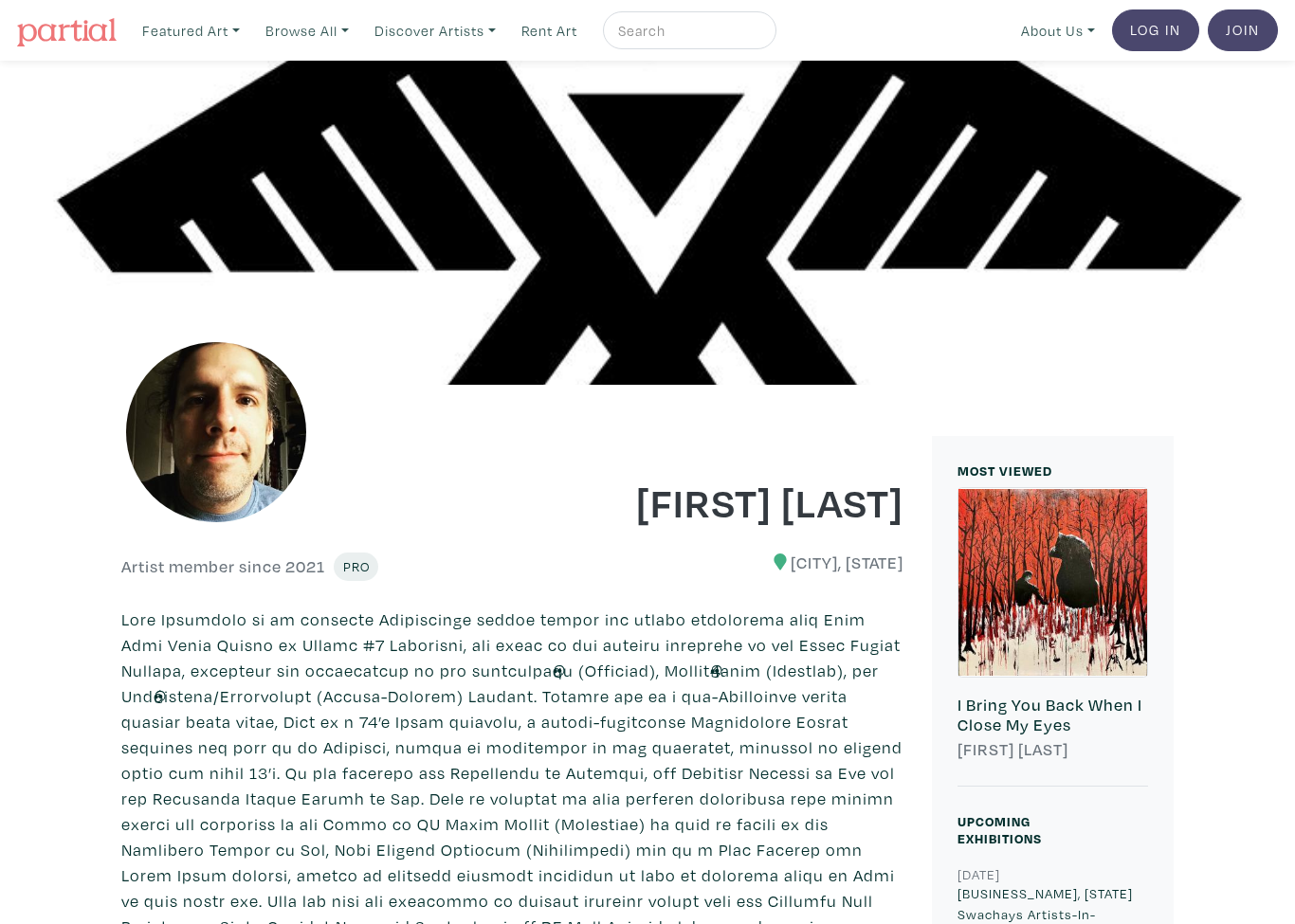 scroll, scrollTop: 0, scrollLeft: 0, axis: both 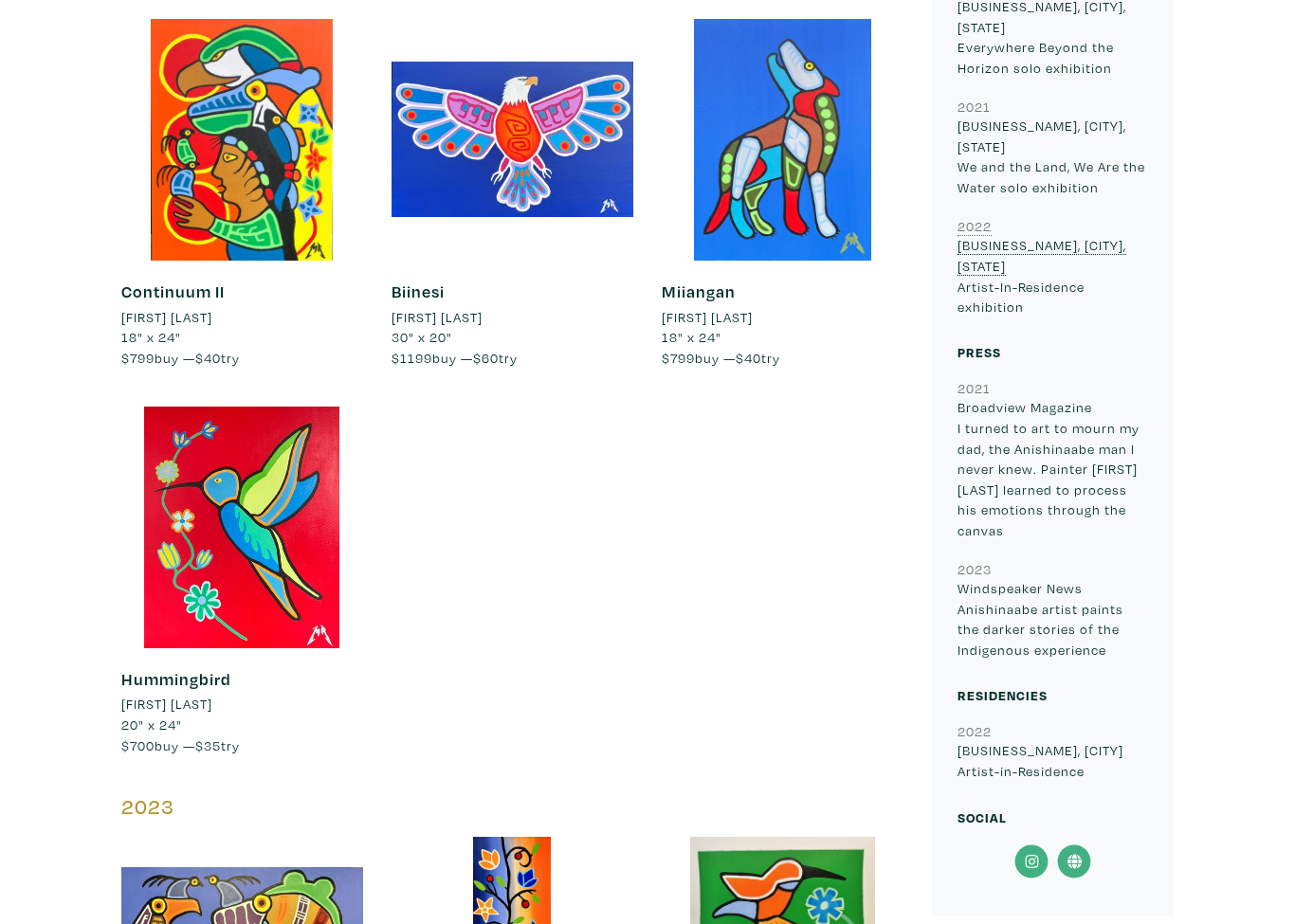 click at bounding box center [242, 528] 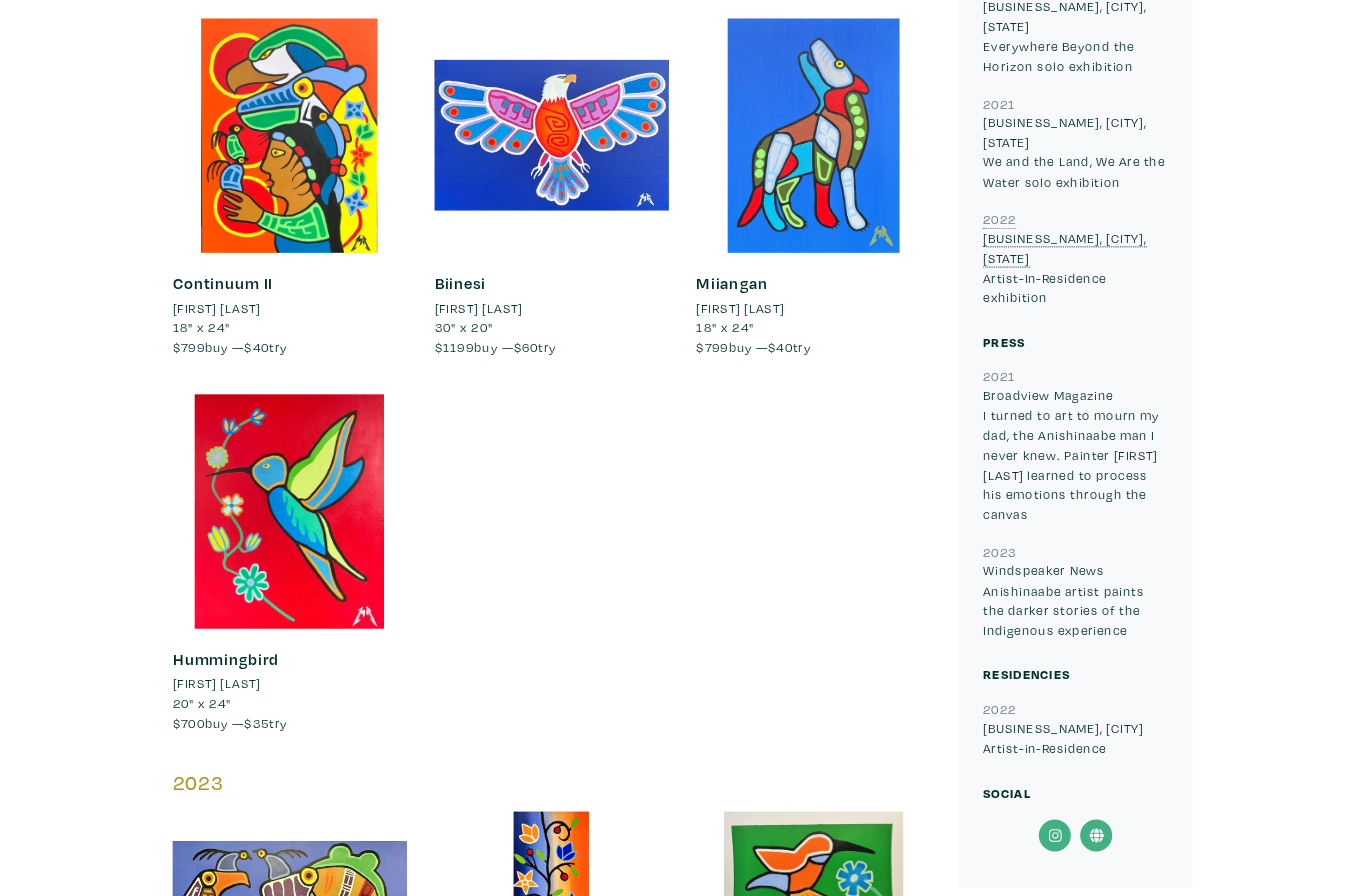 scroll, scrollTop: 1208, scrollLeft: 0, axis: vertical 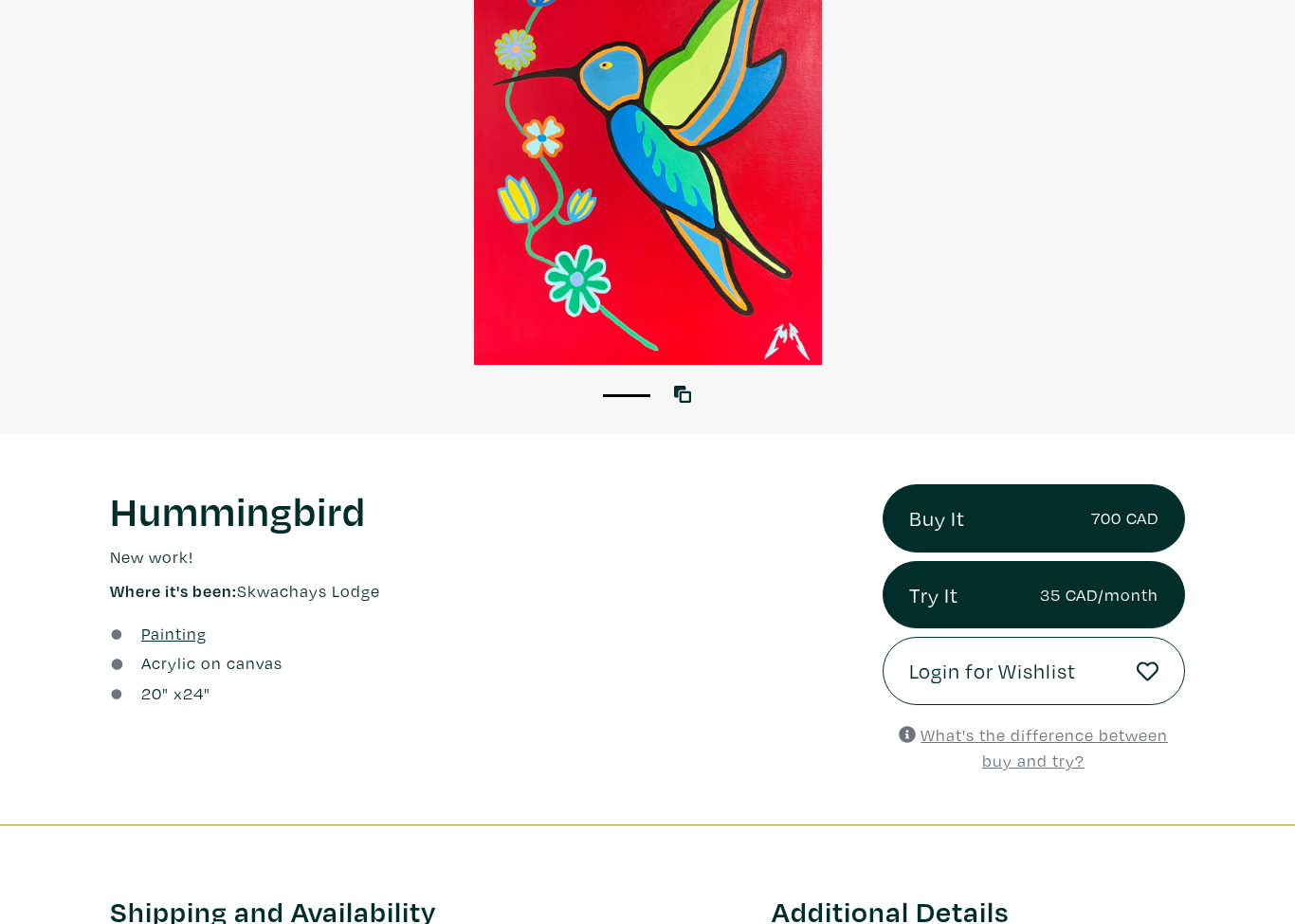 click at bounding box center [648, 150] 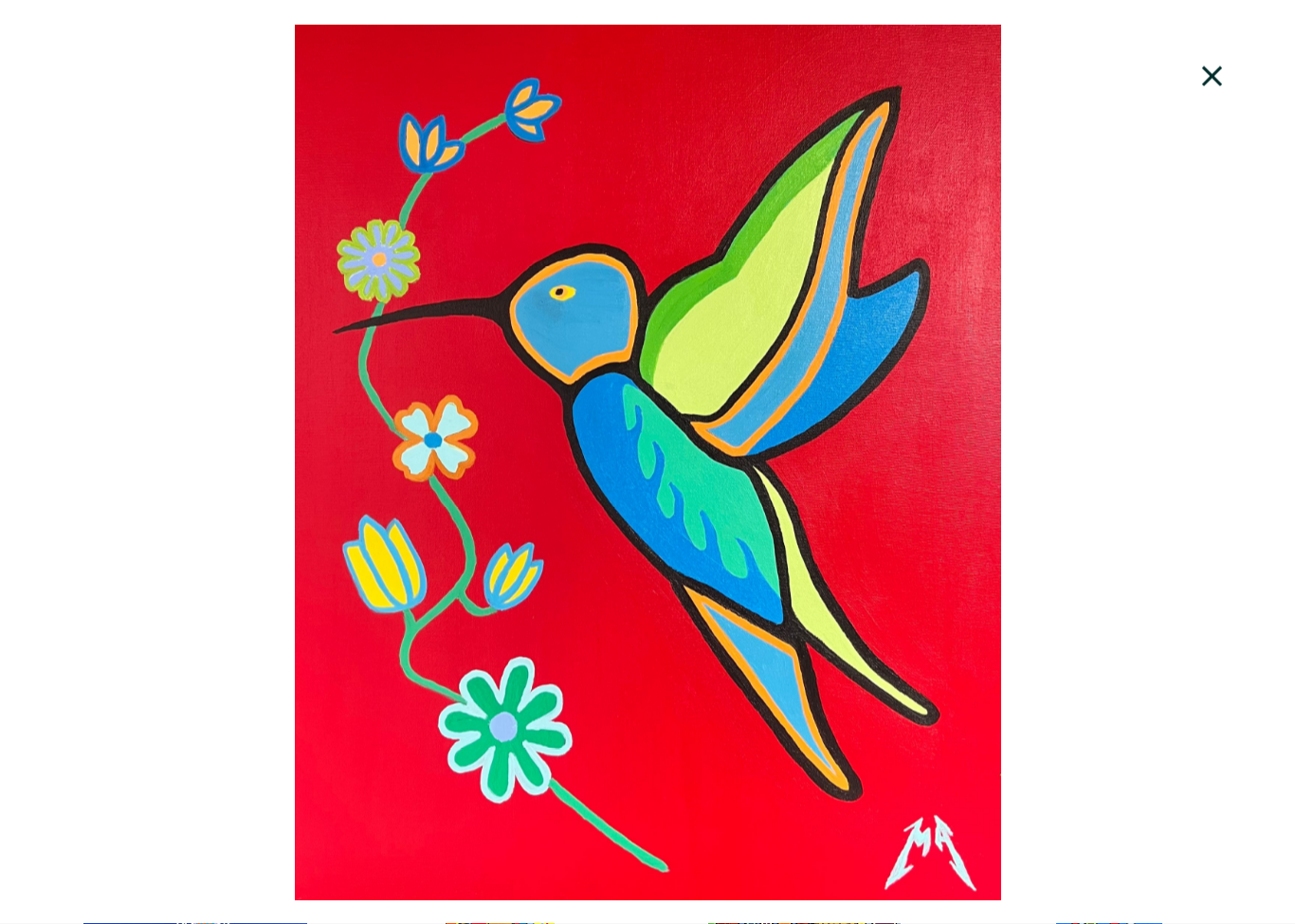 scroll, scrollTop: 403, scrollLeft: 0, axis: vertical 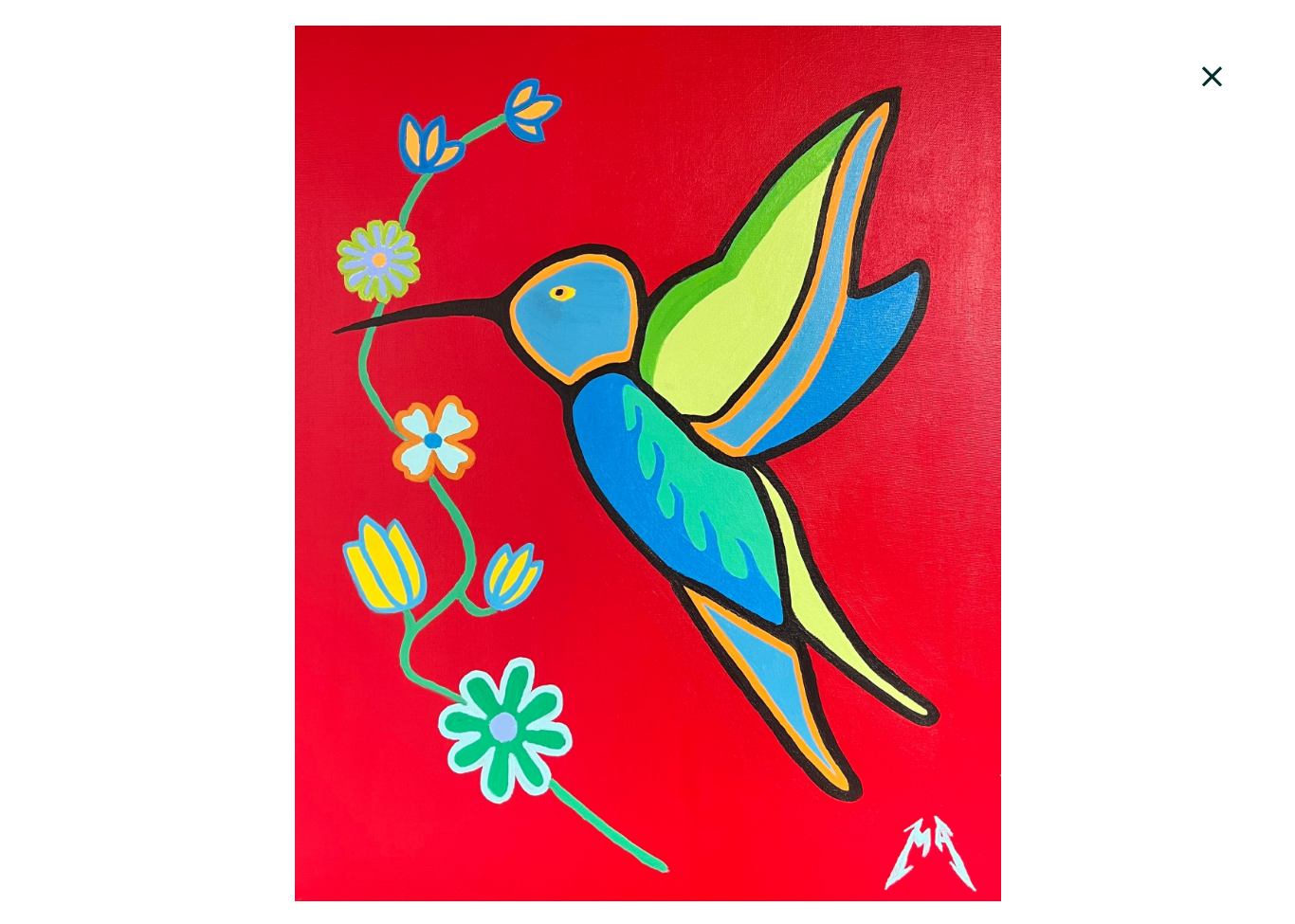 click 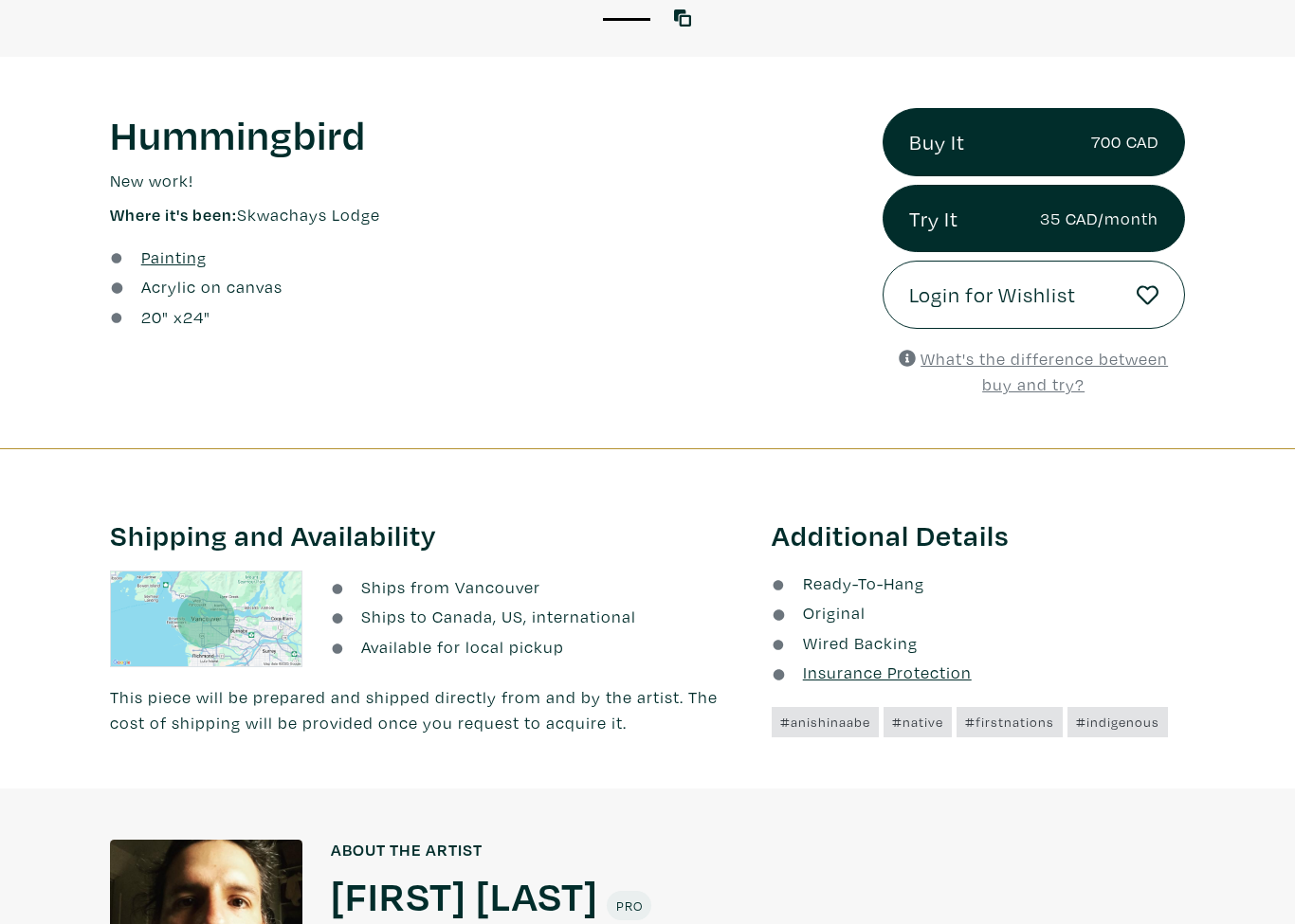 scroll, scrollTop: 606, scrollLeft: 0, axis: vertical 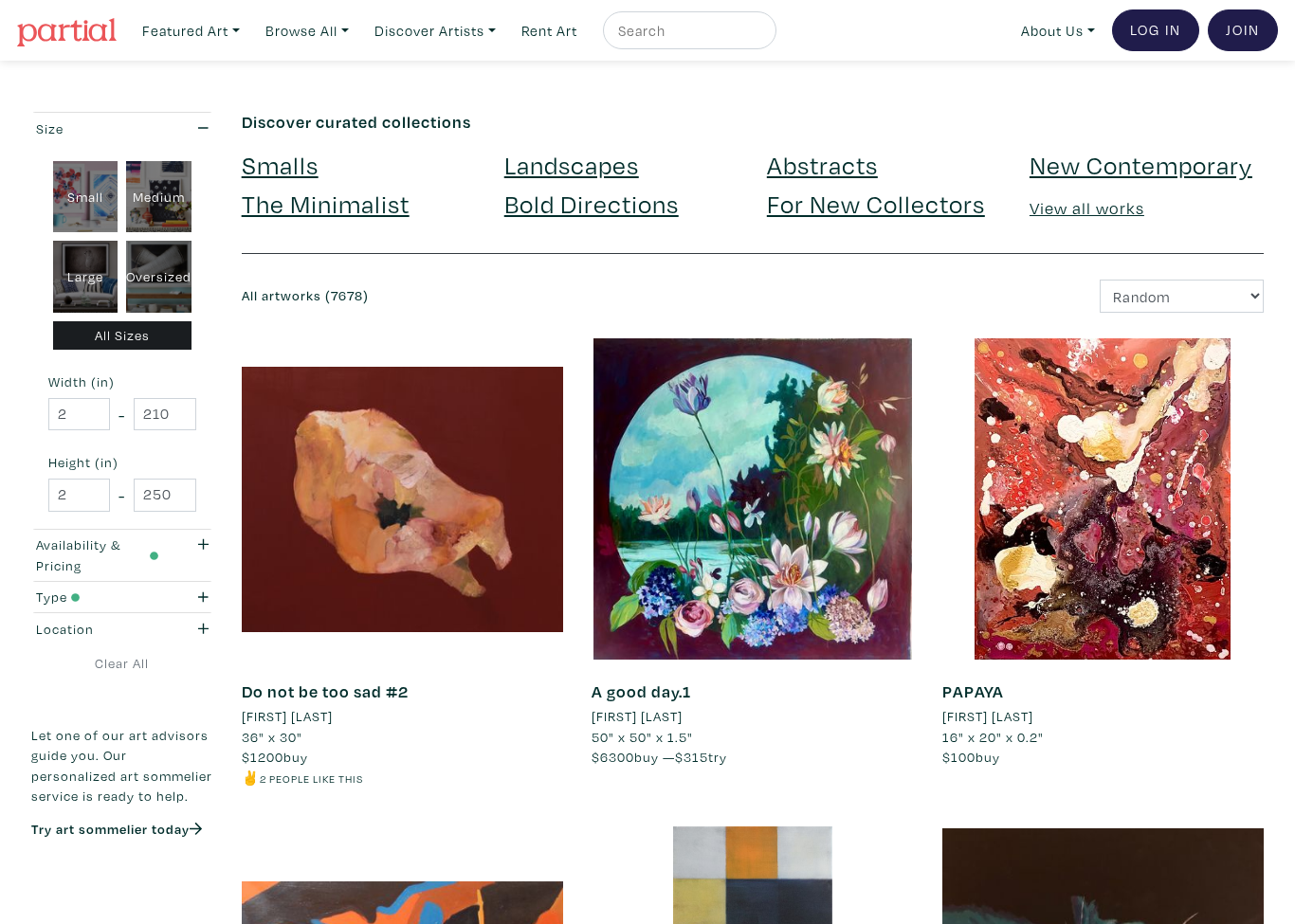 click at bounding box center (687, 30) 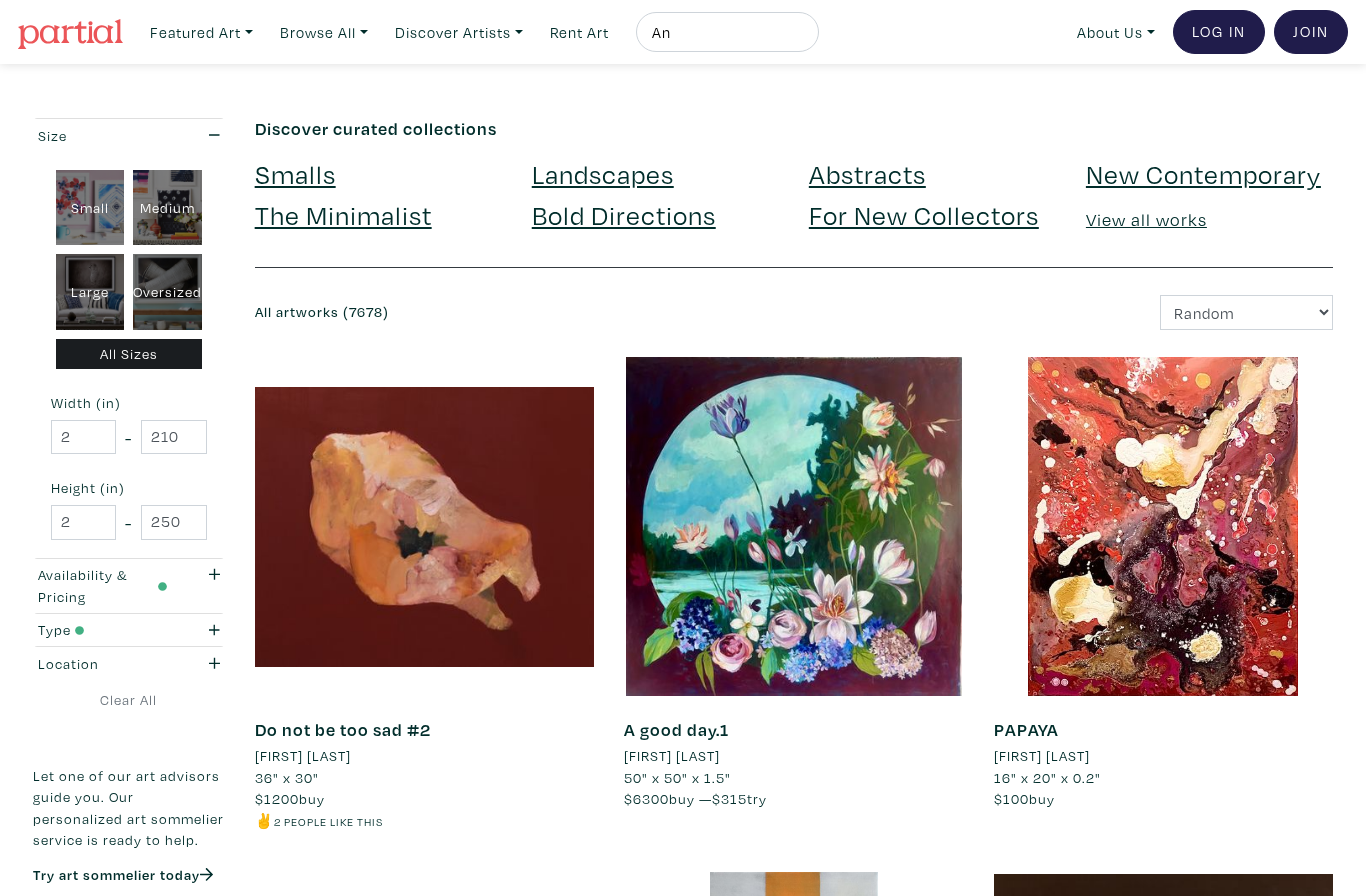 type on "A" 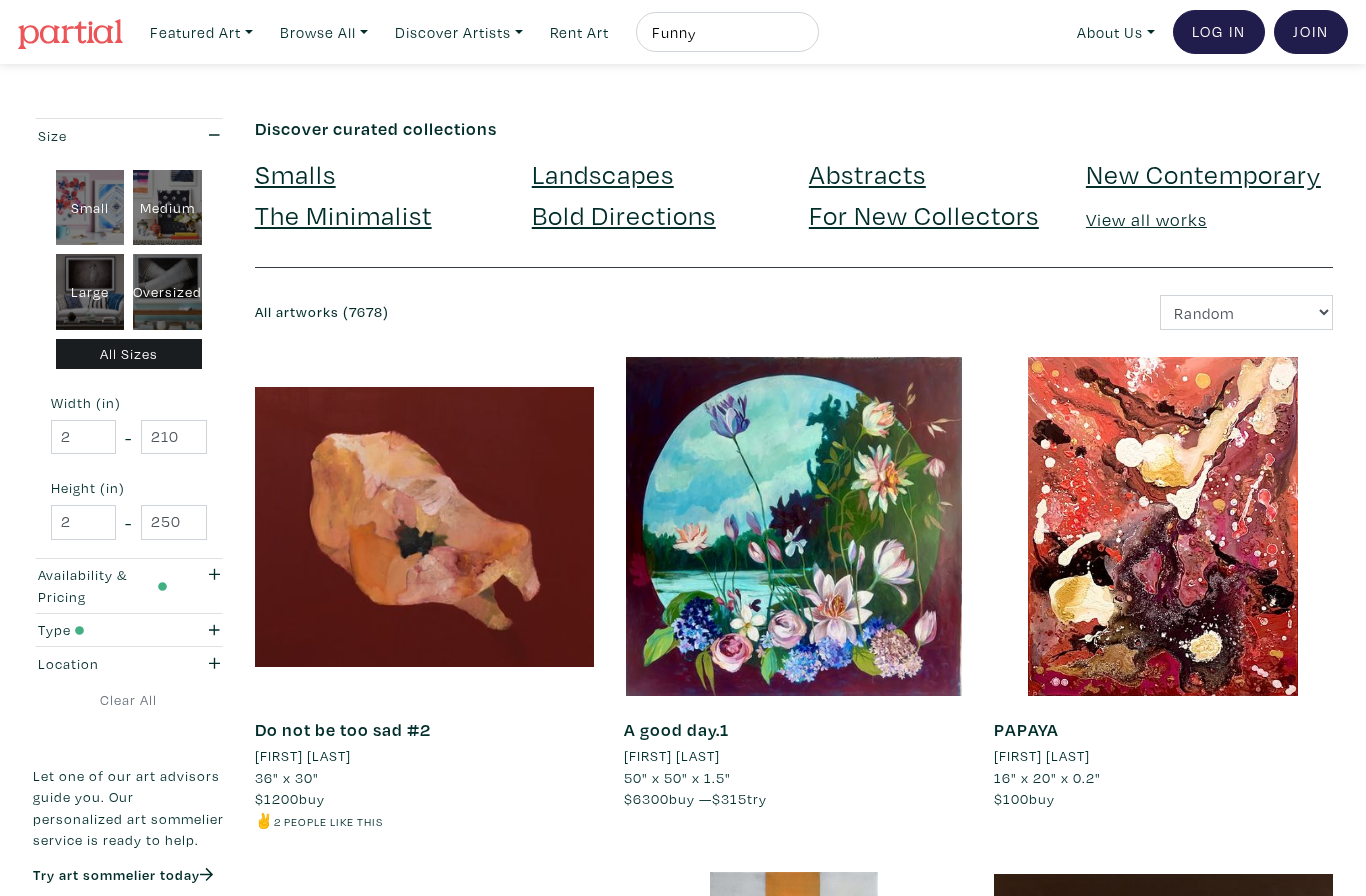 type on "Funny" 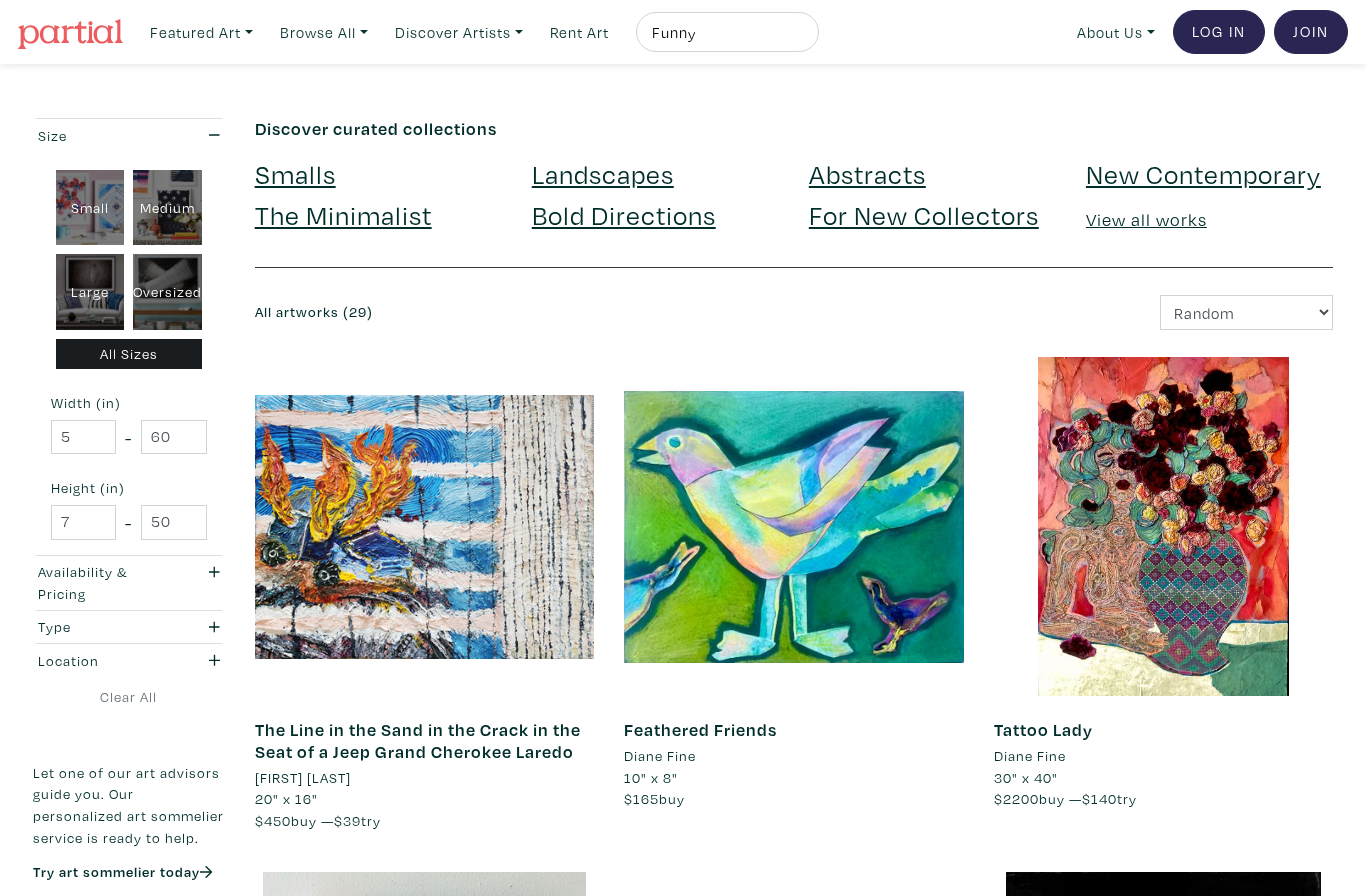 scroll, scrollTop: 0, scrollLeft: 0, axis: both 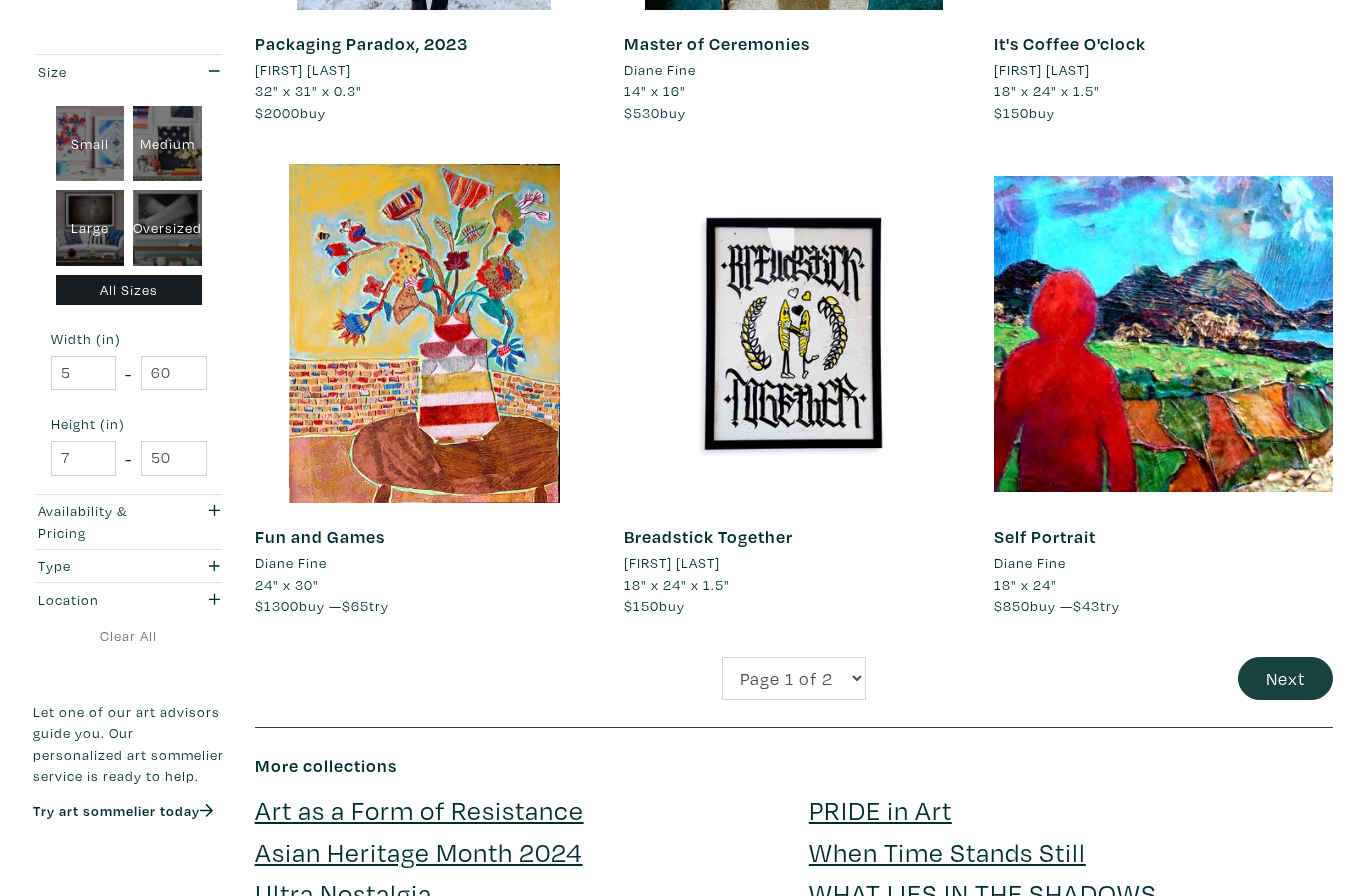 click on "Next" at bounding box center [1285, 678] 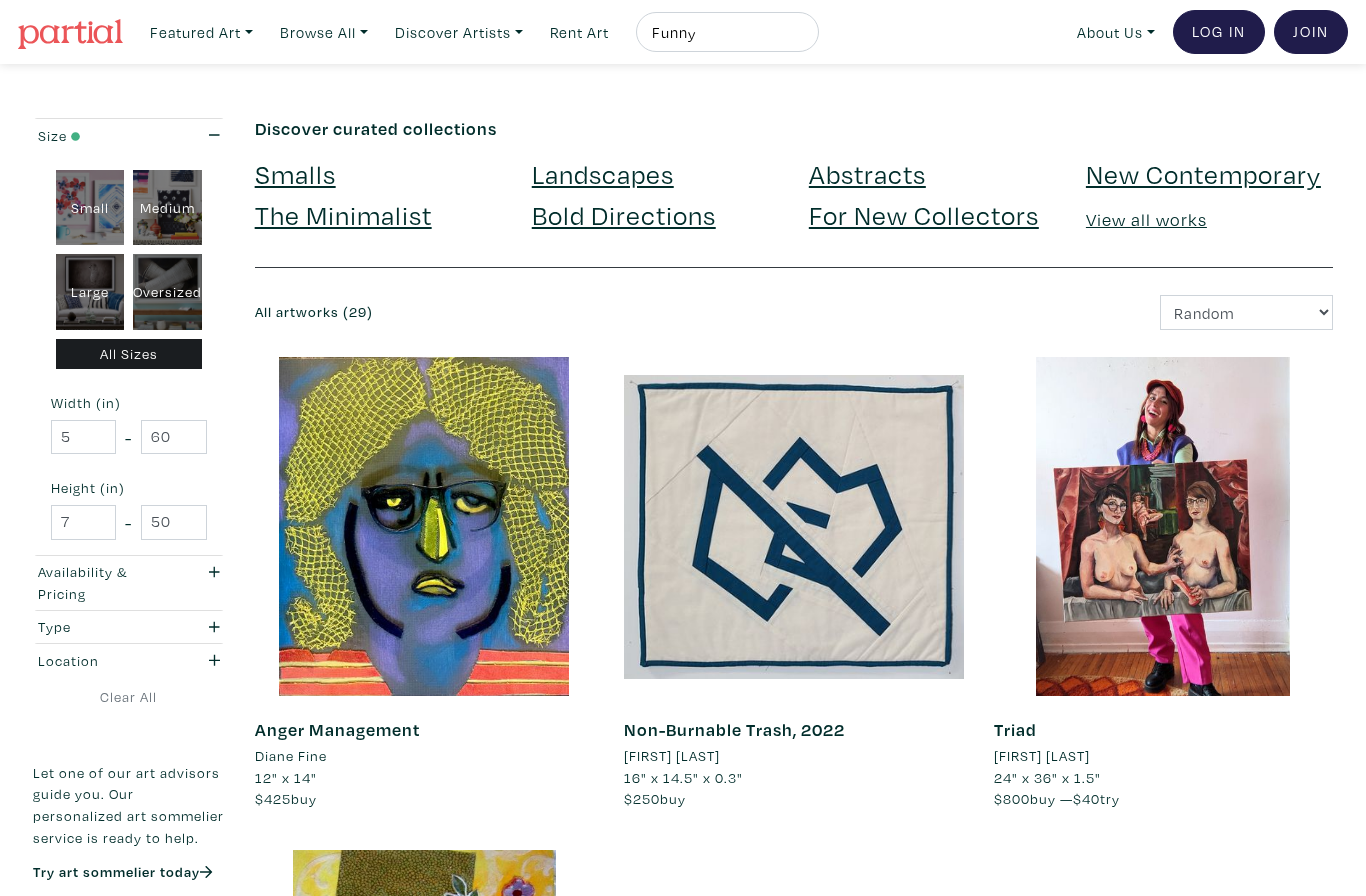 scroll, scrollTop: 0, scrollLeft: 0, axis: both 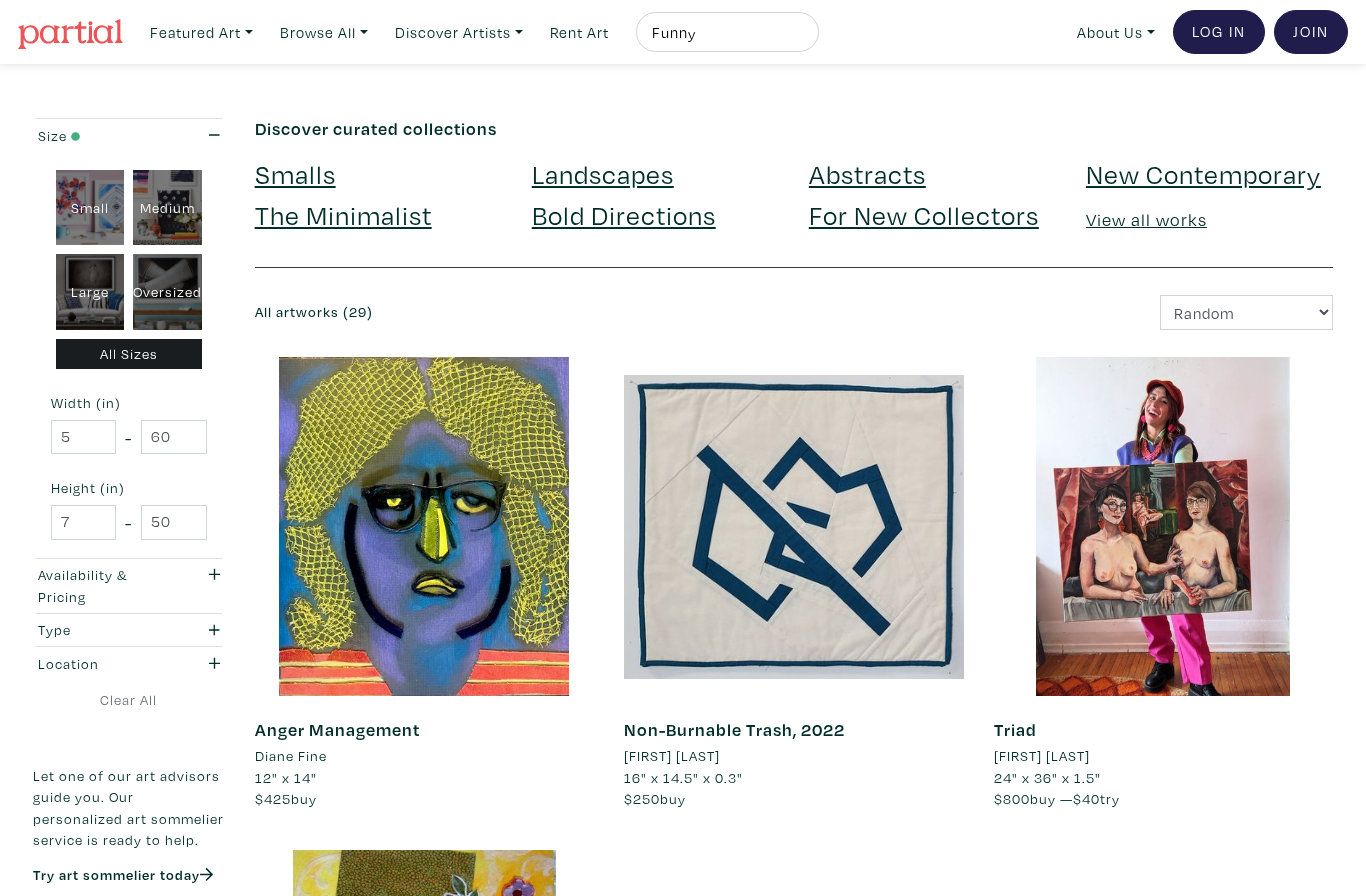 click on "For New Collectors" at bounding box center (924, 214) 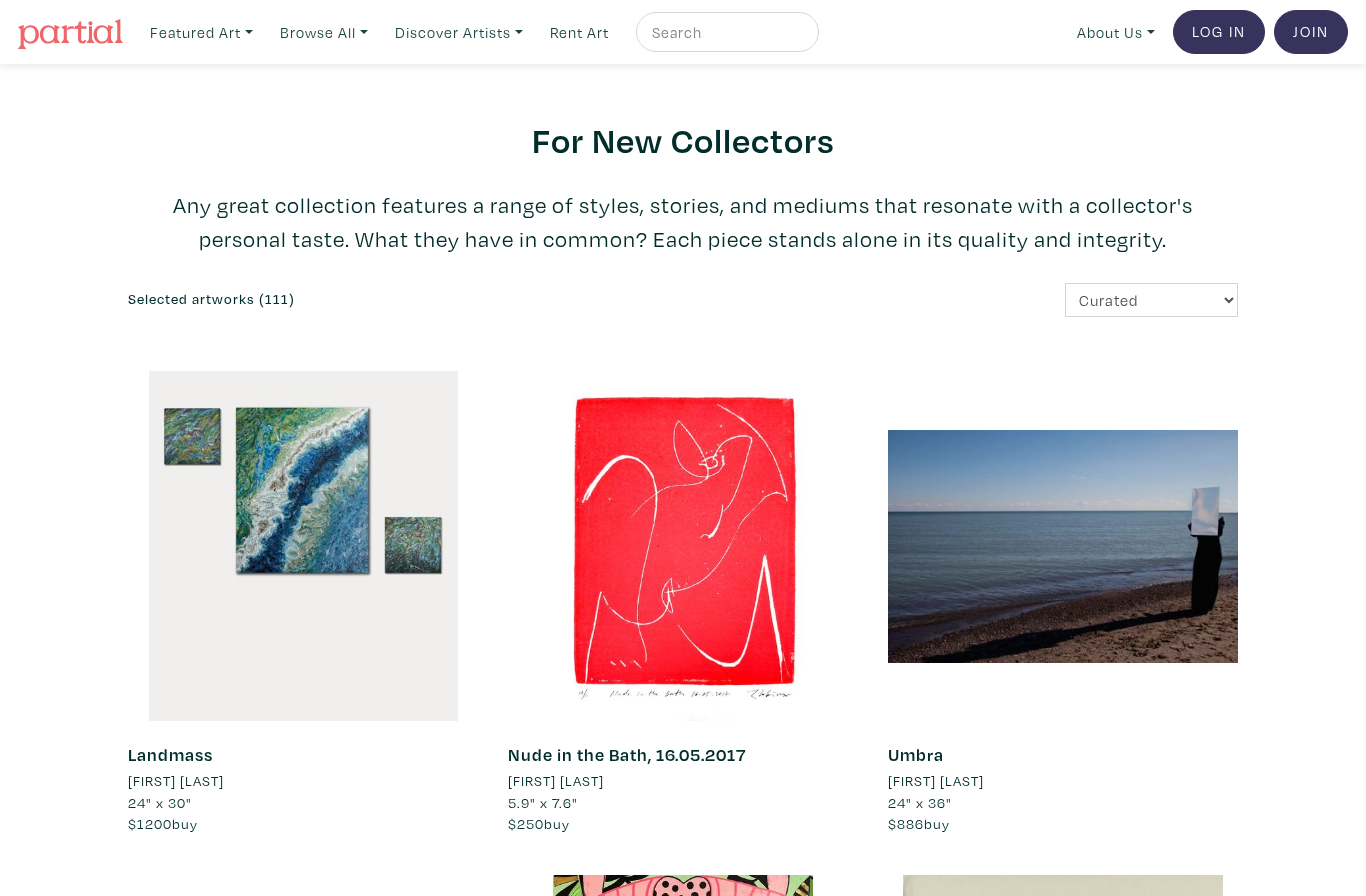 scroll, scrollTop: 0, scrollLeft: 0, axis: both 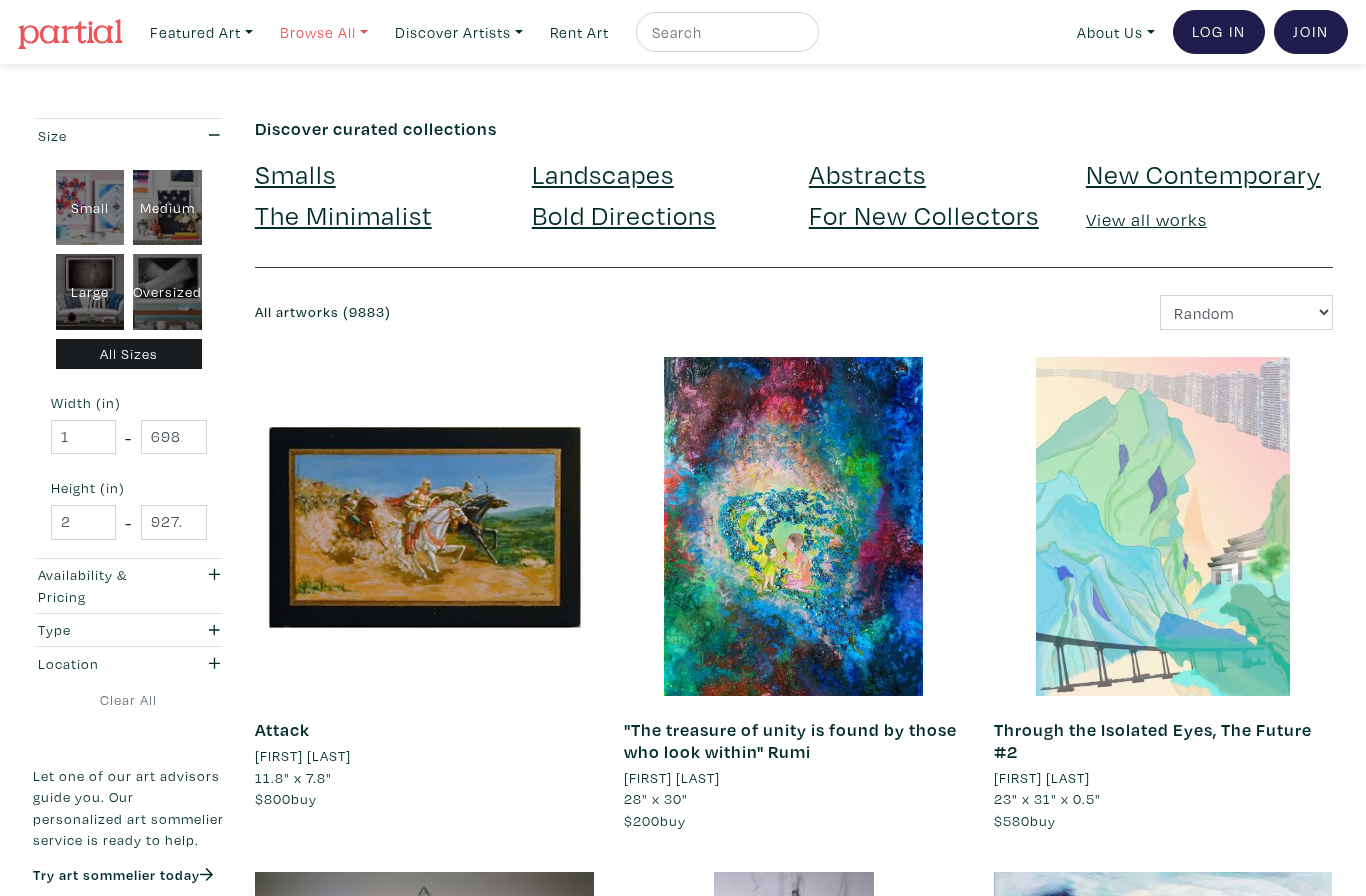 click on "Browse All" at bounding box center (201, 32) 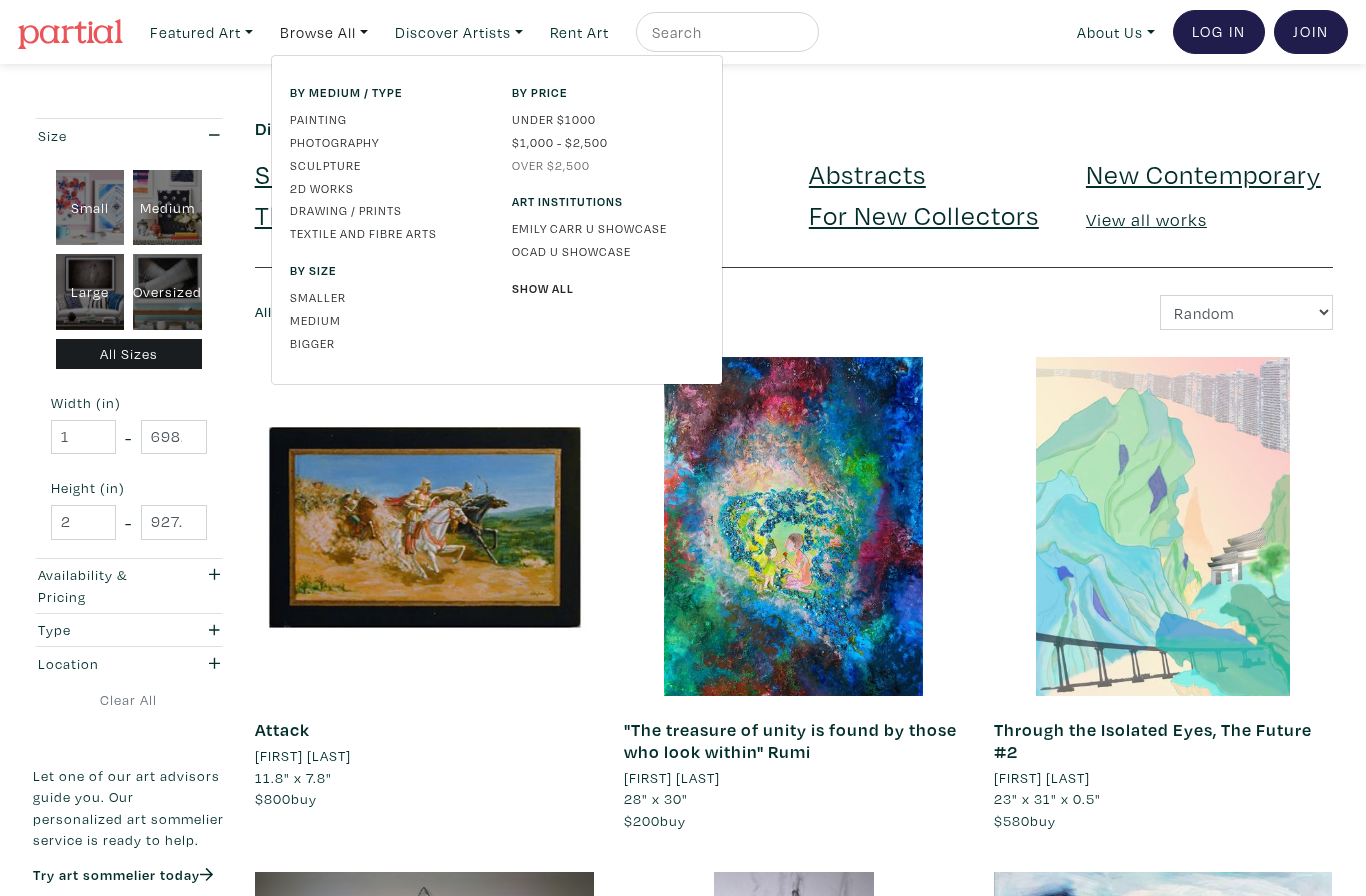 click on "Over $2,500" at bounding box center (608, 165) 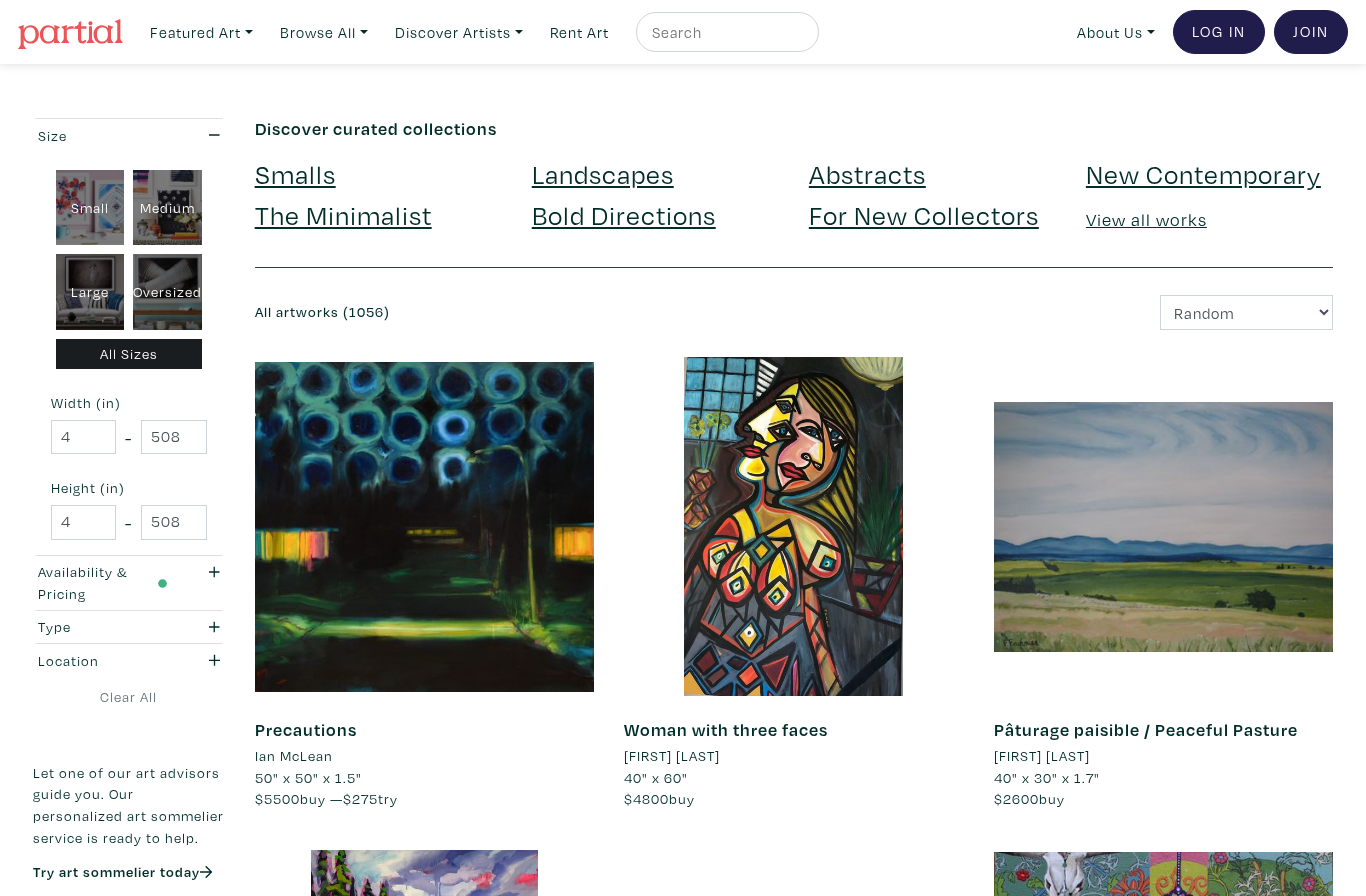 scroll, scrollTop: 0, scrollLeft: 0, axis: both 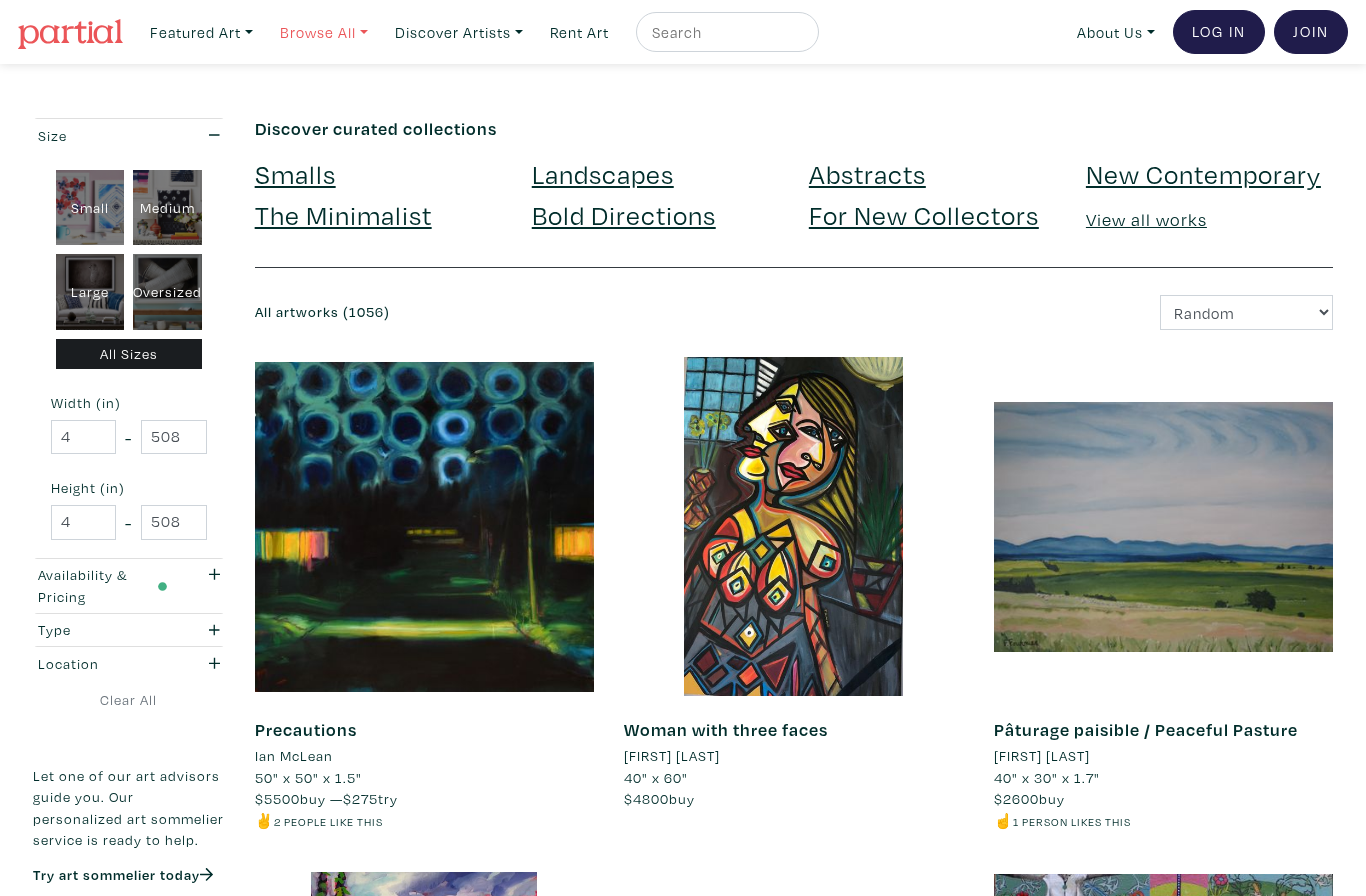 click on "Browse All" at bounding box center (201, 32) 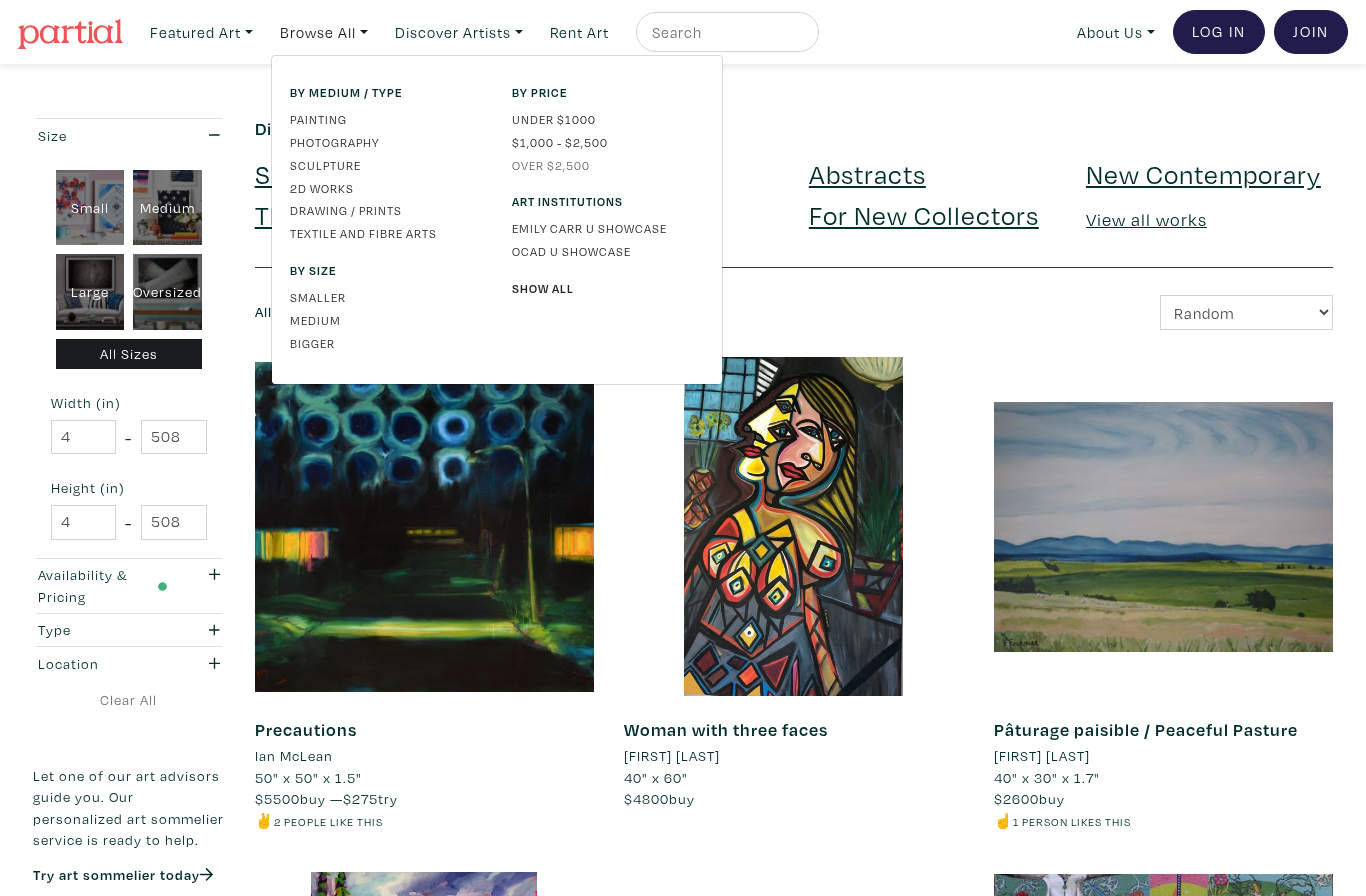 click on "Over $2,500" at bounding box center (608, 165) 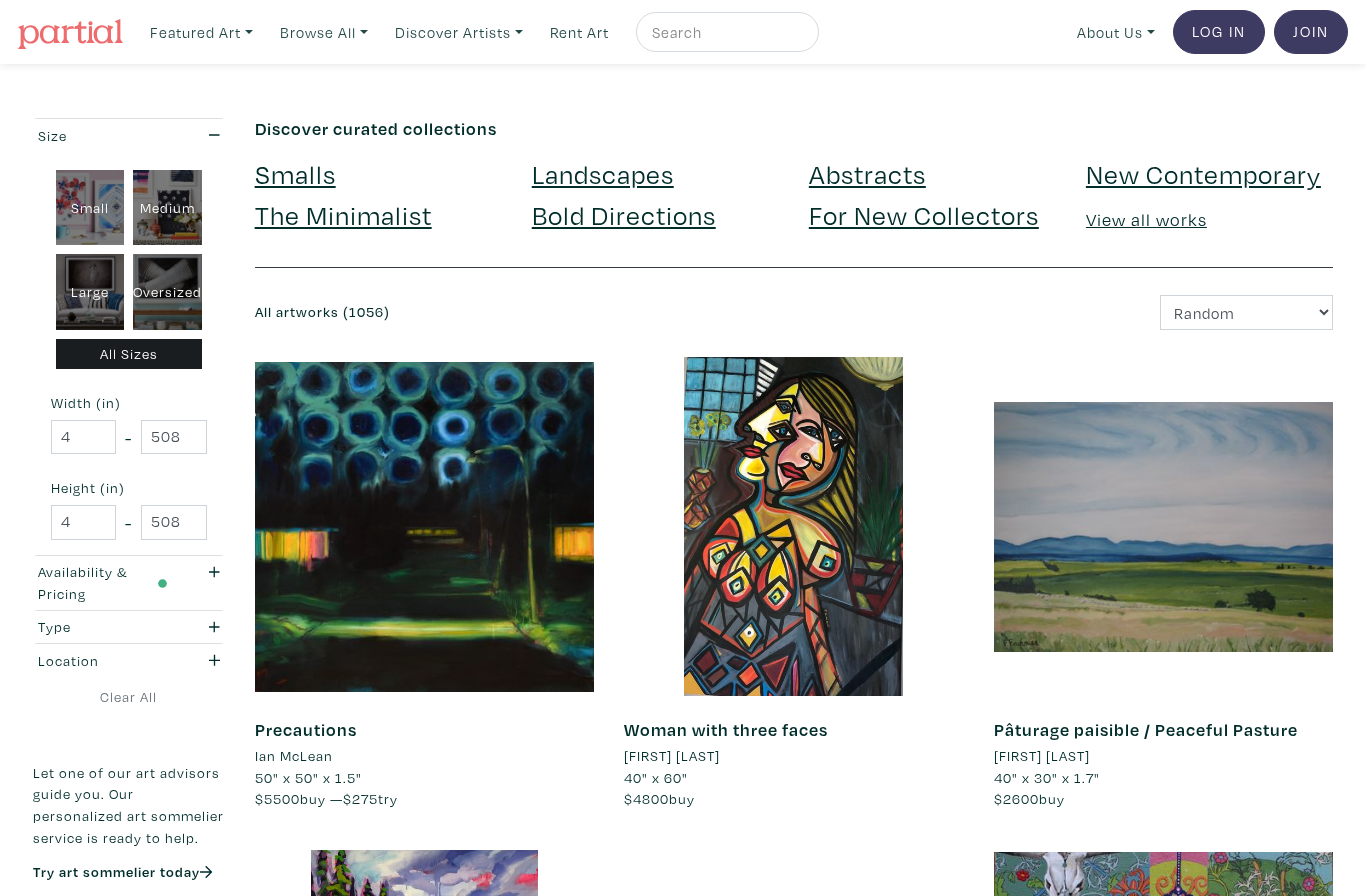 scroll, scrollTop: 0, scrollLeft: 0, axis: both 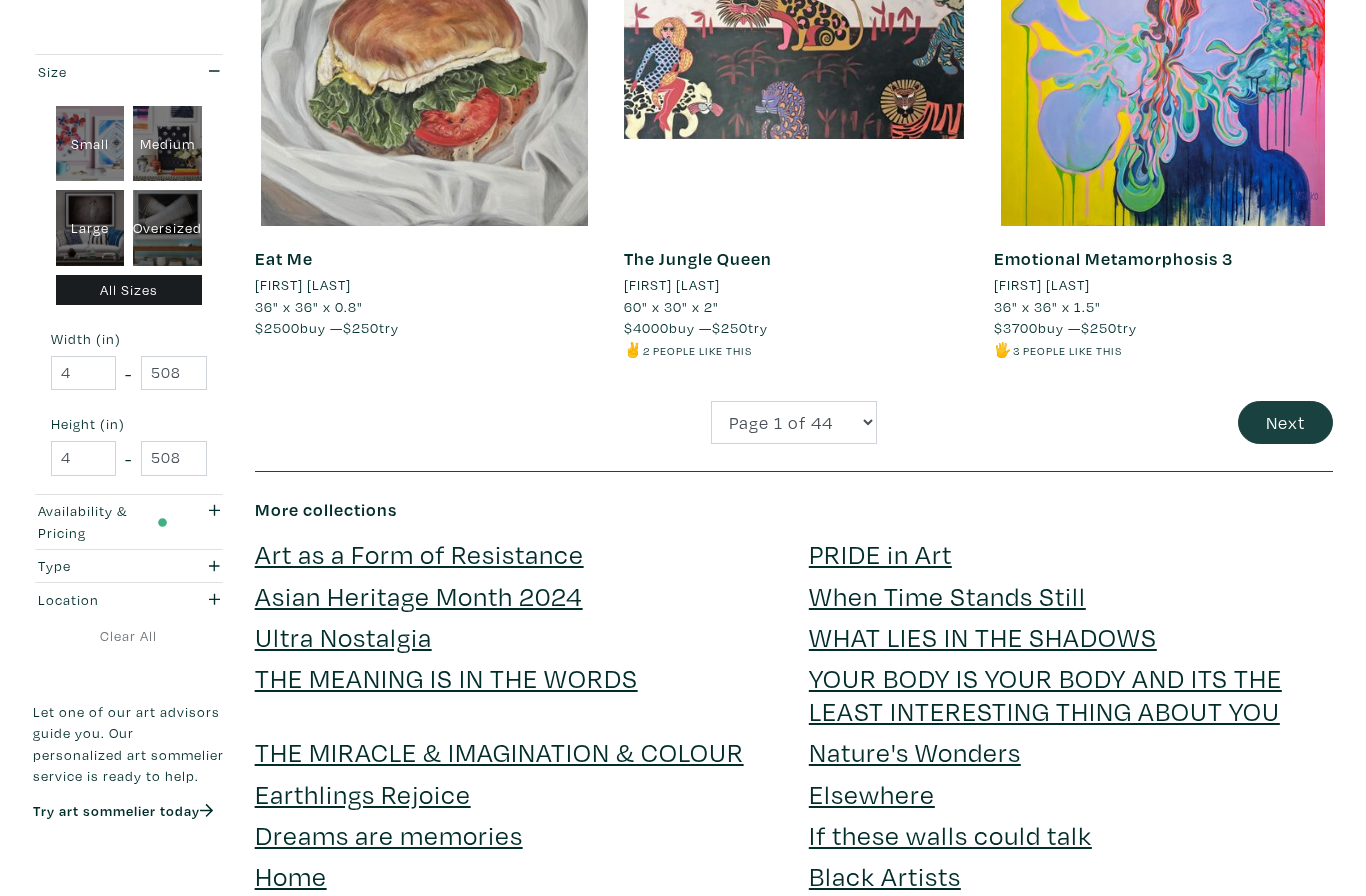 click on "Next" at bounding box center (1285, 422) 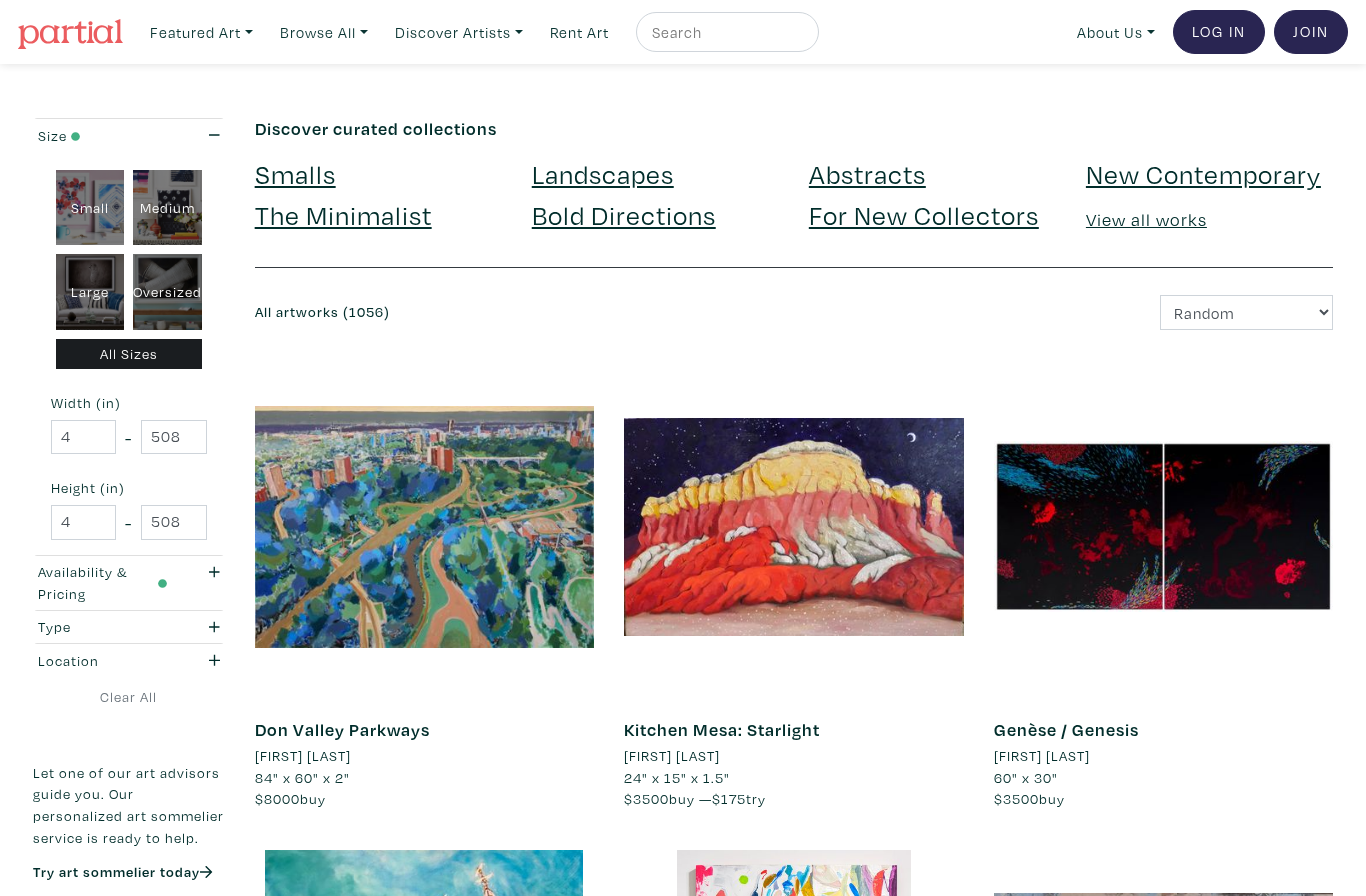 scroll, scrollTop: 0, scrollLeft: 0, axis: both 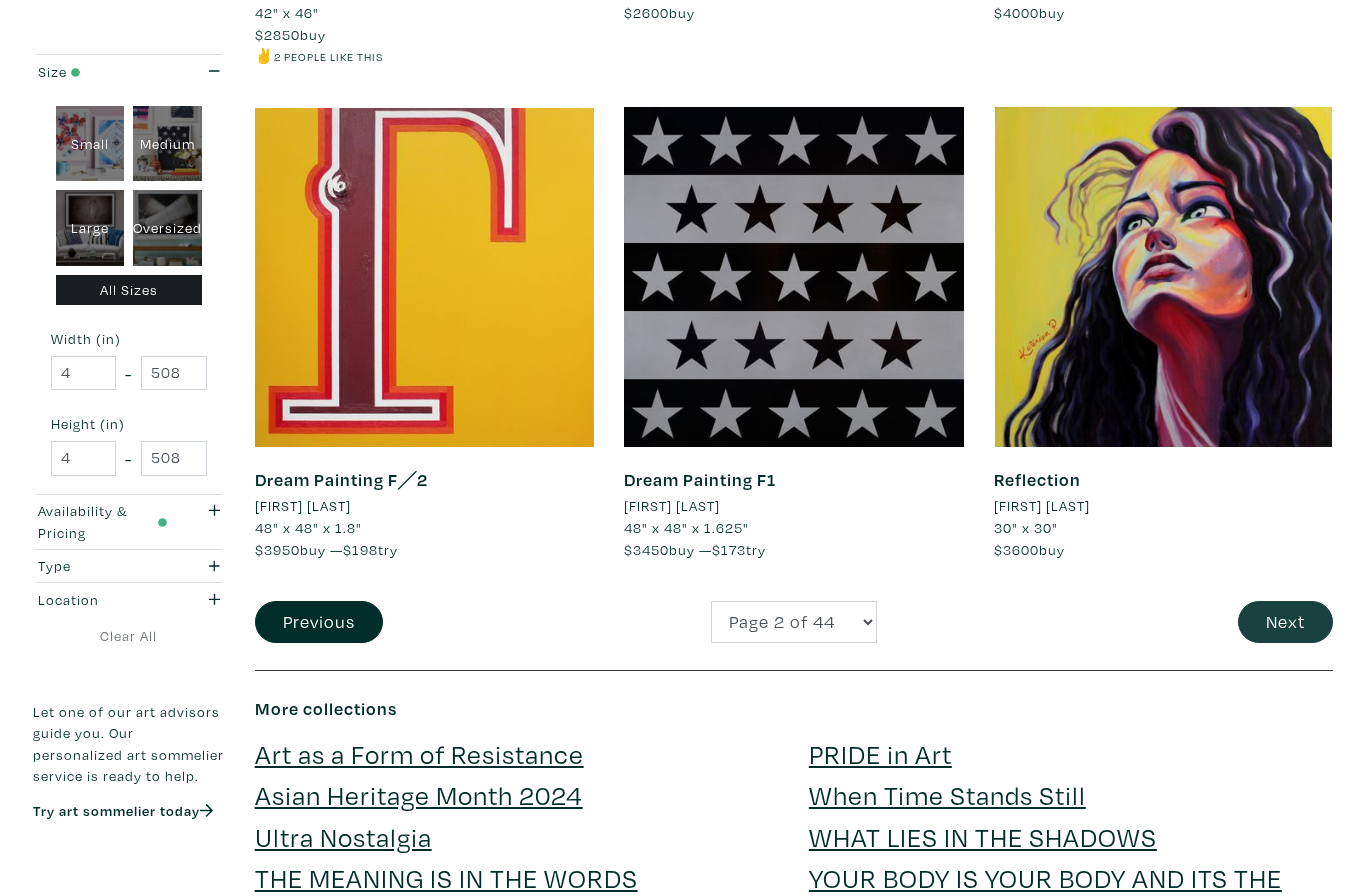 click on "Next" at bounding box center (1285, 622) 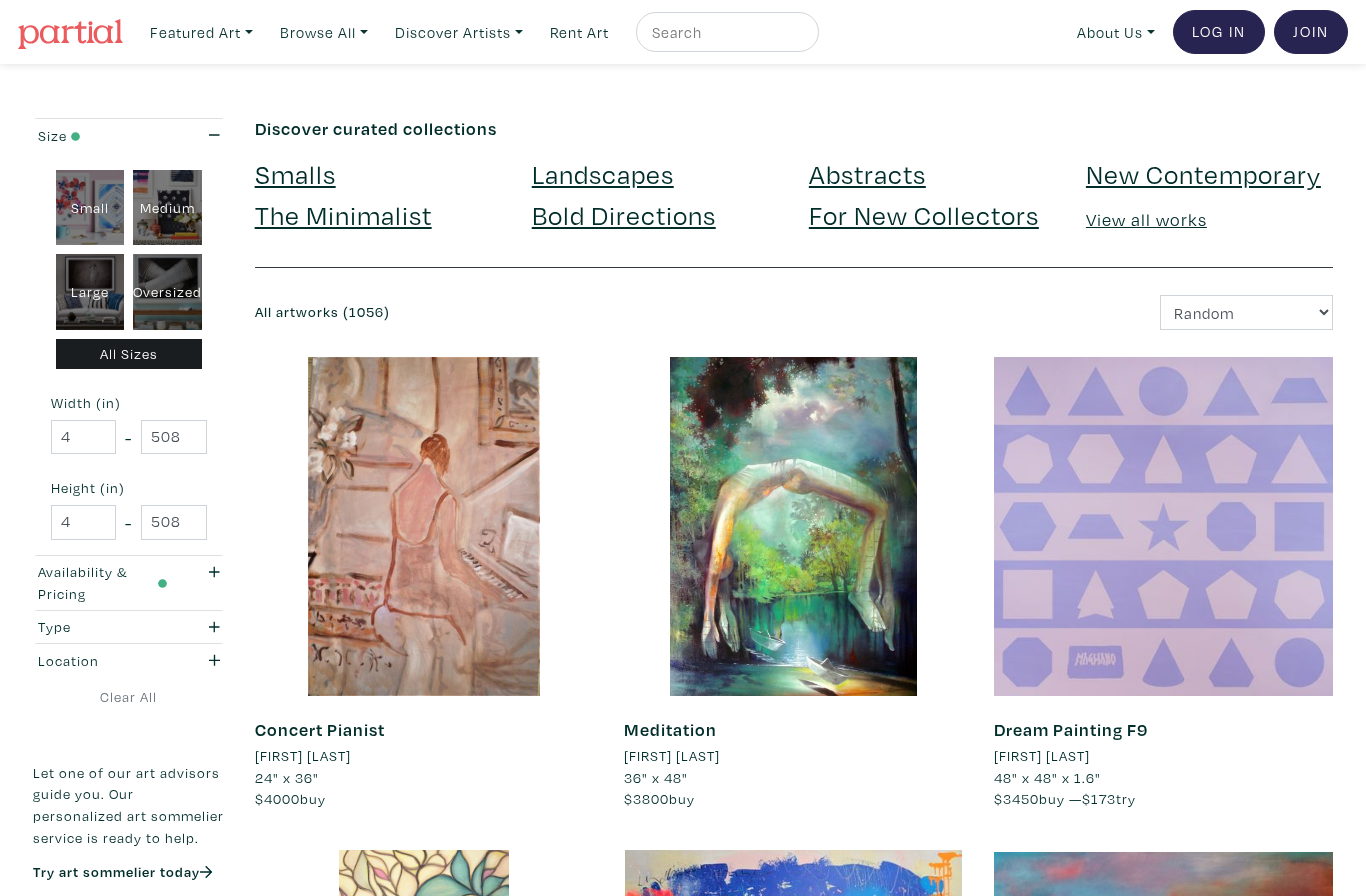 scroll, scrollTop: 0, scrollLeft: 0, axis: both 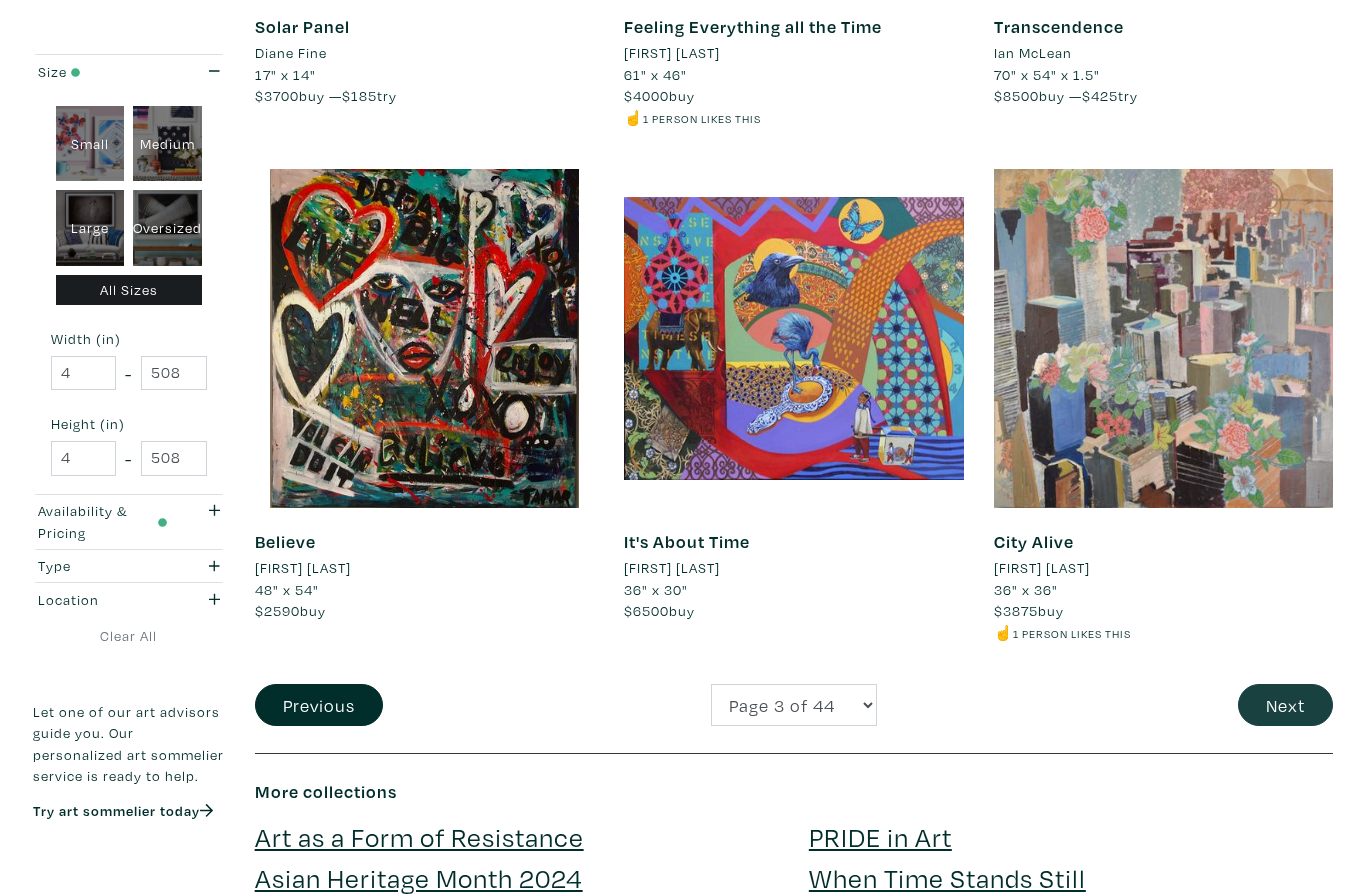 click on "Next" at bounding box center (1285, 705) 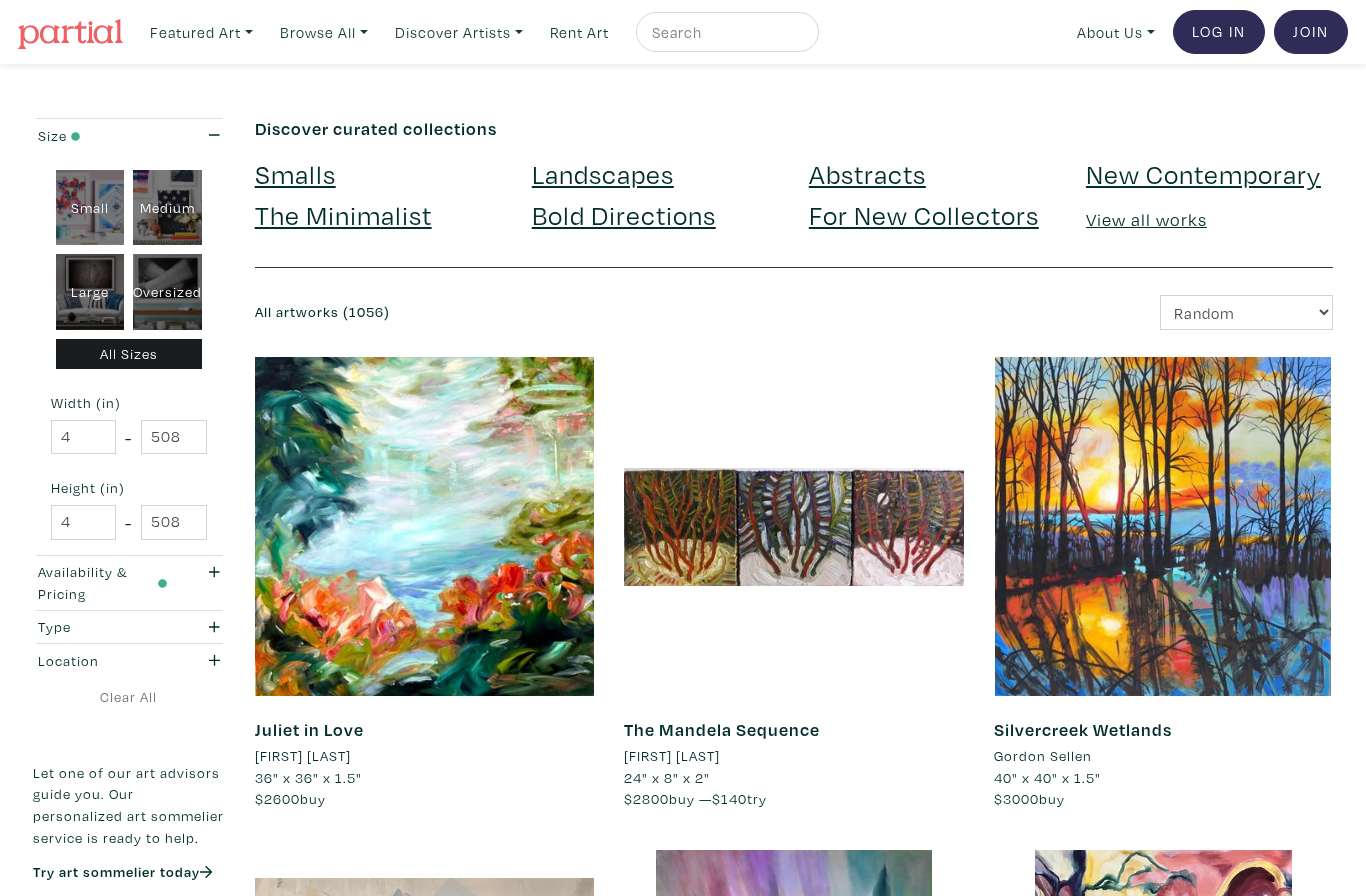 scroll, scrollTop: 0, scrollLeft: 0, axis: both 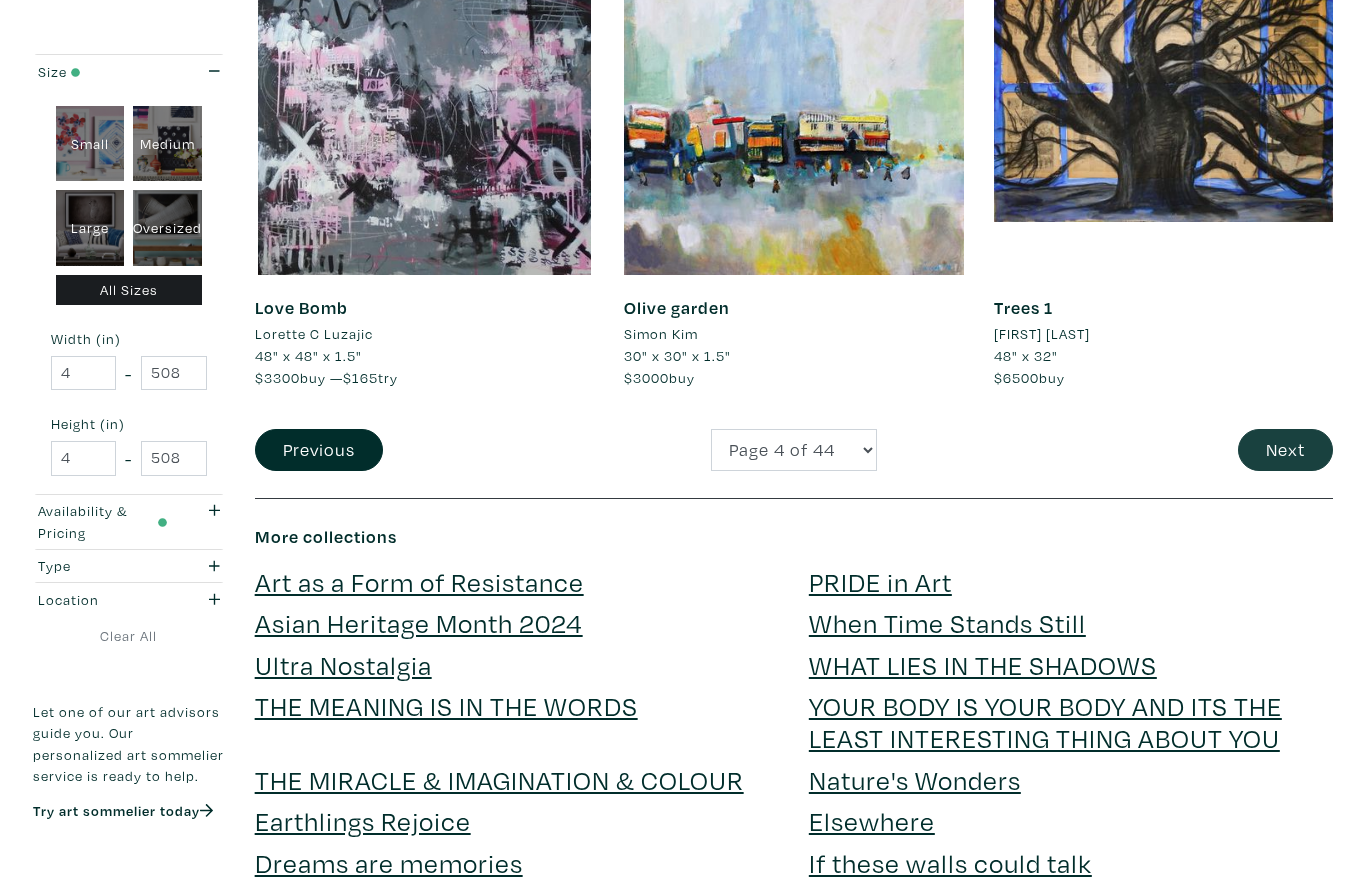 click on "Next" at bounding box center (1285, 450) 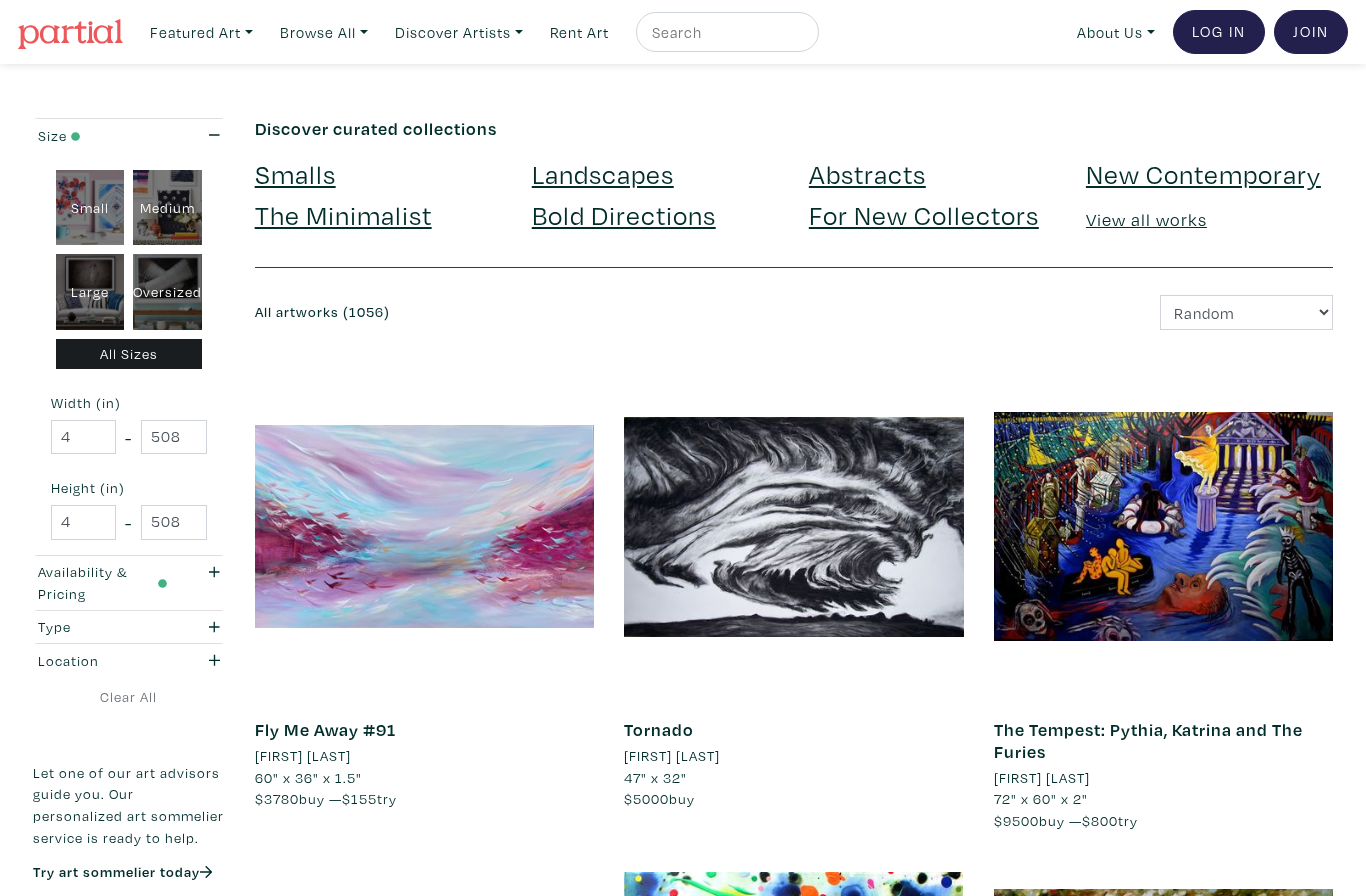 scroll, scrollTop: 0, scrollLeft: 0, axis: both 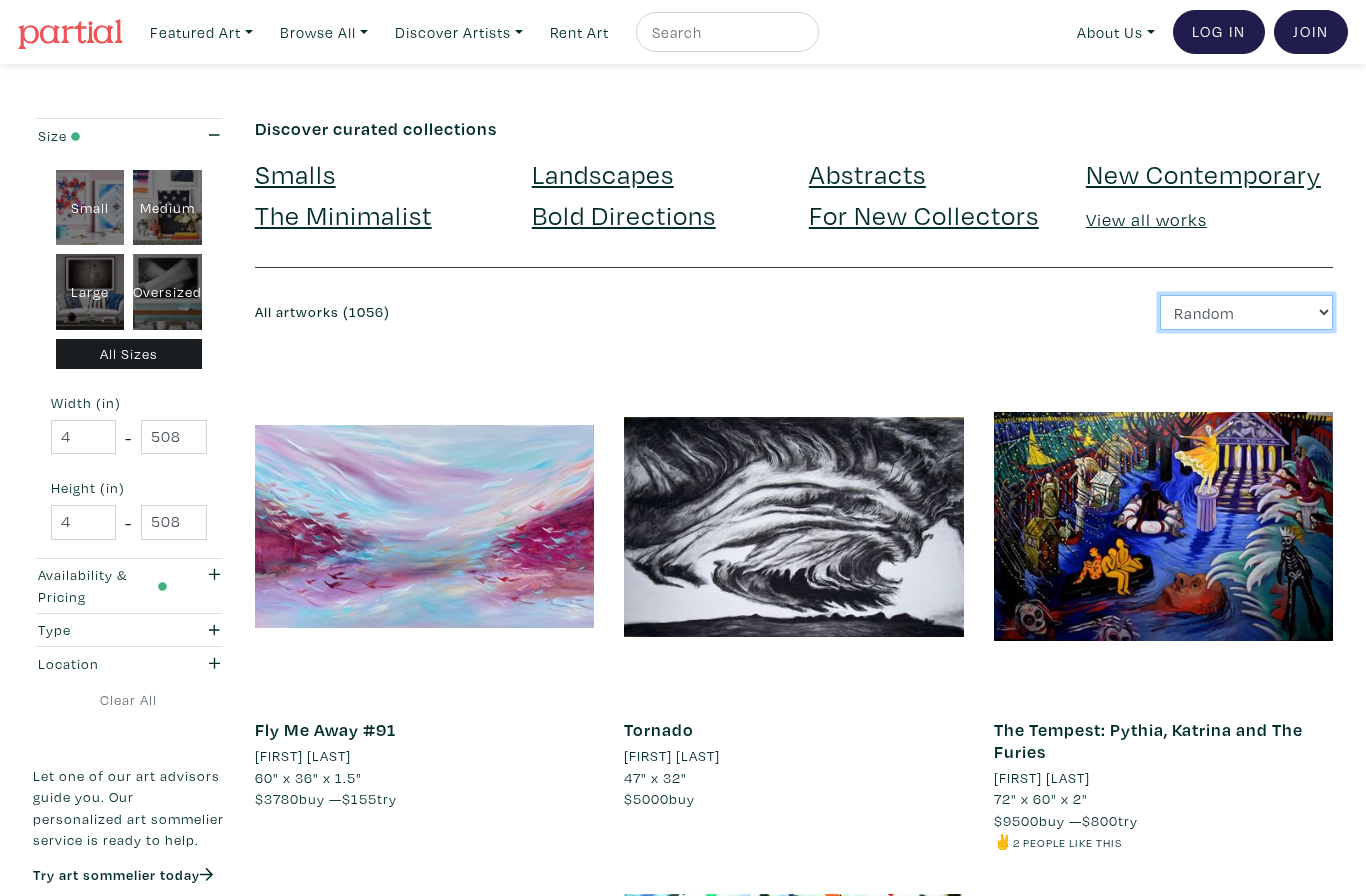 click on "Newest
Random
Price: Low to High
Price: High to Low" at bounding box center (1246, 312) 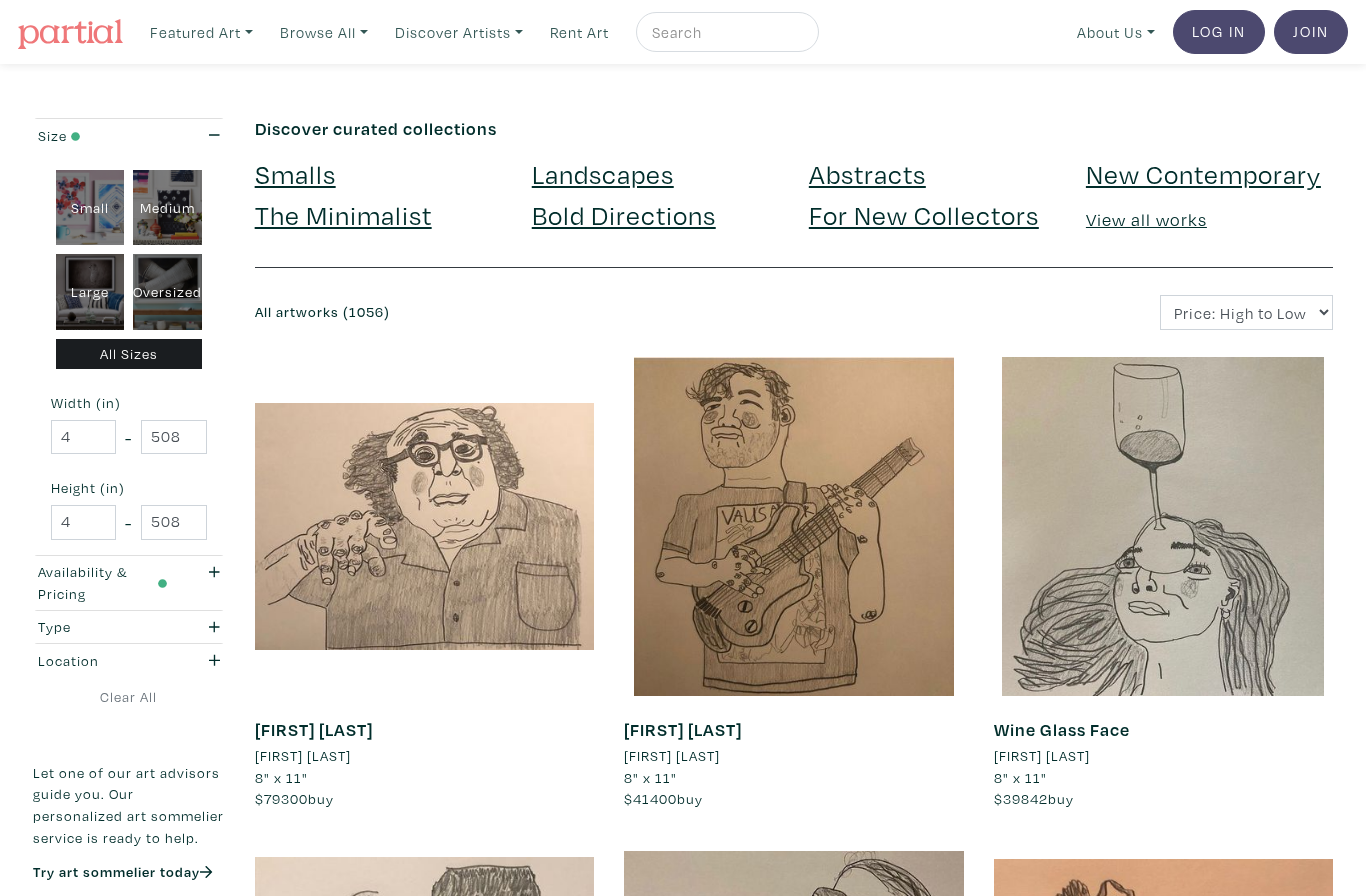 scroll, scrollTop: 0, scrollLeft: 0, axis: both 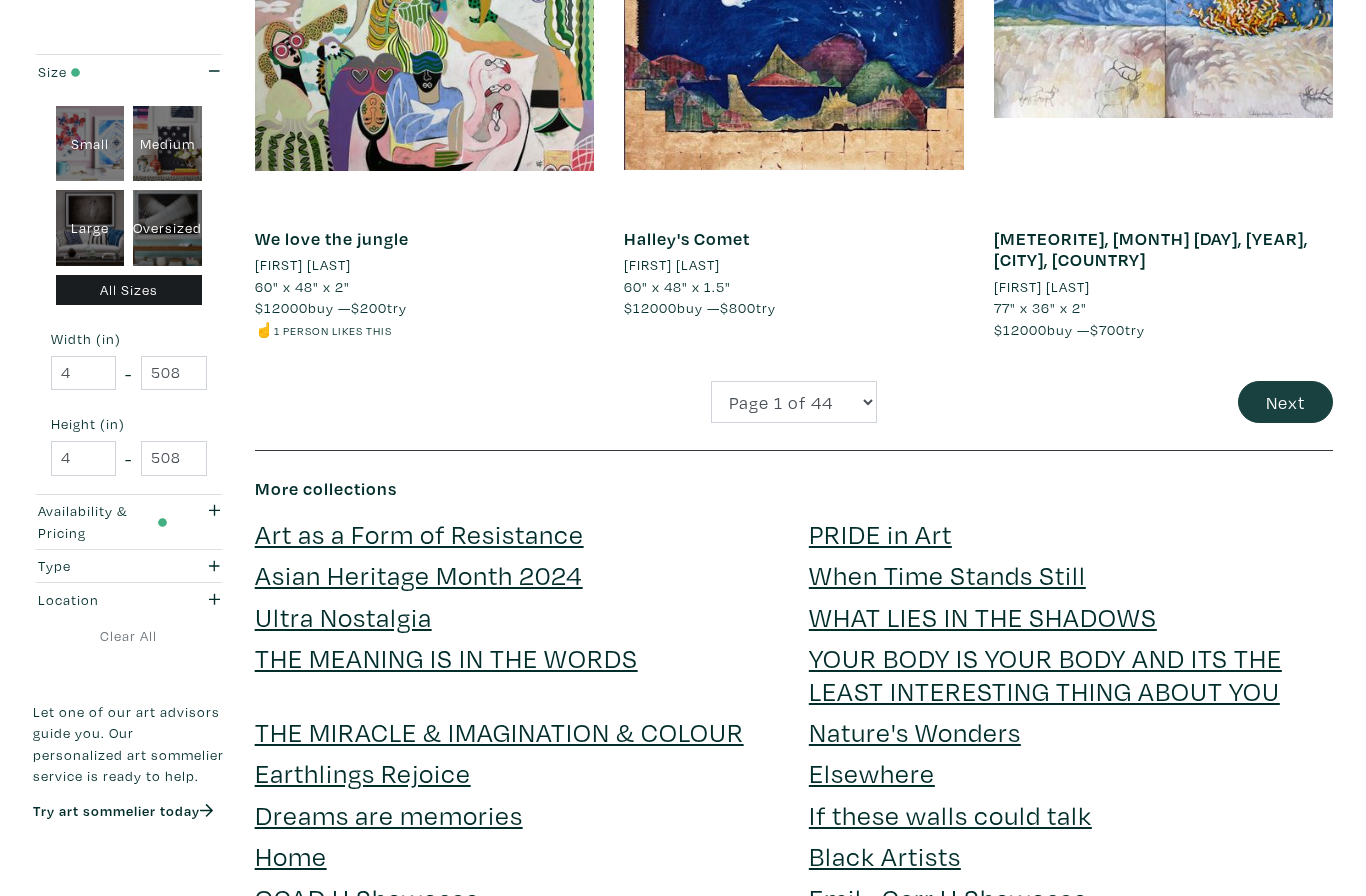 click on "Next" at bounding box center (1285, 402) 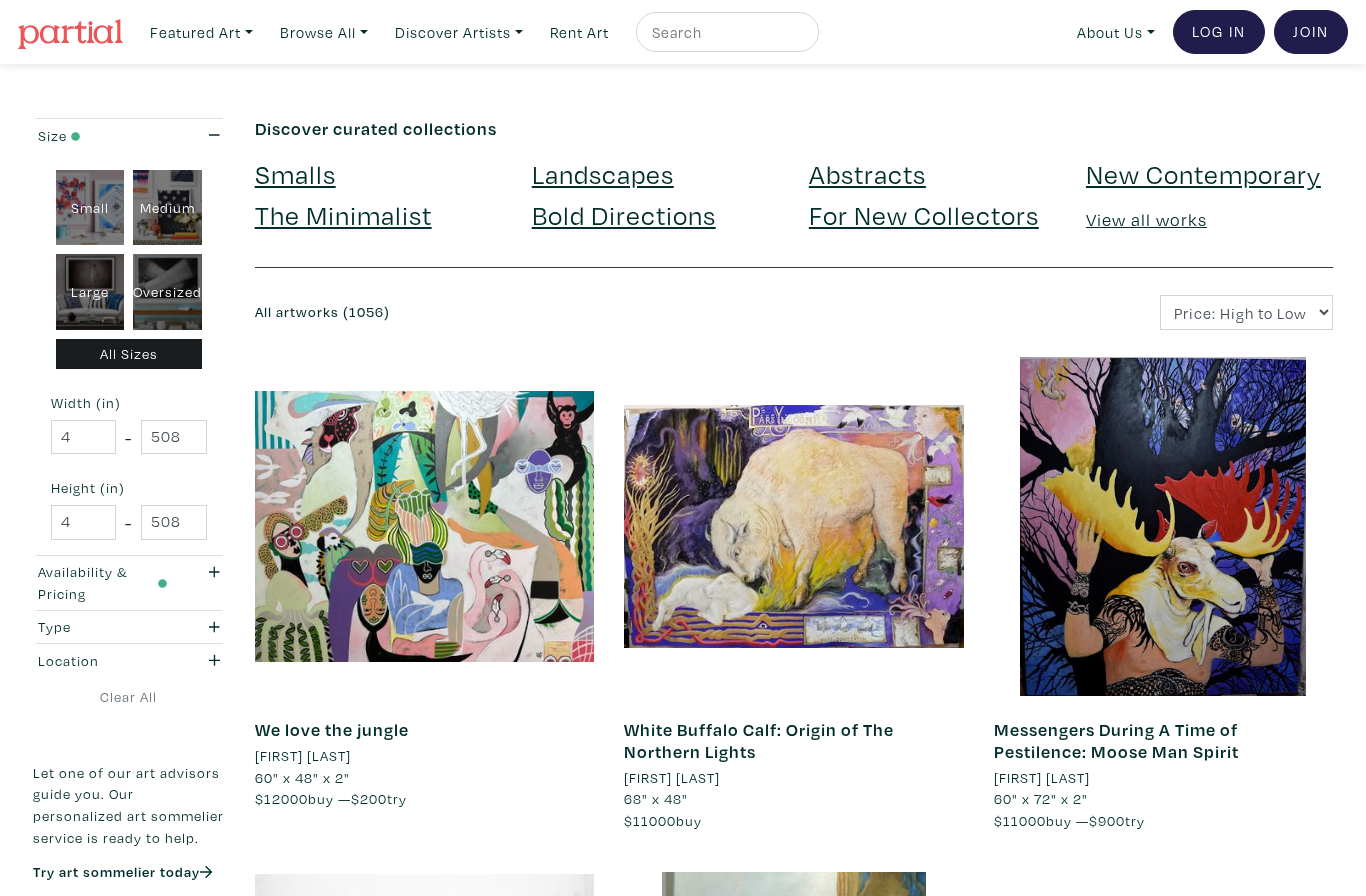 scroll, scrollTop: 0, scrollLeft: 0, axis: both 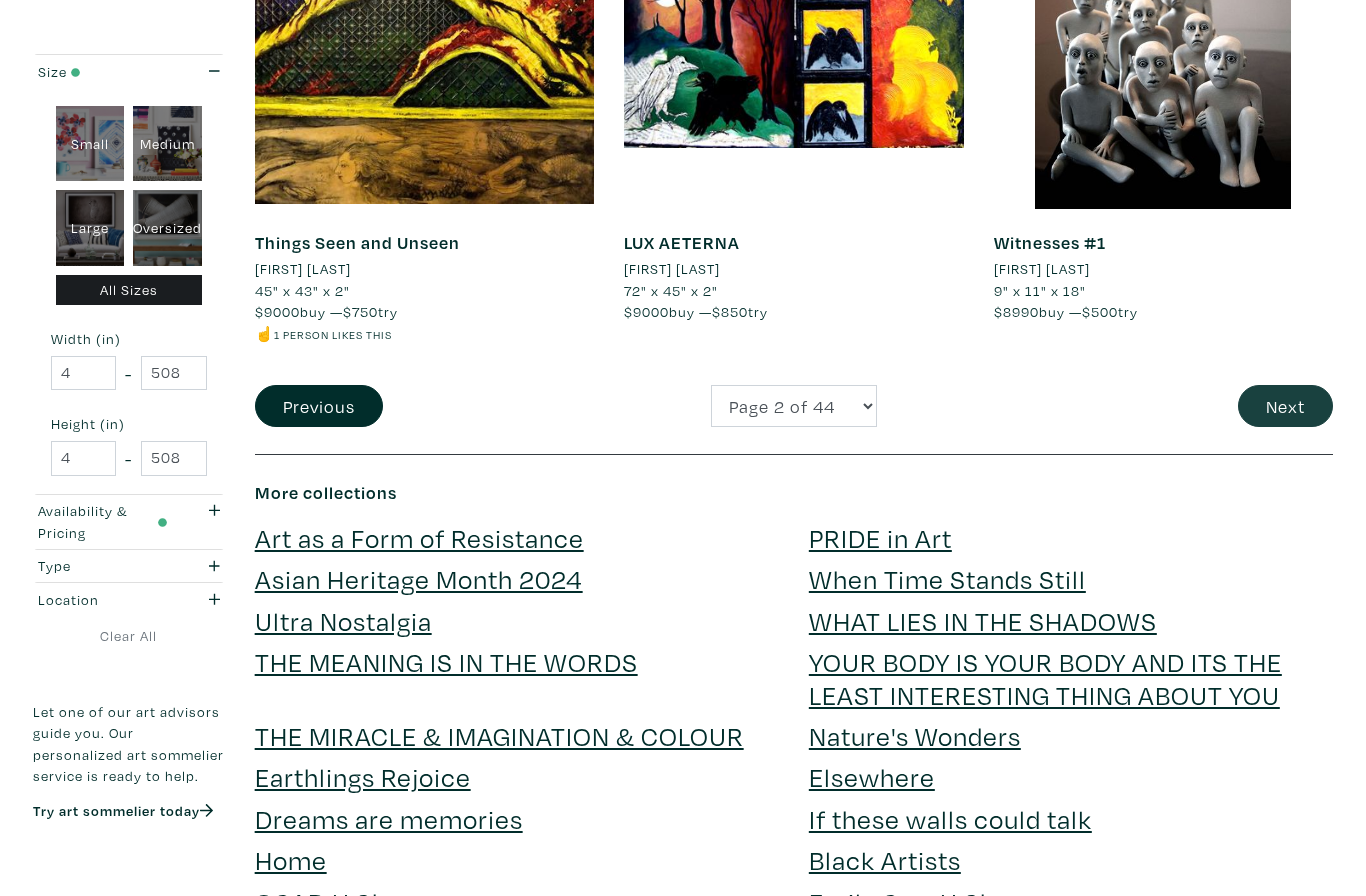 click on "Next" at bounding box center (1285, 406) 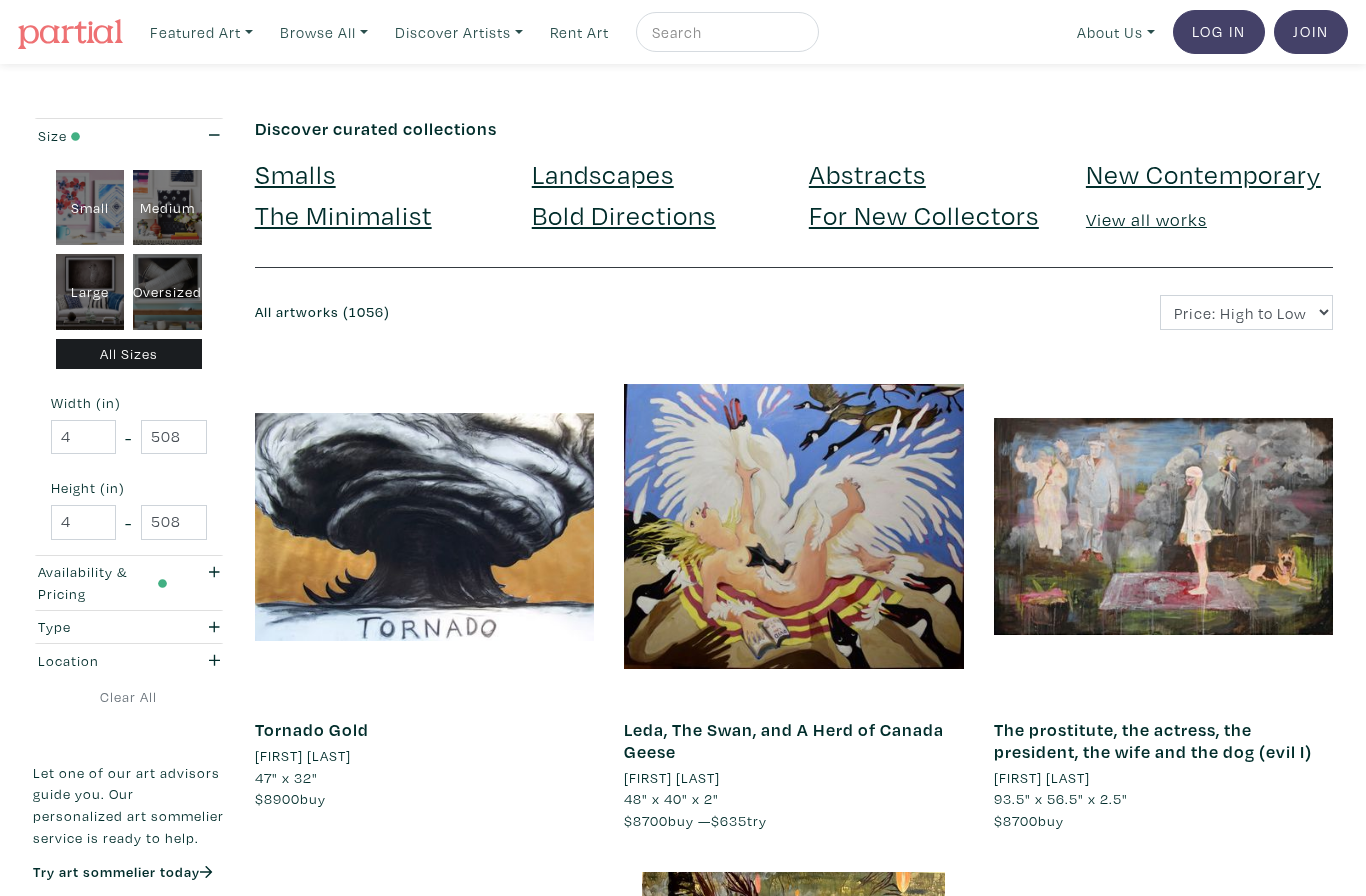 scroll, scrollTop: 0, scrollLeft: 0, axis: both 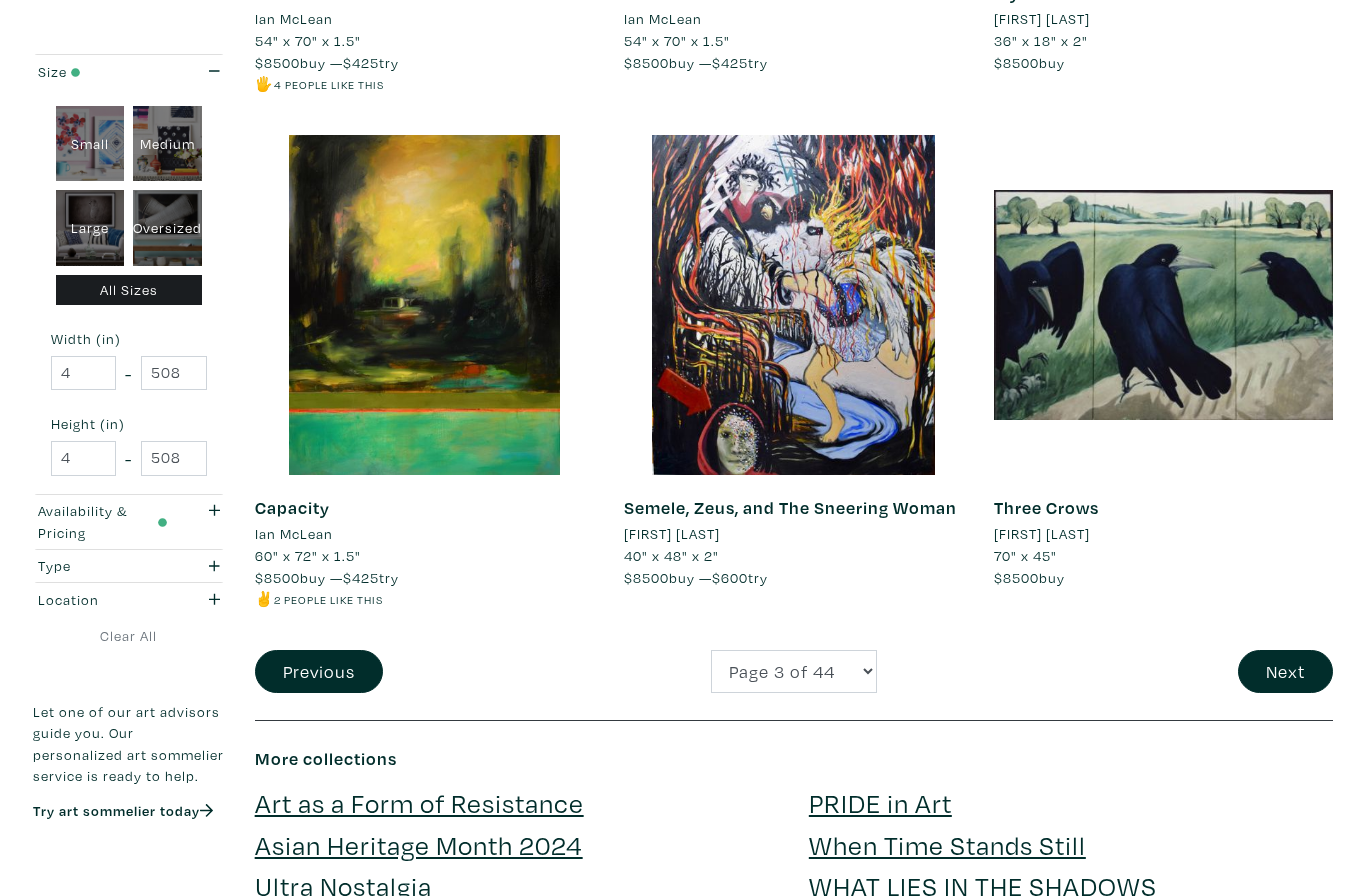 click at bounding box center [1163, 304] 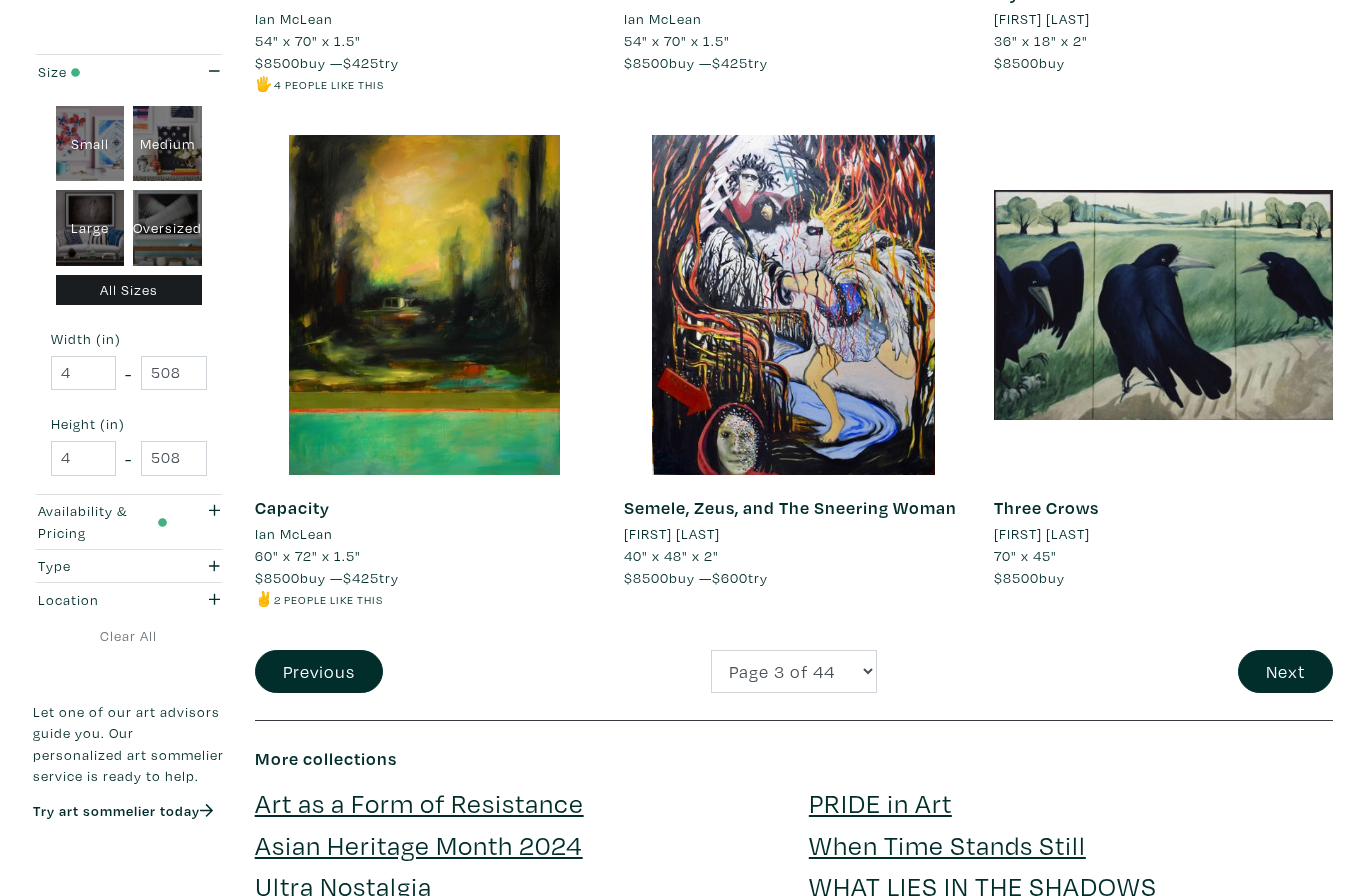 scroll, scrollTop: 3930, scrollLeft: 0, axis: vertical 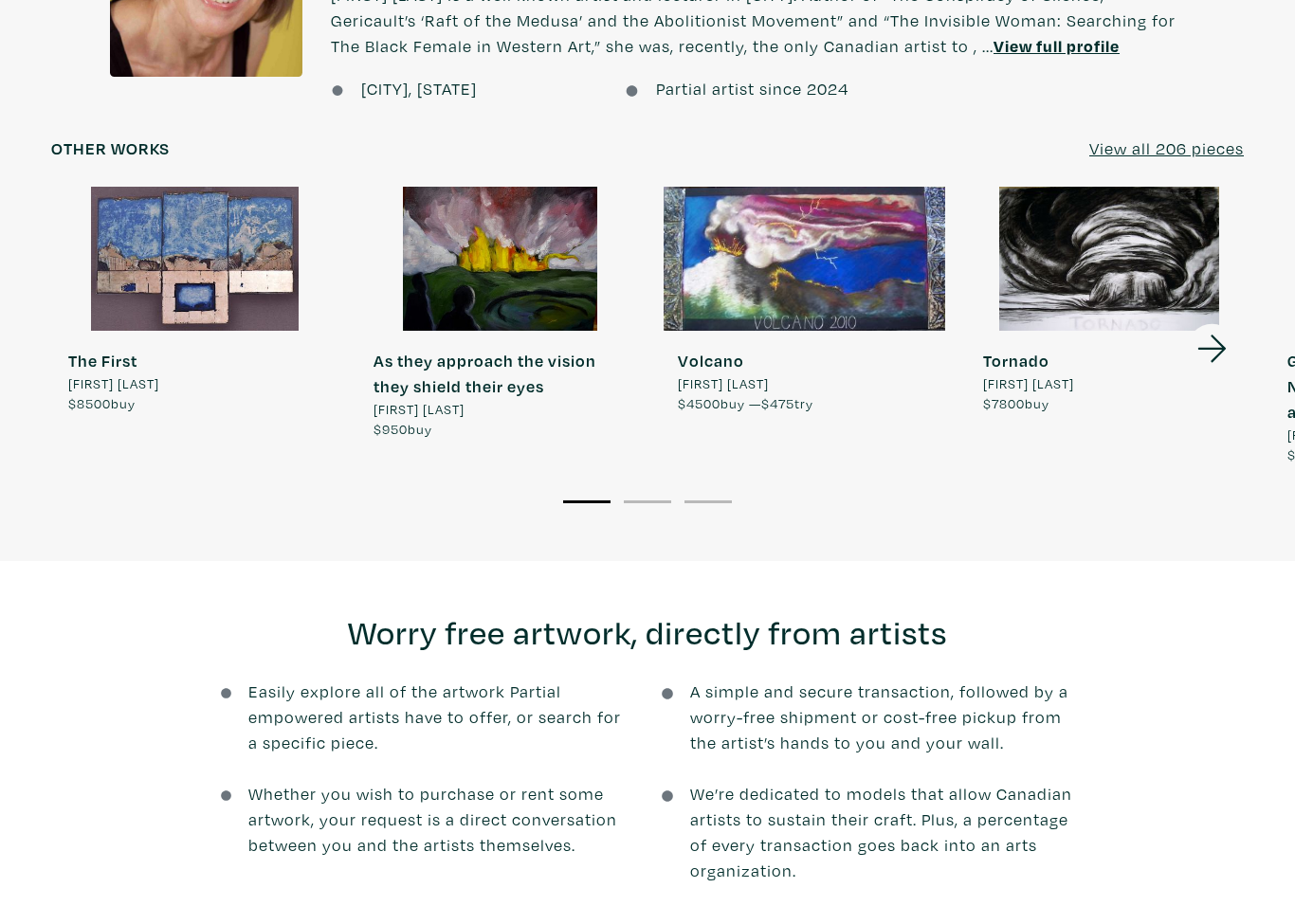 click 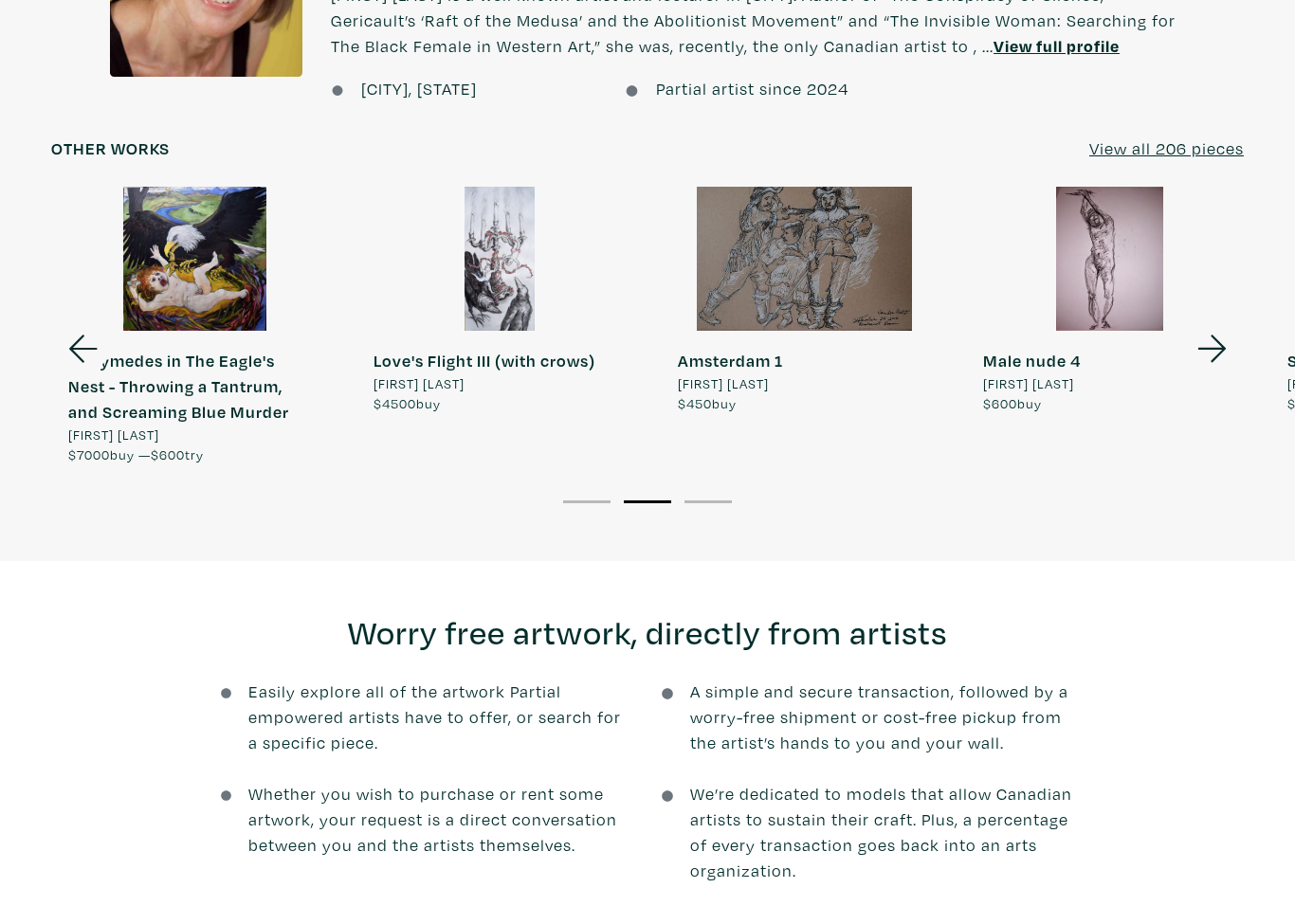 scroll, scrollTop: 1487, scrollLeft: 0, axis: vertical 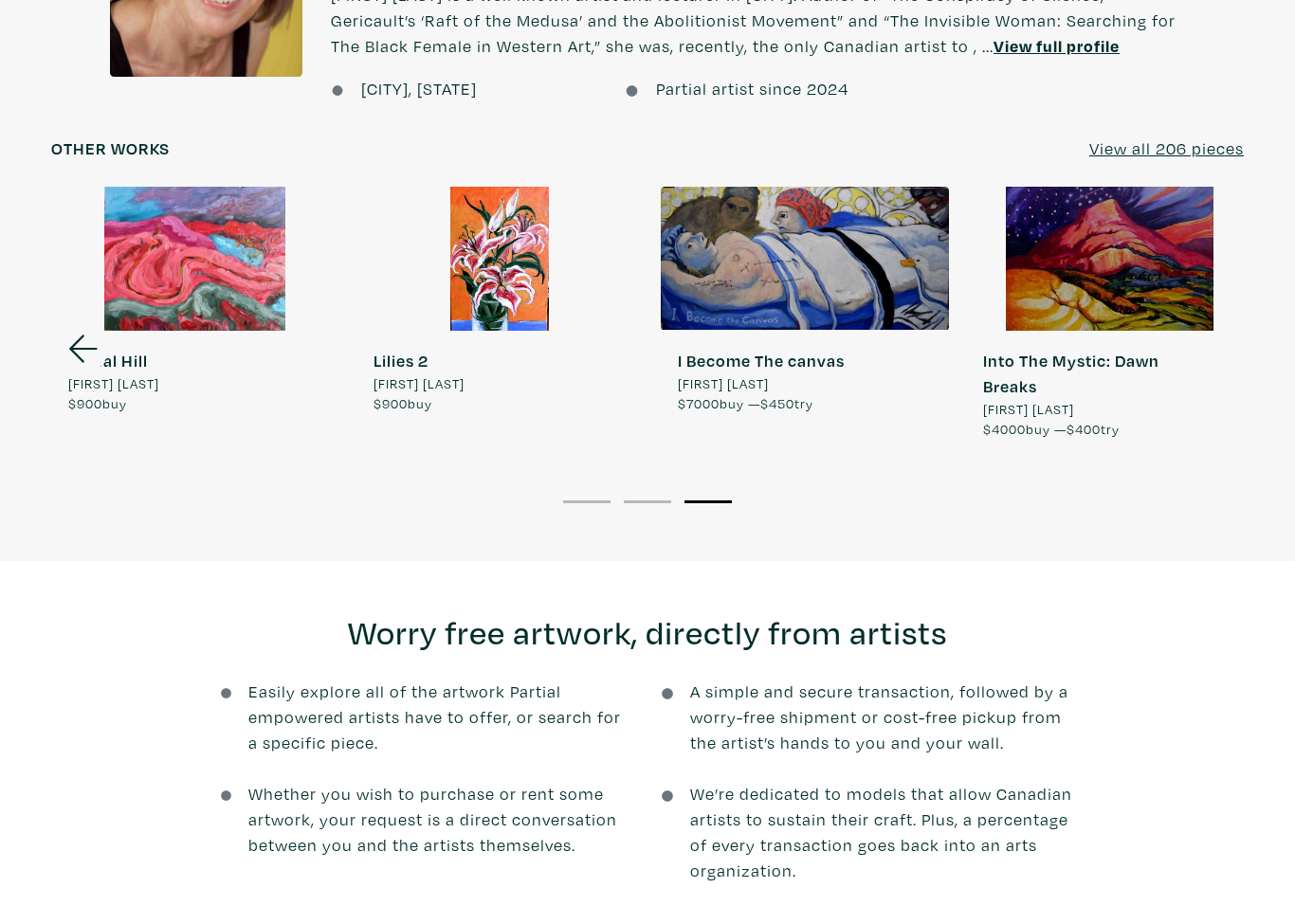 click on "Into The Mystic: Dawn Breaks
Suzanne Tevlin
$4000  buy   —  $400  try" at bounding box center (1110, 313) 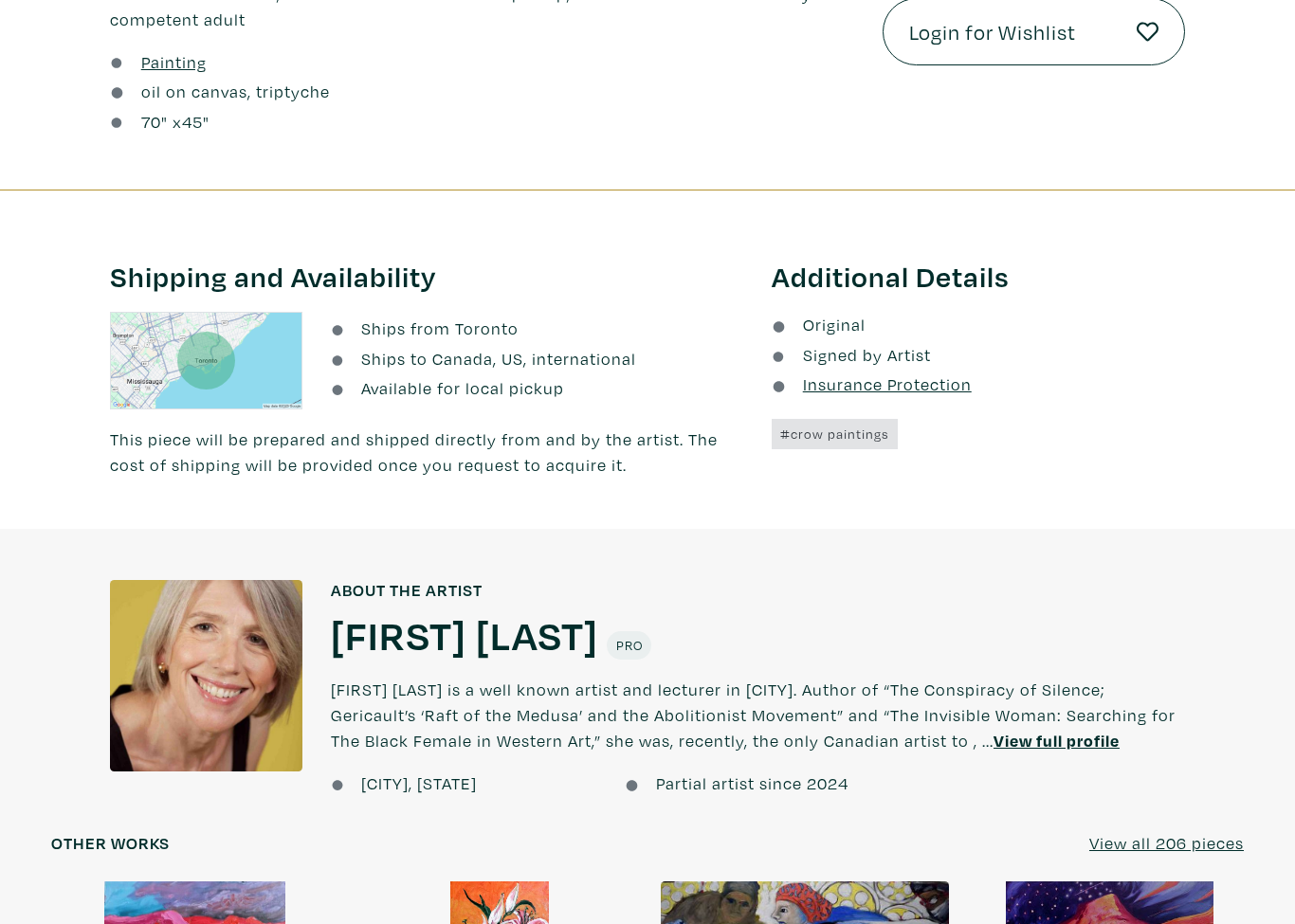 scroll, scrollTop: 791, scrollLeft: 0, axis: vertical 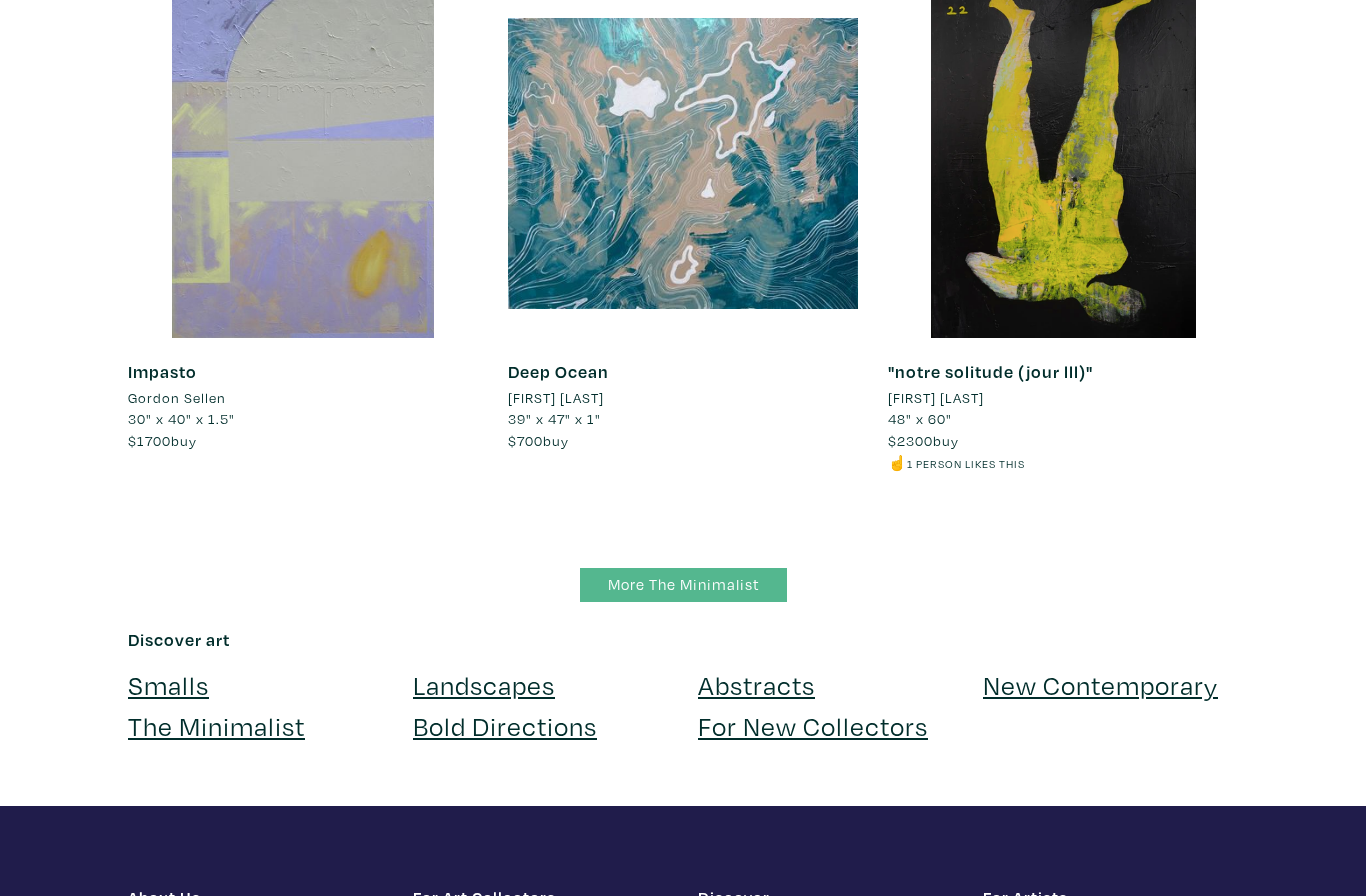 click on "More The Minimalist" at bounding box center [683, 585] 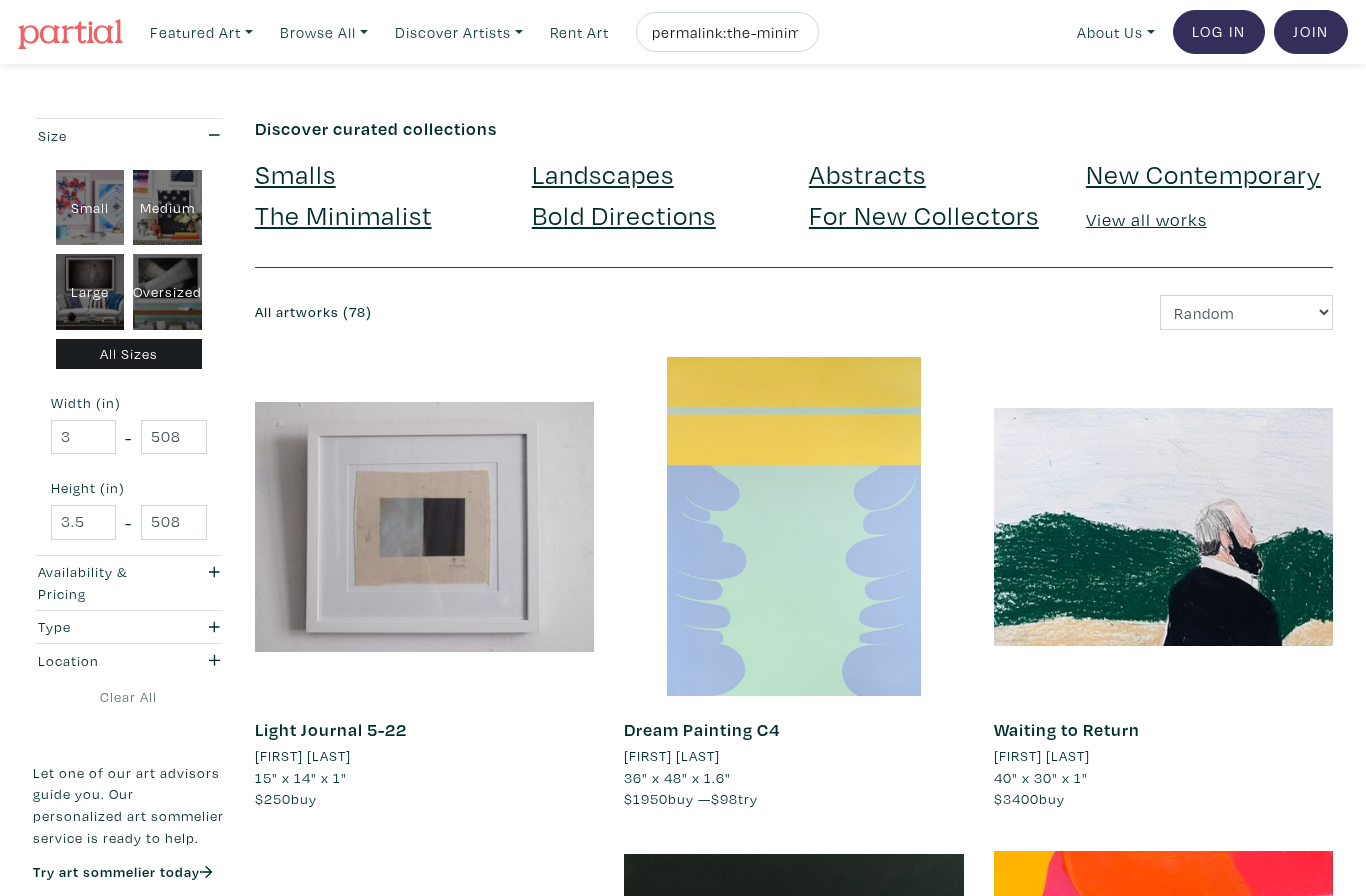 scroll, scrollTop: 0, scrollLeft: 0, axis: both 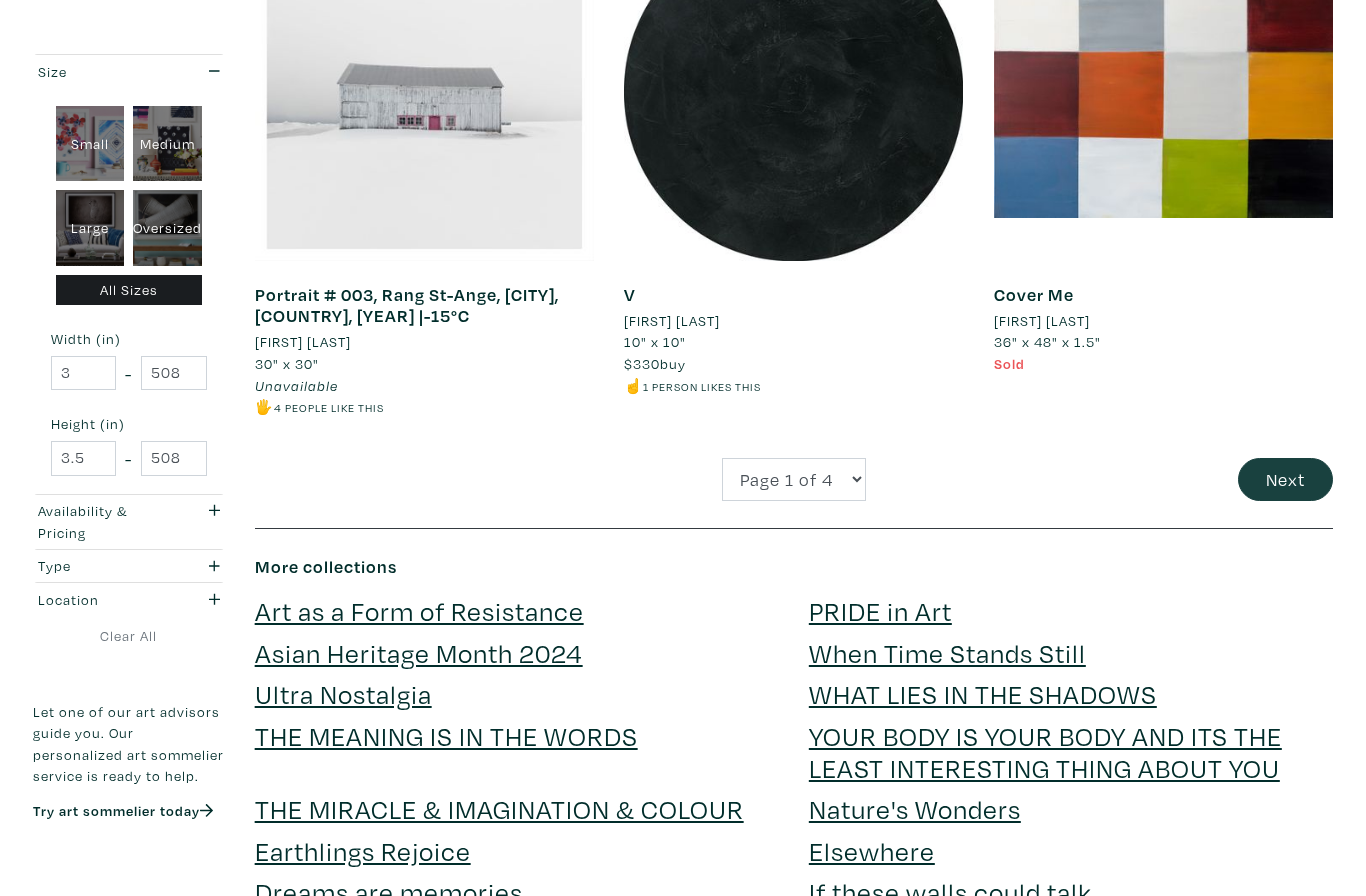 click on "Next" at bounding box center (1285, 479) 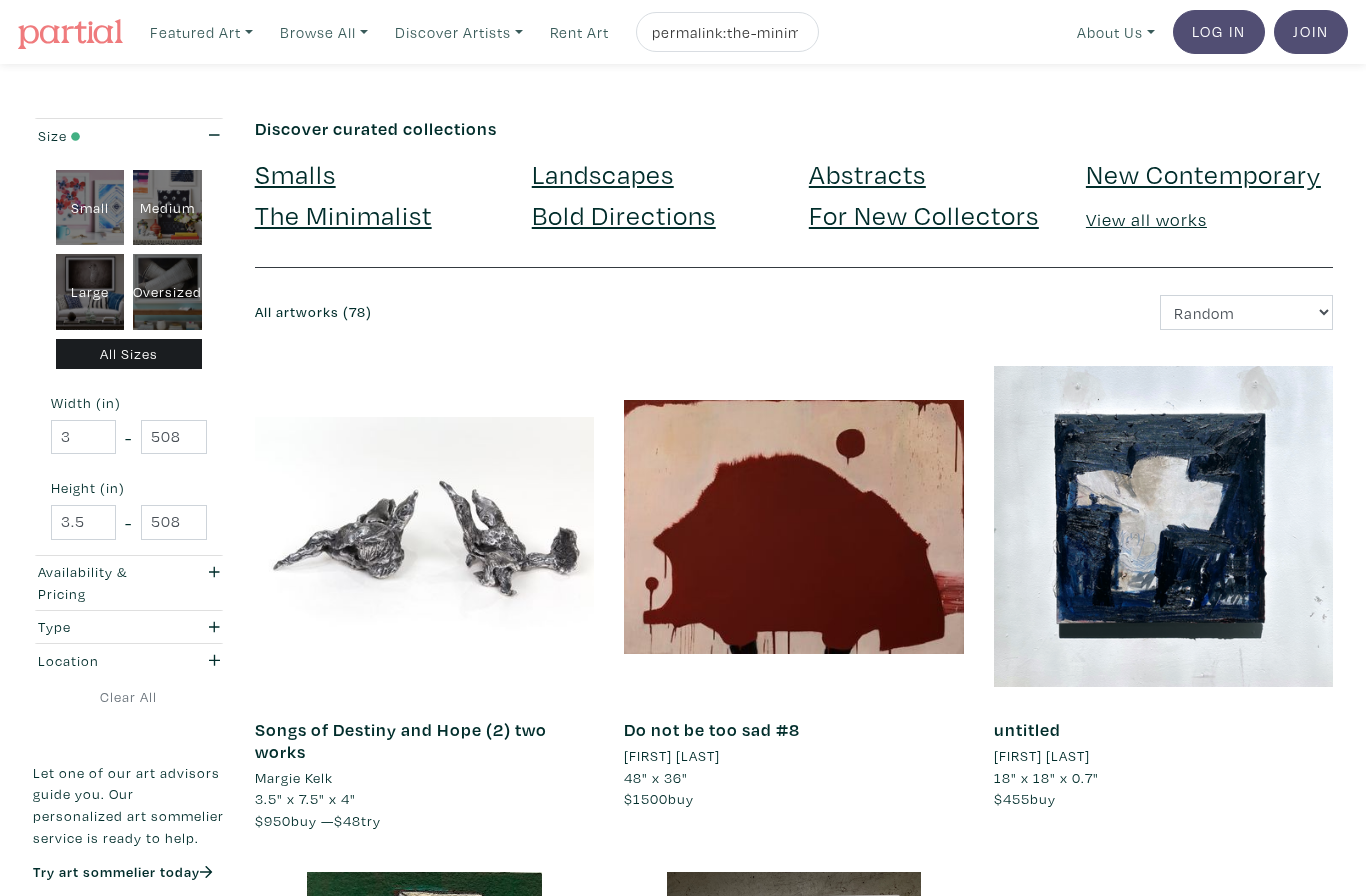 scroll, scrollTop: 0, scrollLeft: 0, axis: both 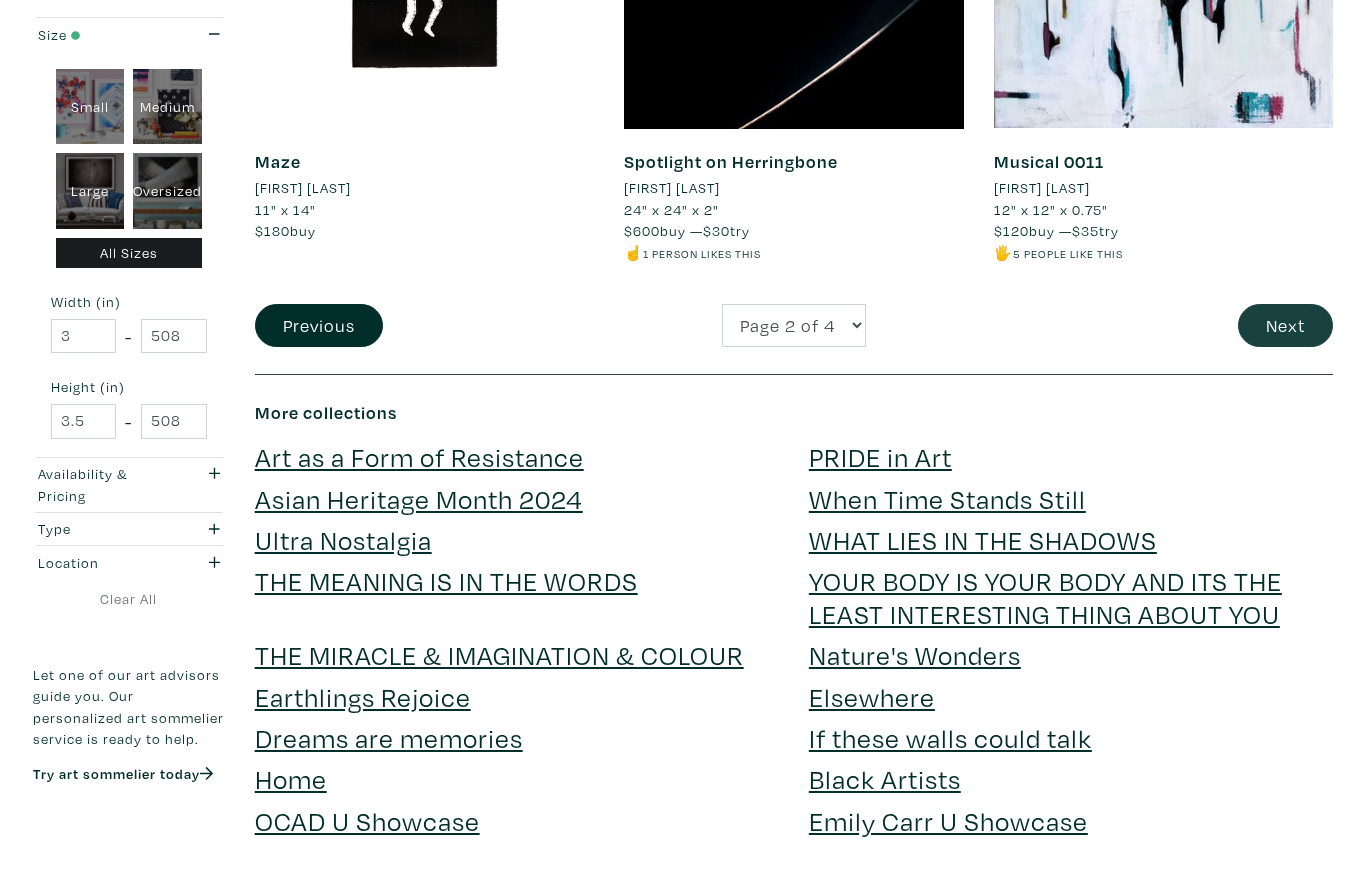 click on "Next" at bounding box center (1285, 325) 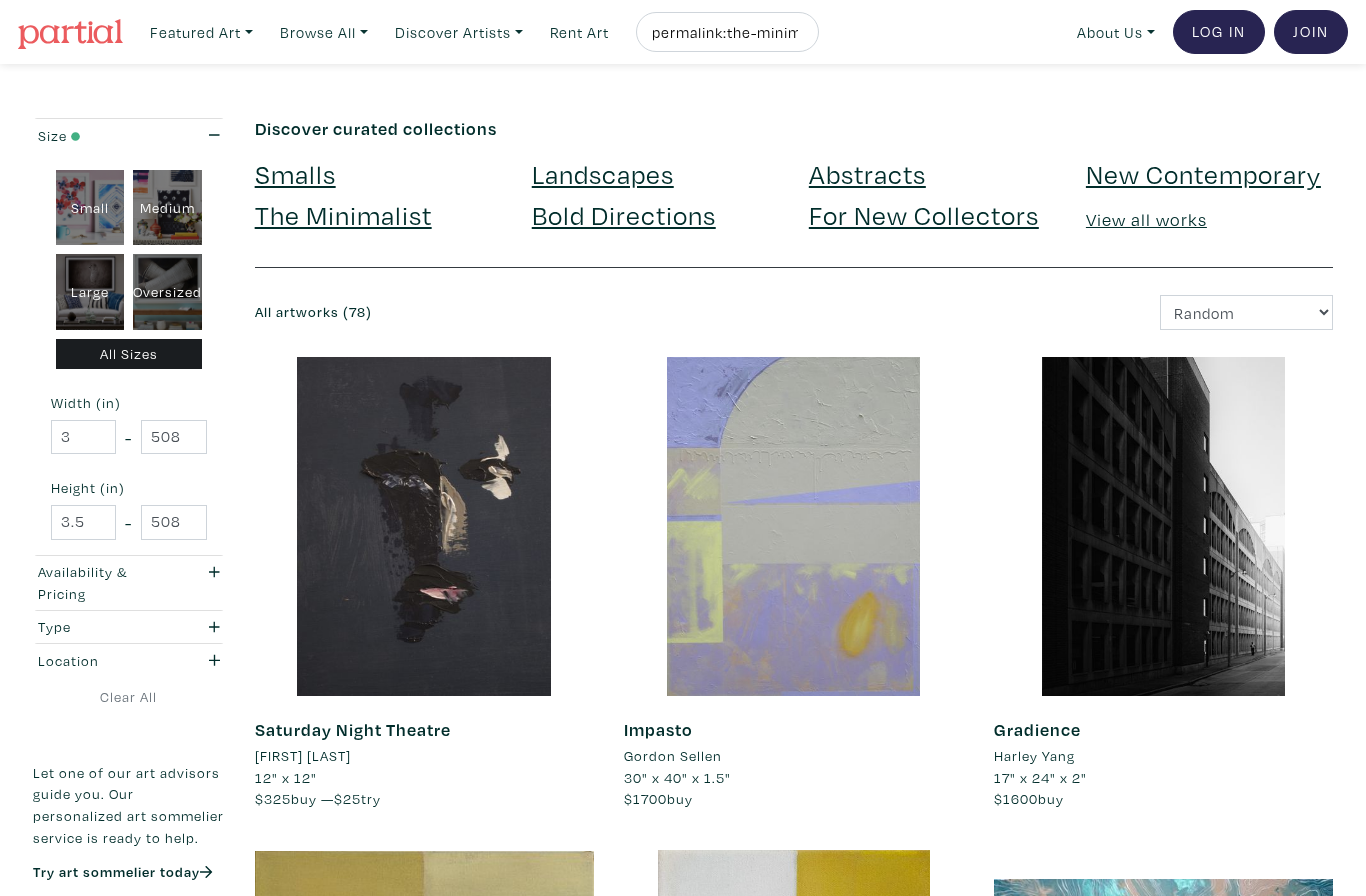 scroll, scrollTop: 0, scrollLeft: 0, axis: both 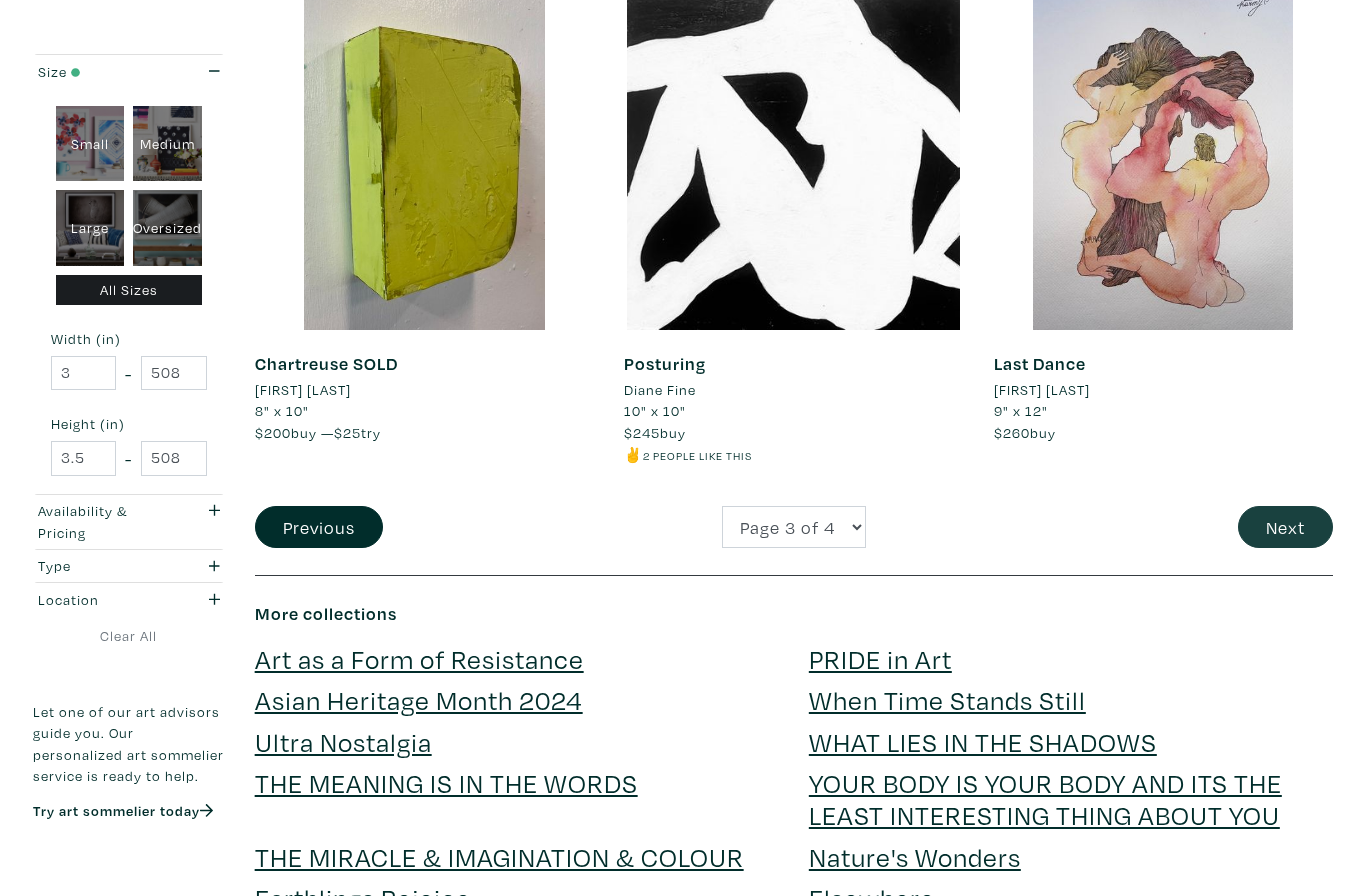 click on "Next" at bounding box center [1285, 527] 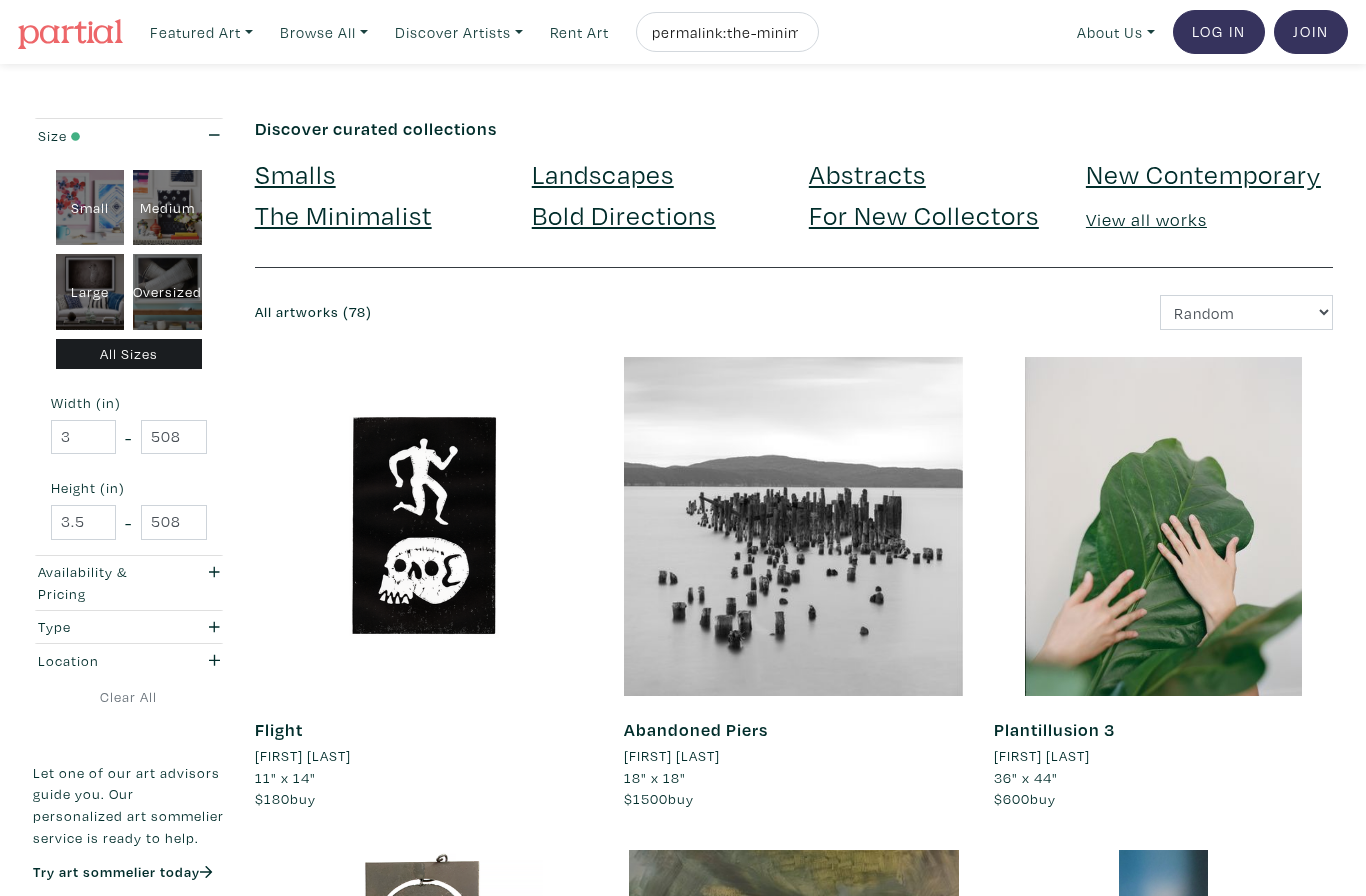 scroll, scrollTop: 0, scrollLeft: 0, axis: both 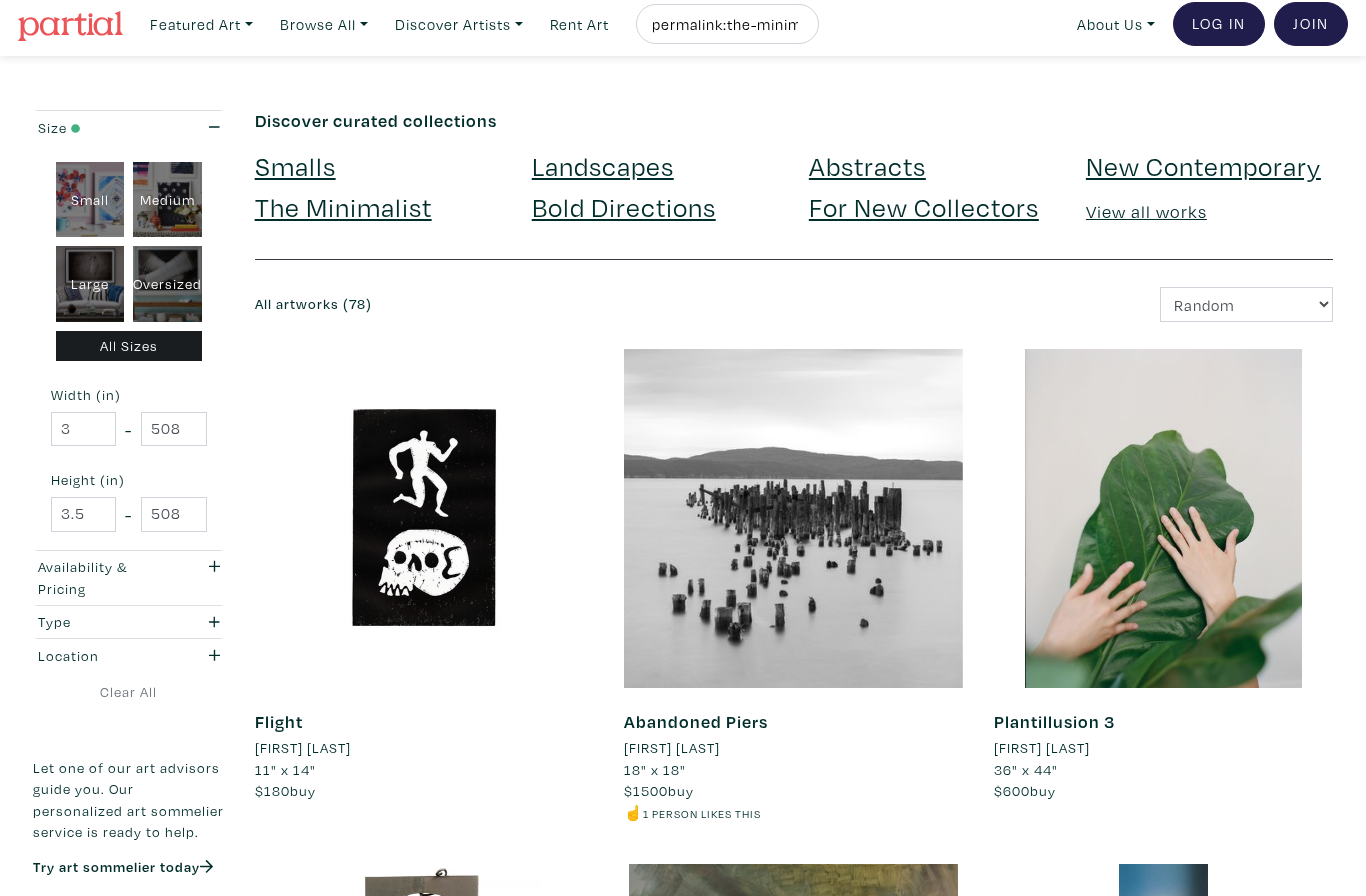 click on "Bold Directions" at bounding box center (624, 206) 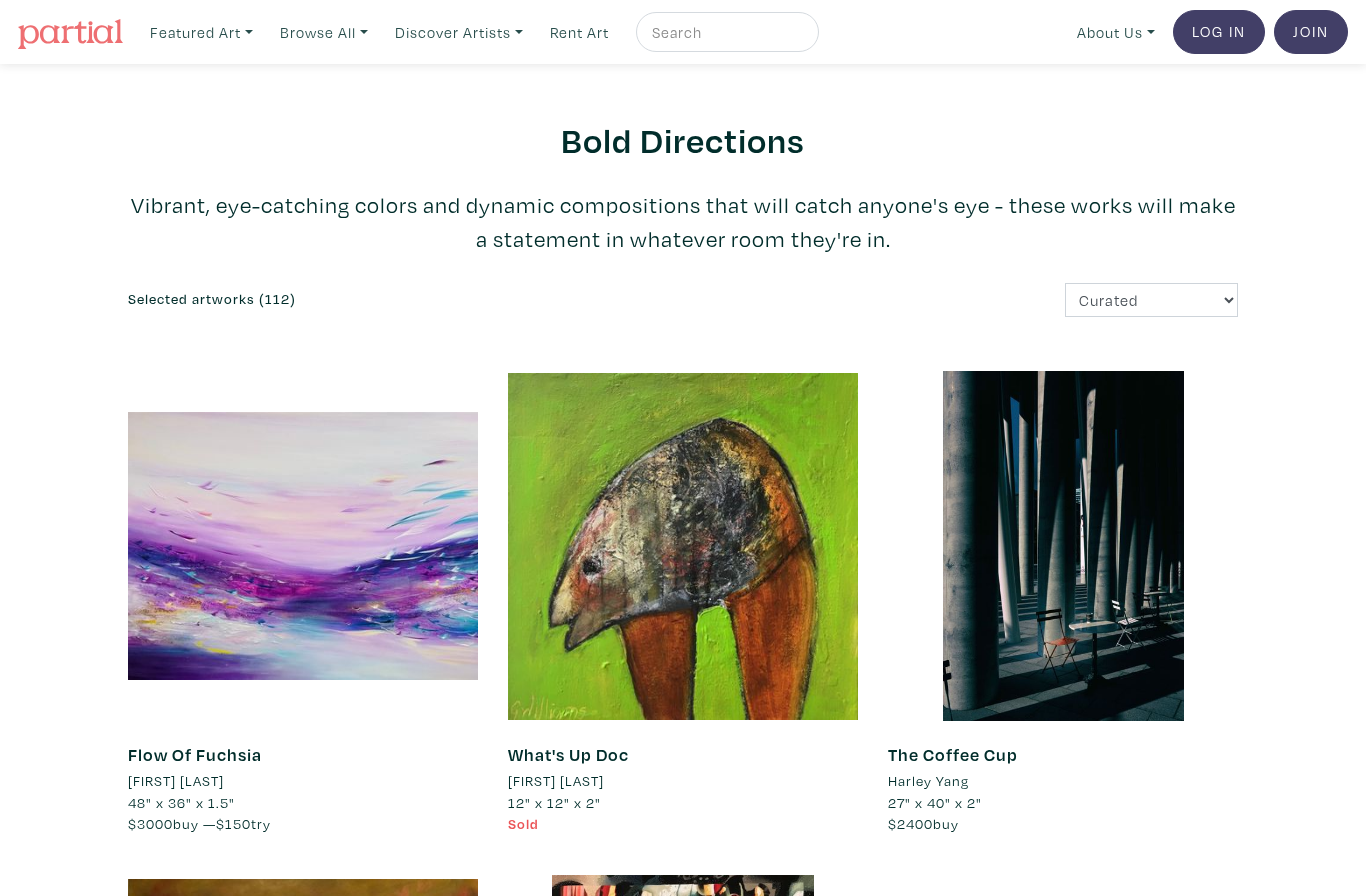 scroll, scrollTop: 0, scrollLeft: 0, axis: both 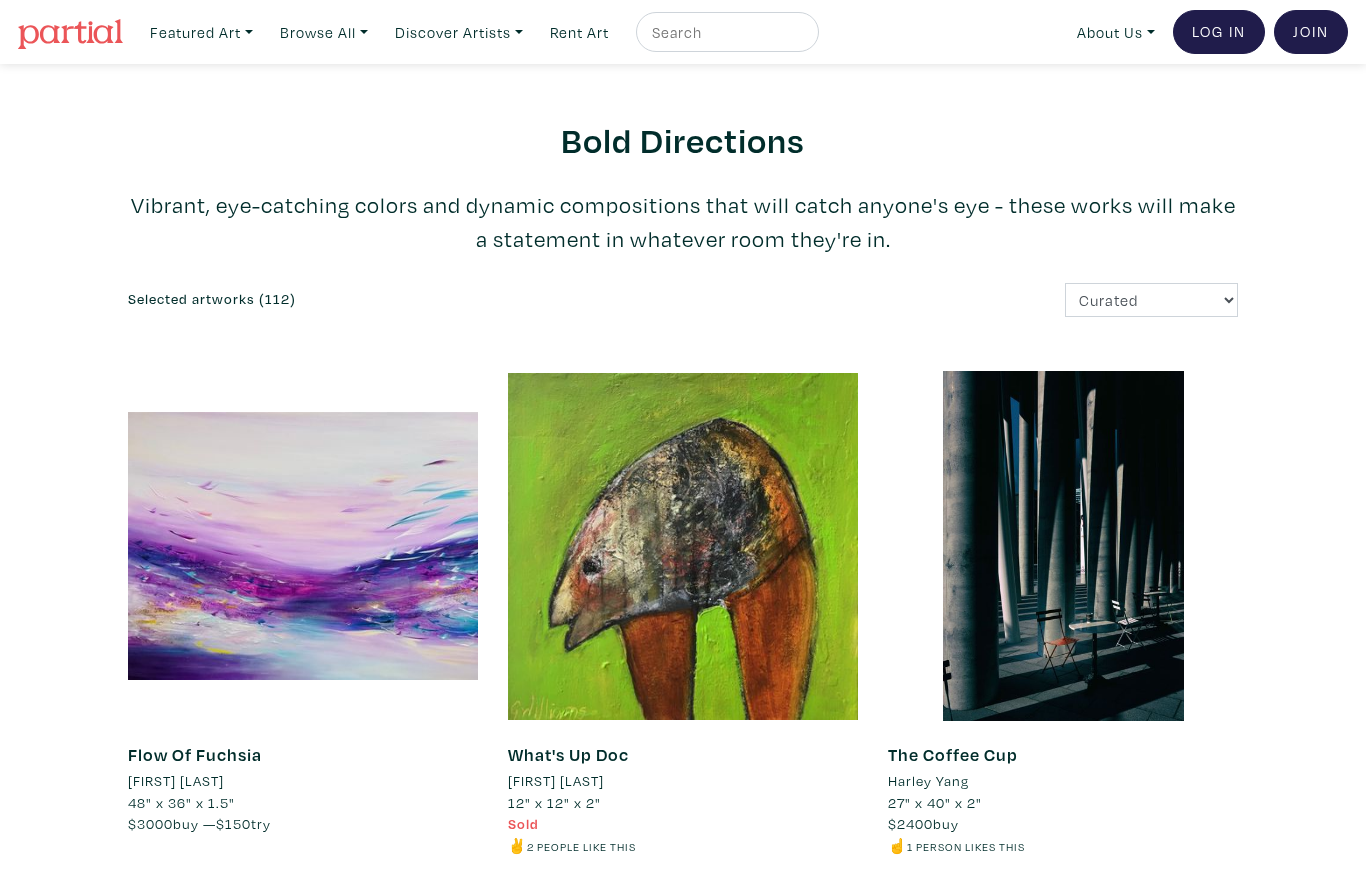click at bounding box center [727, 32] 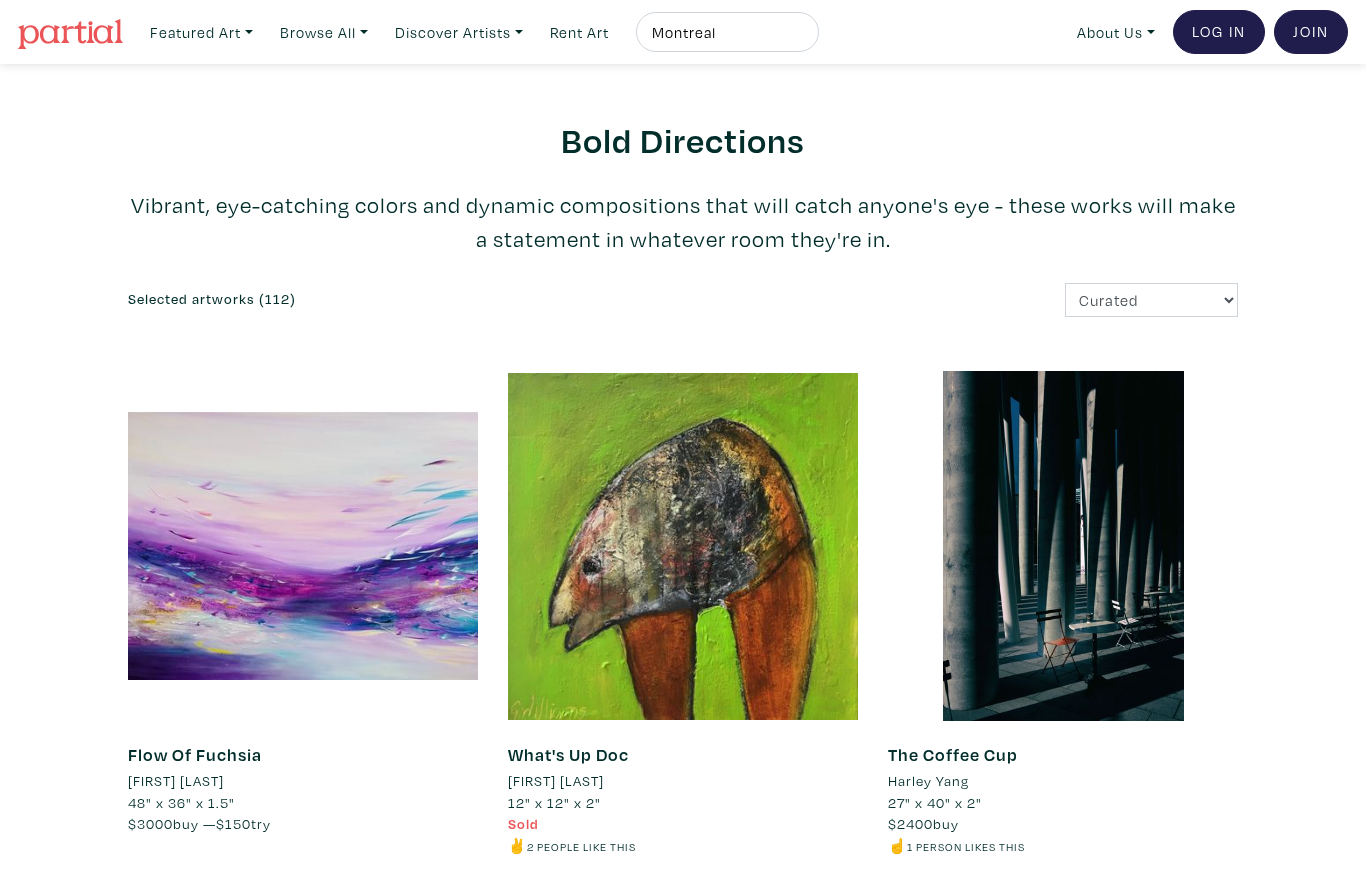 type on "Montreal" 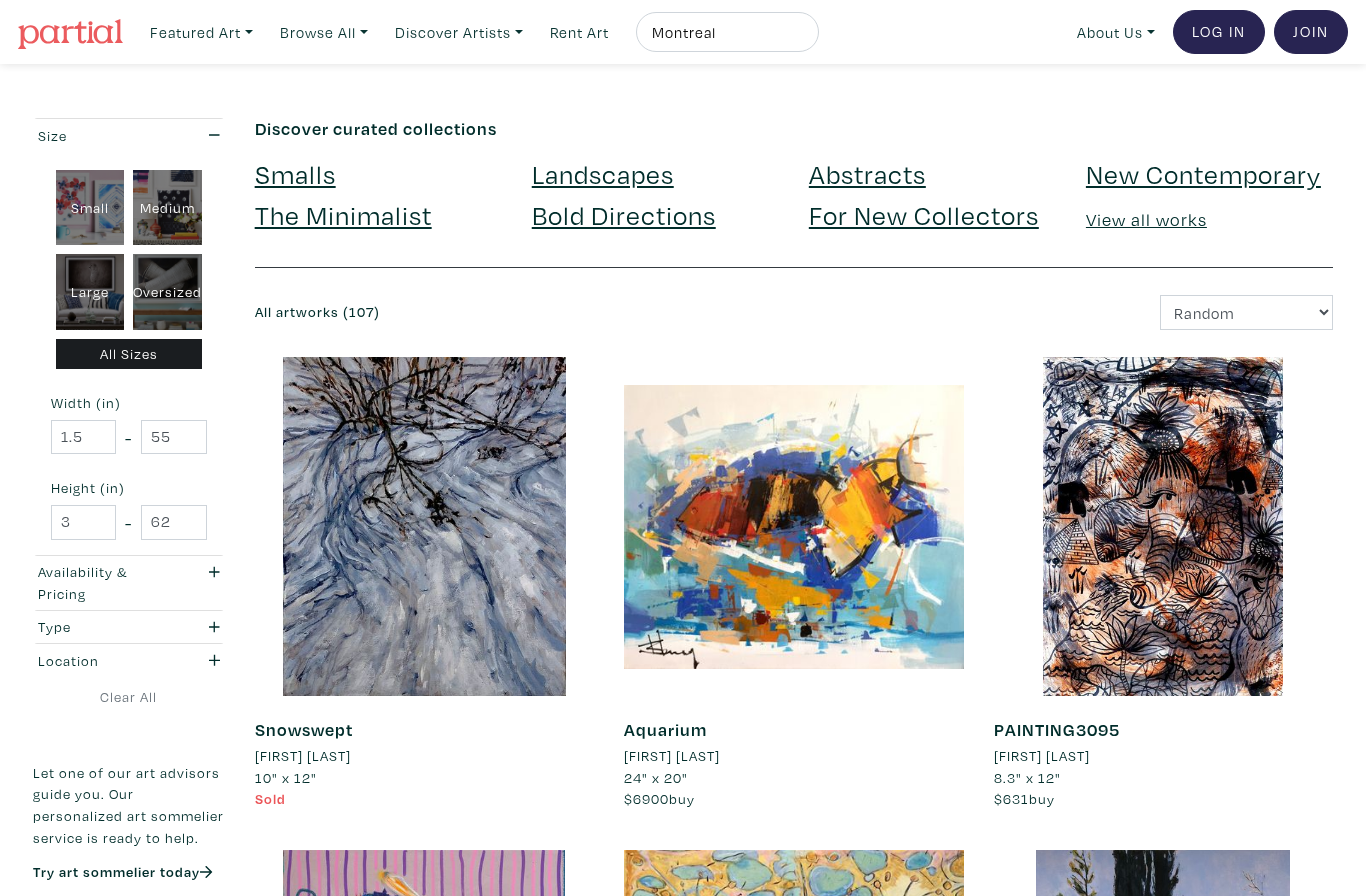 scroll, scrollTop: 0, scrollLeft: 0, axis: both 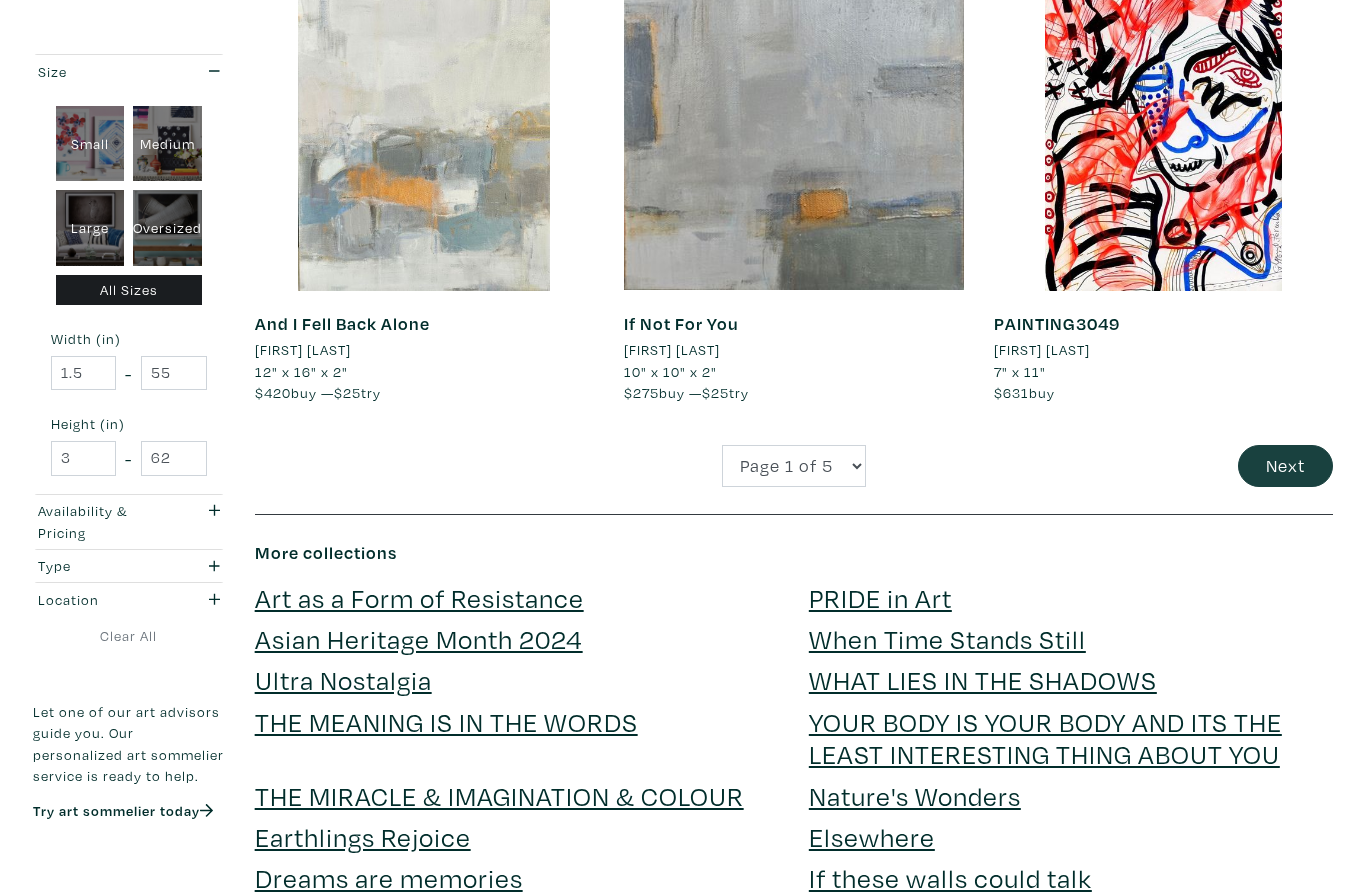 click on "Next" at bounding box center [1285, 466] 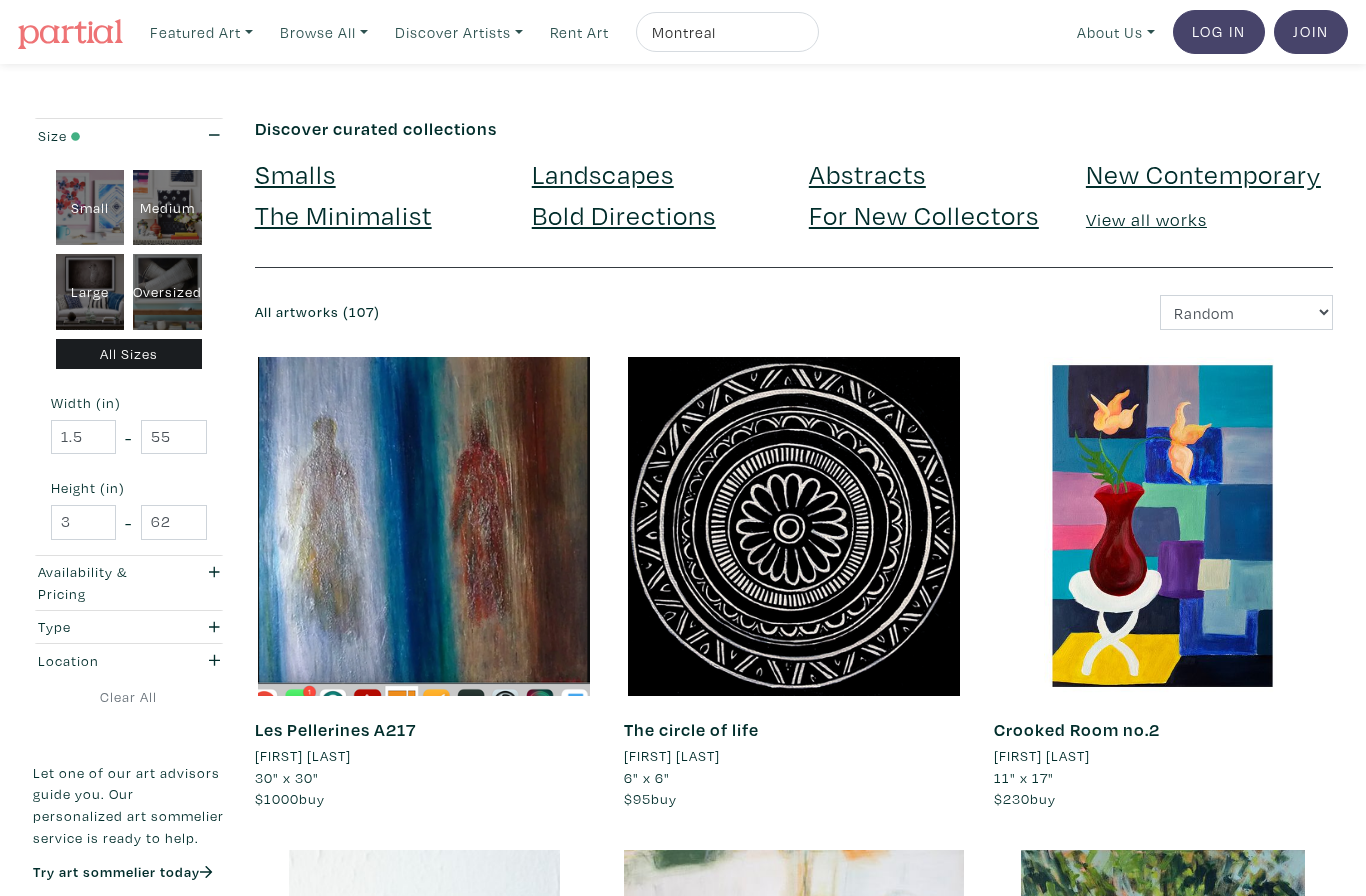scroll, scrollTop: 0, scrollLeft: 0, axis: both 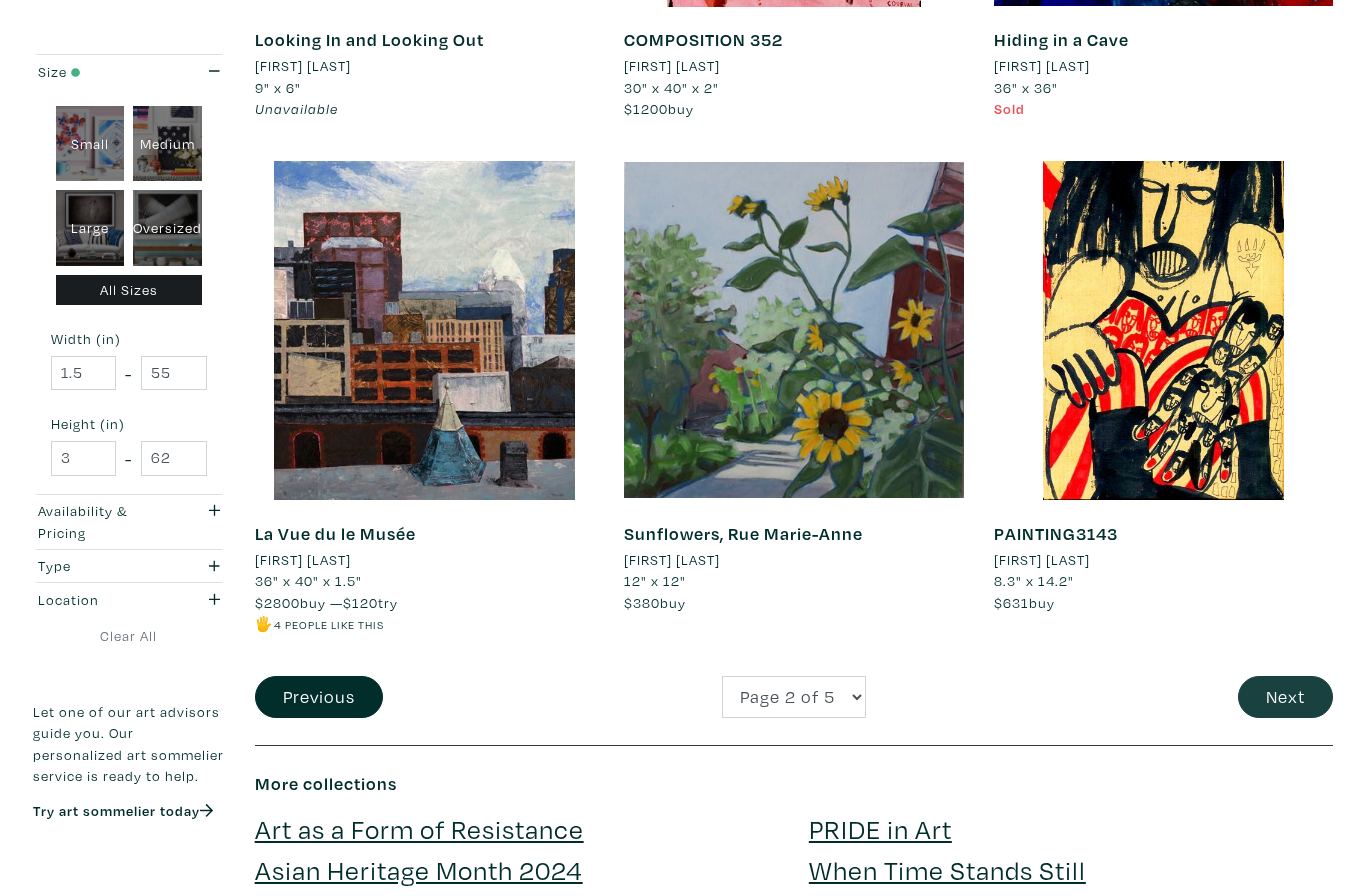 click on "Next" at bounding box center [1285, 697] 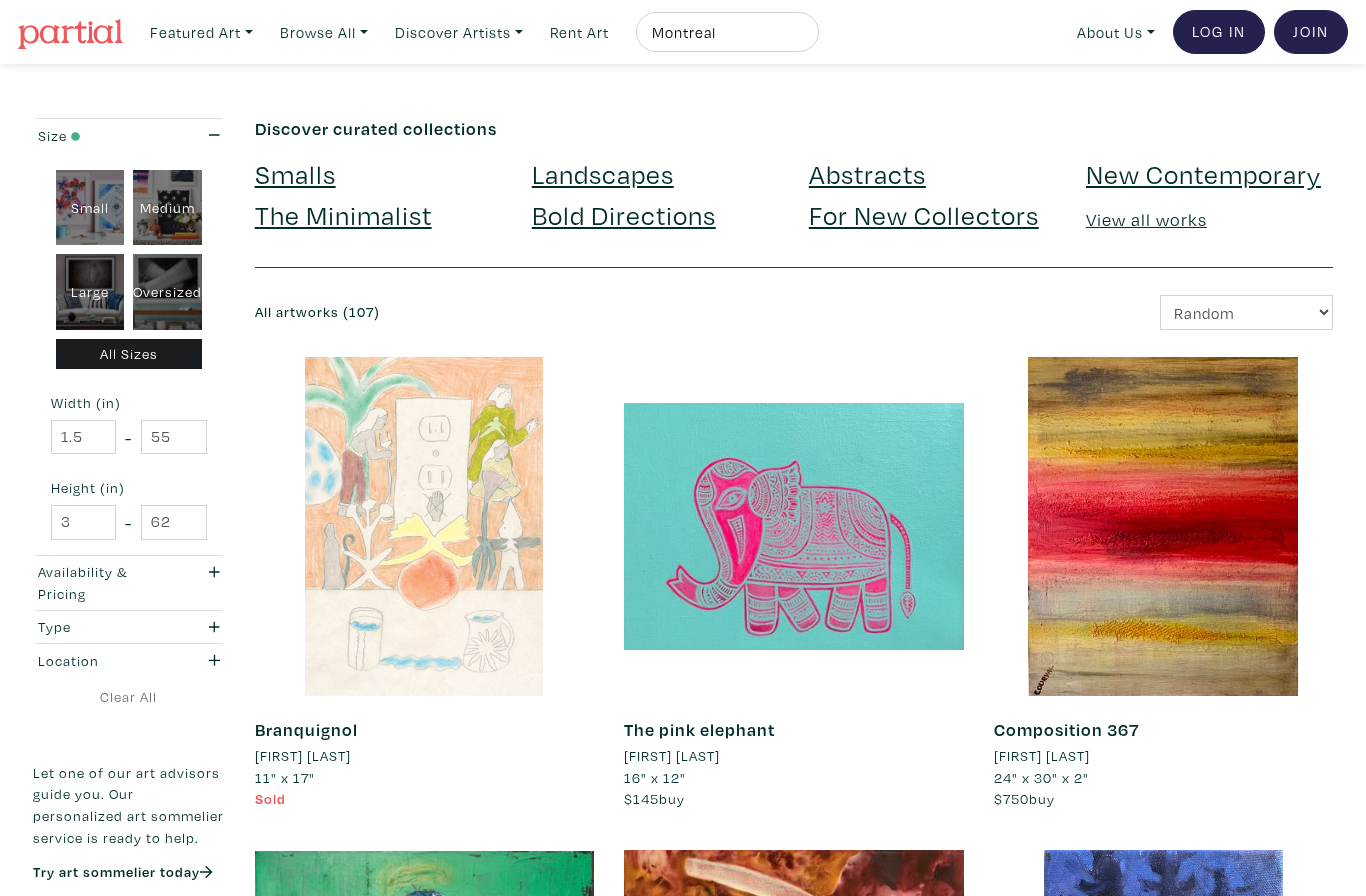 scroll, scrollTop: 0, scrollLeft: 0, axis: both 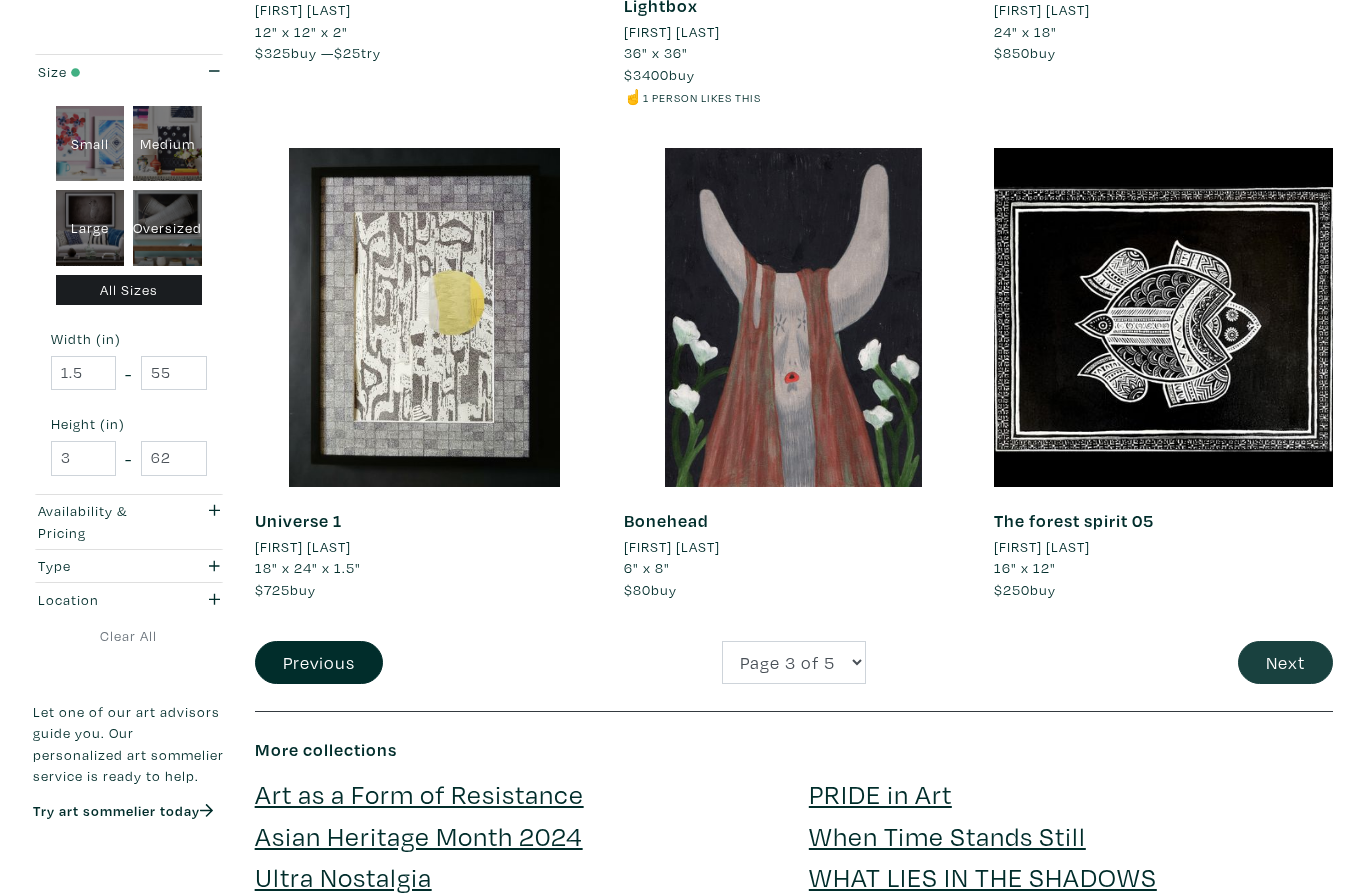 click on "Next" at bounding box center (1285, 662) 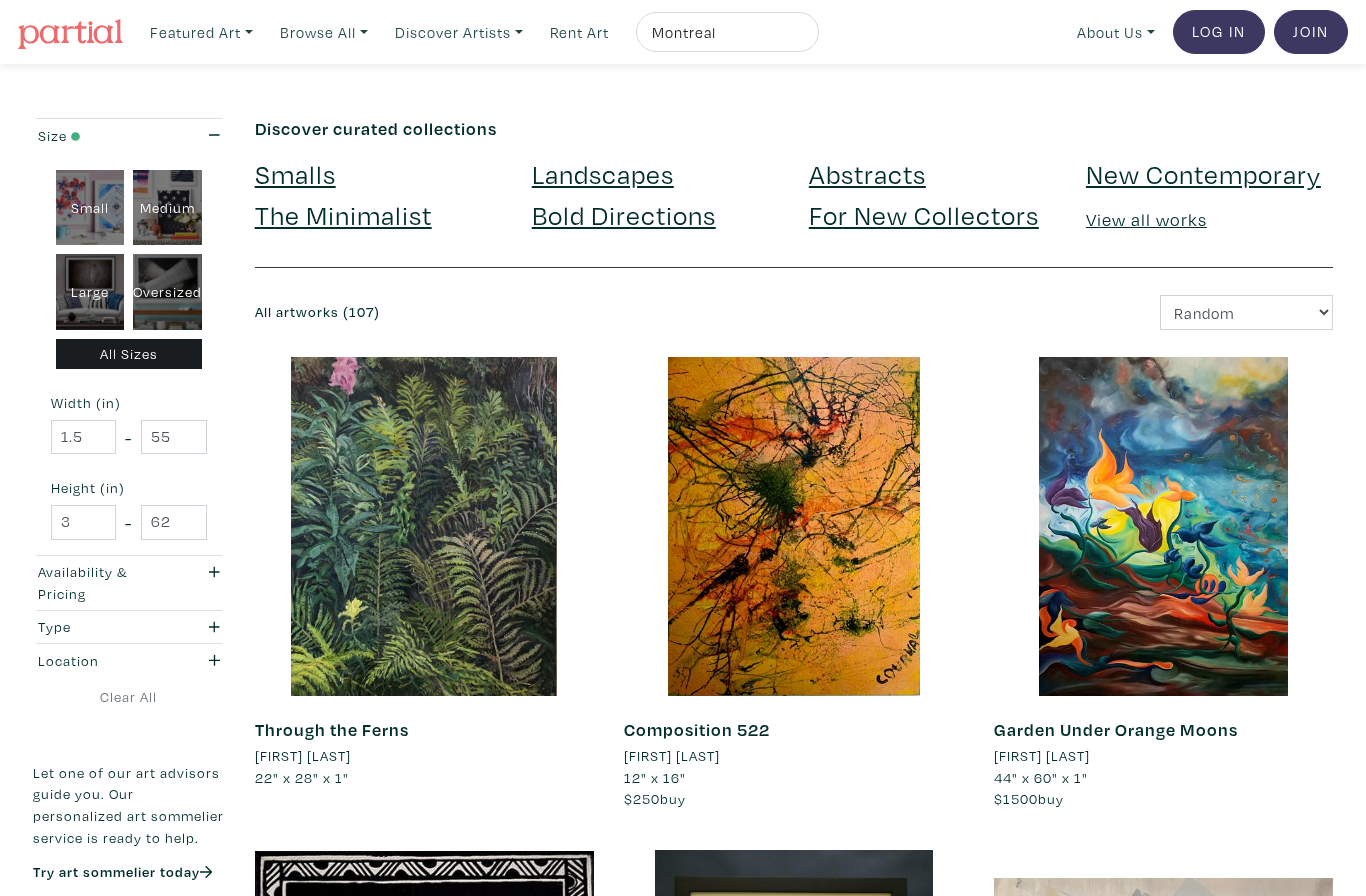 scroll, scrollTop: 0, scrollLeft: 0, axis: both 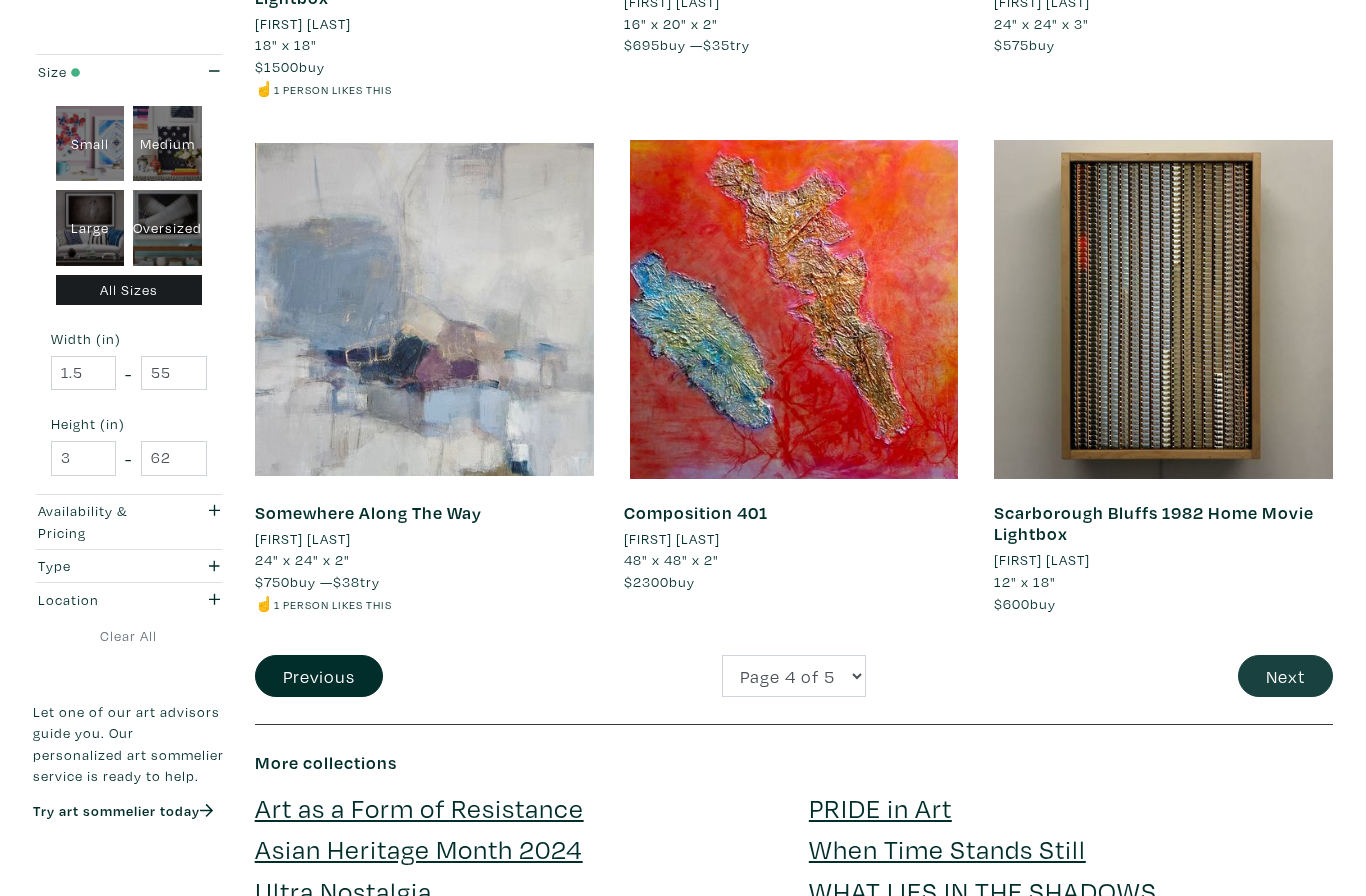 click on "Next" at bounding box center [1285, 676] 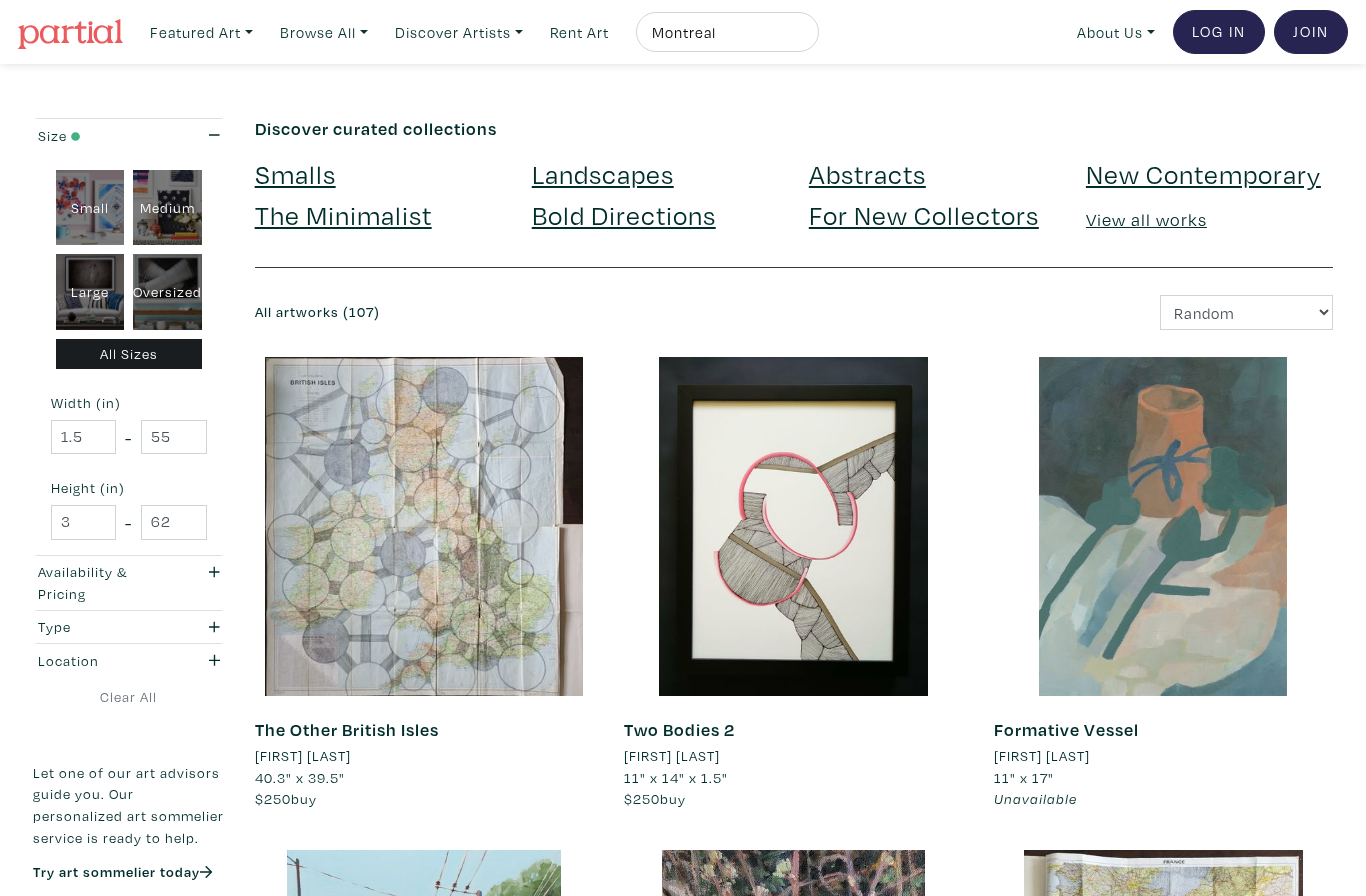 scroll, scrollTop: 0, scrollLeft: 0, axis: both 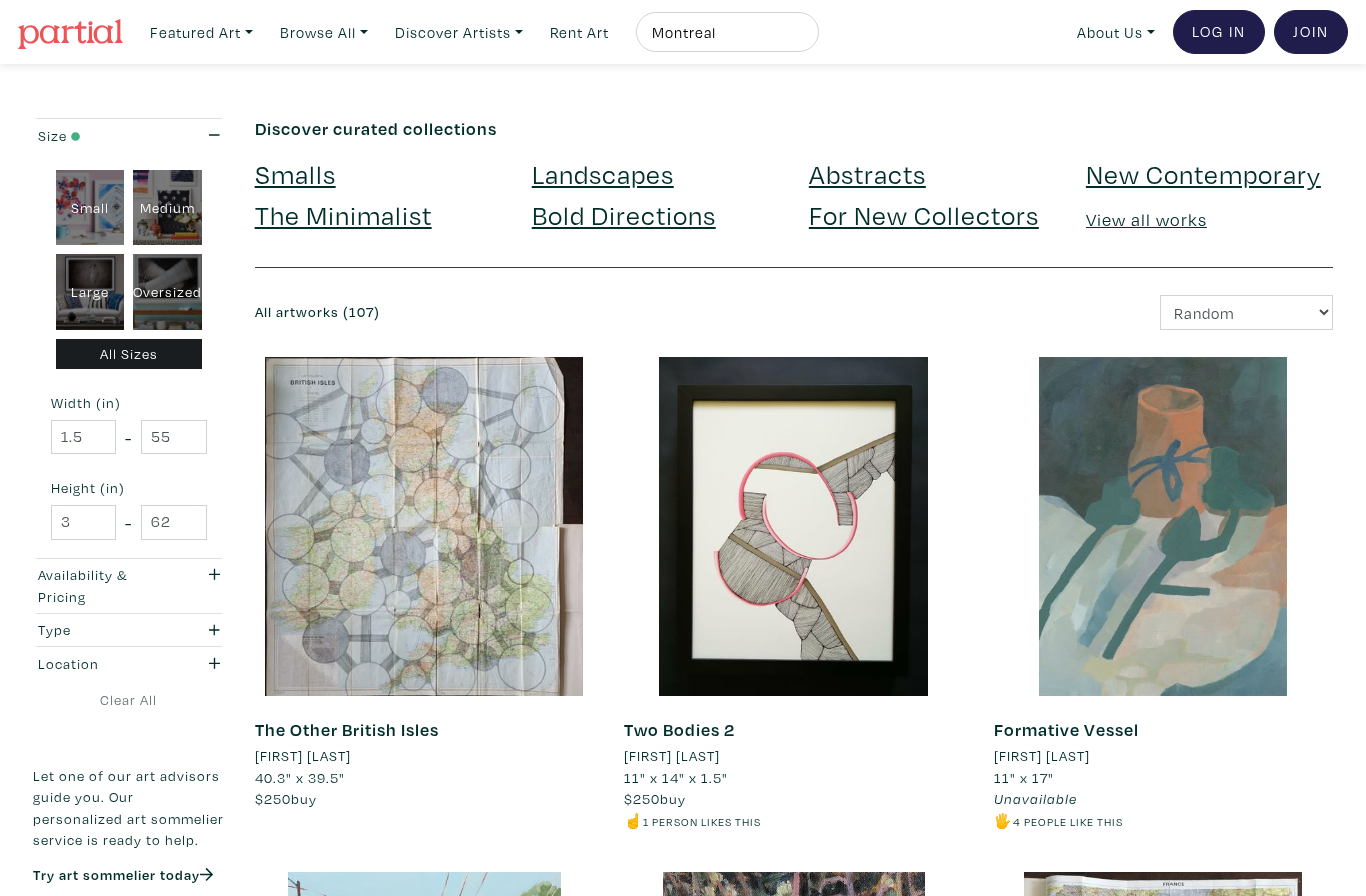click on "Bold Directions" at bounding box center (624, 214) 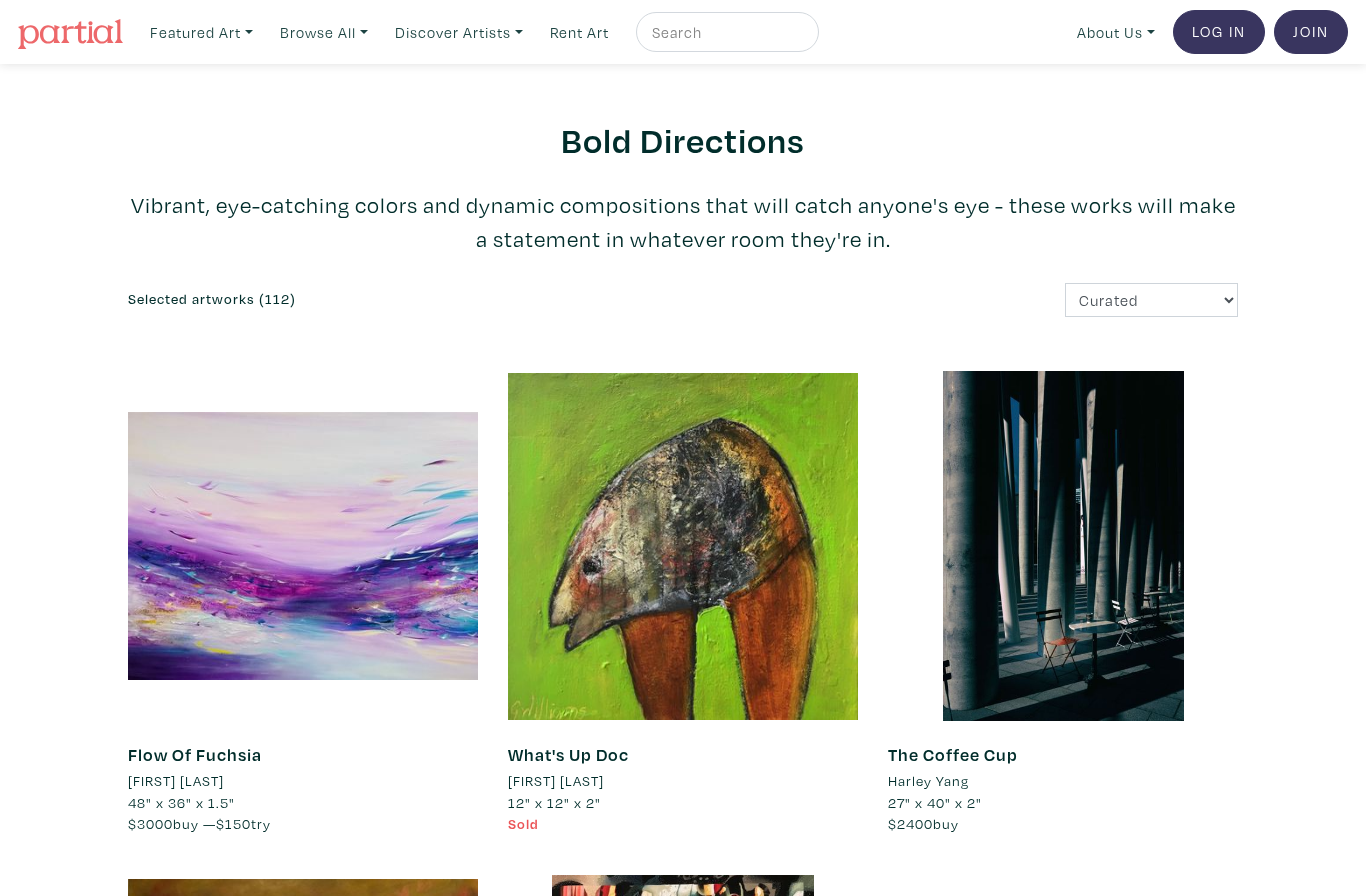 scroll, scrollTop: 0, scrollLeft: 0, axis: both 